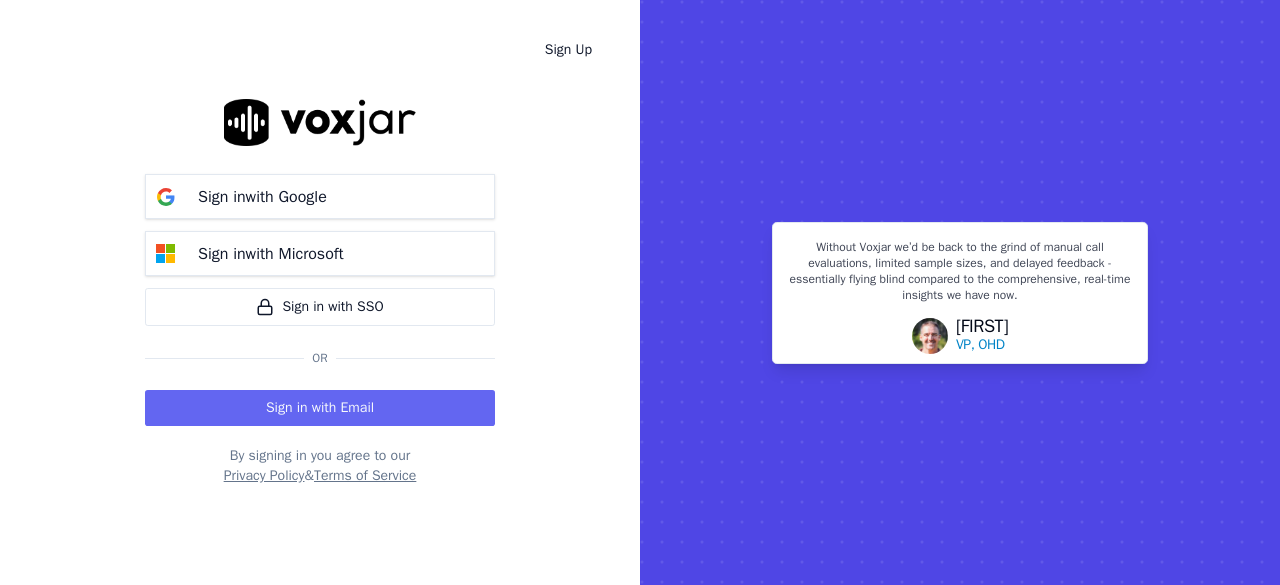 scroll, scrollTop: 0, scrollLeft: 0, axis: both 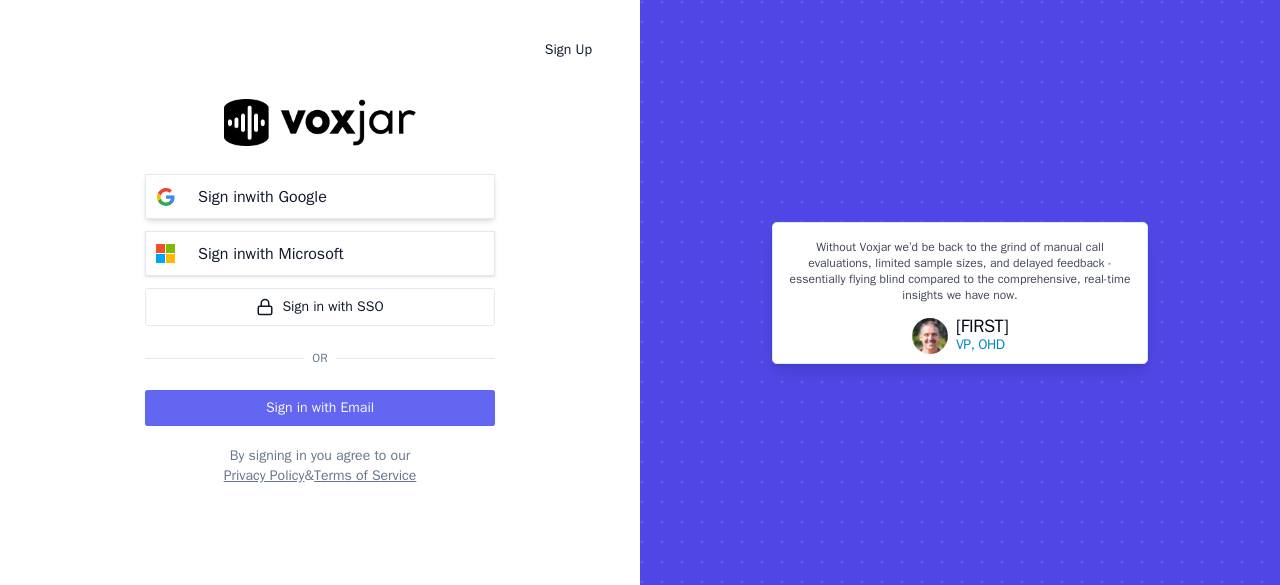 click on "Sign in  with Google" at bounding box center (262, 197) 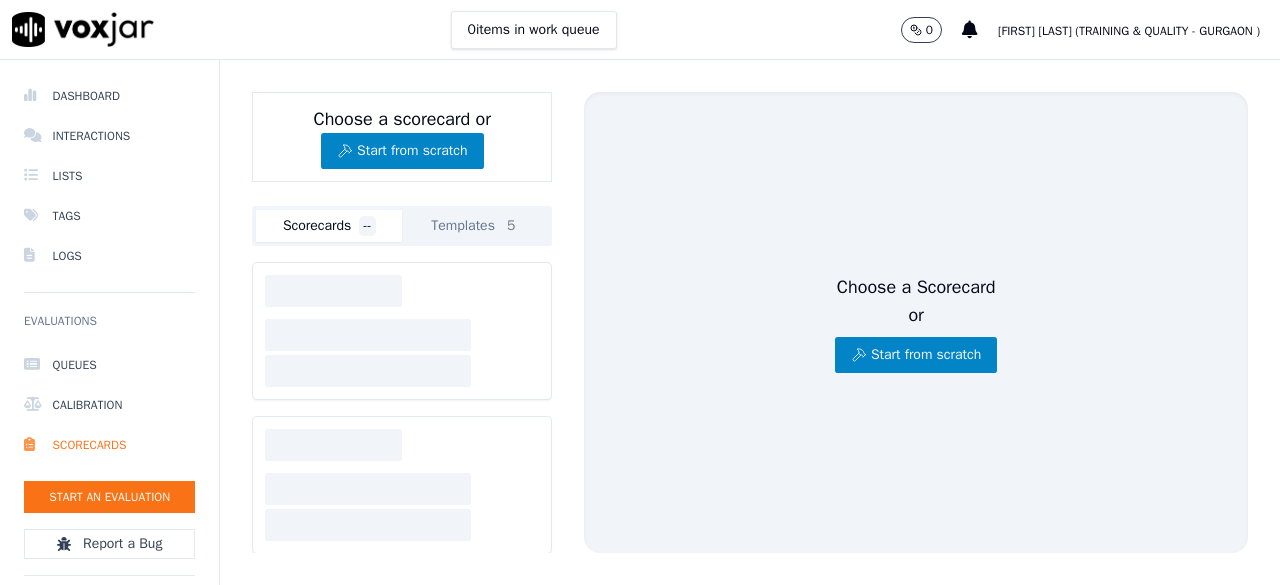 scroll, scrollTop: 0, scrollLeft: 0, axis: both 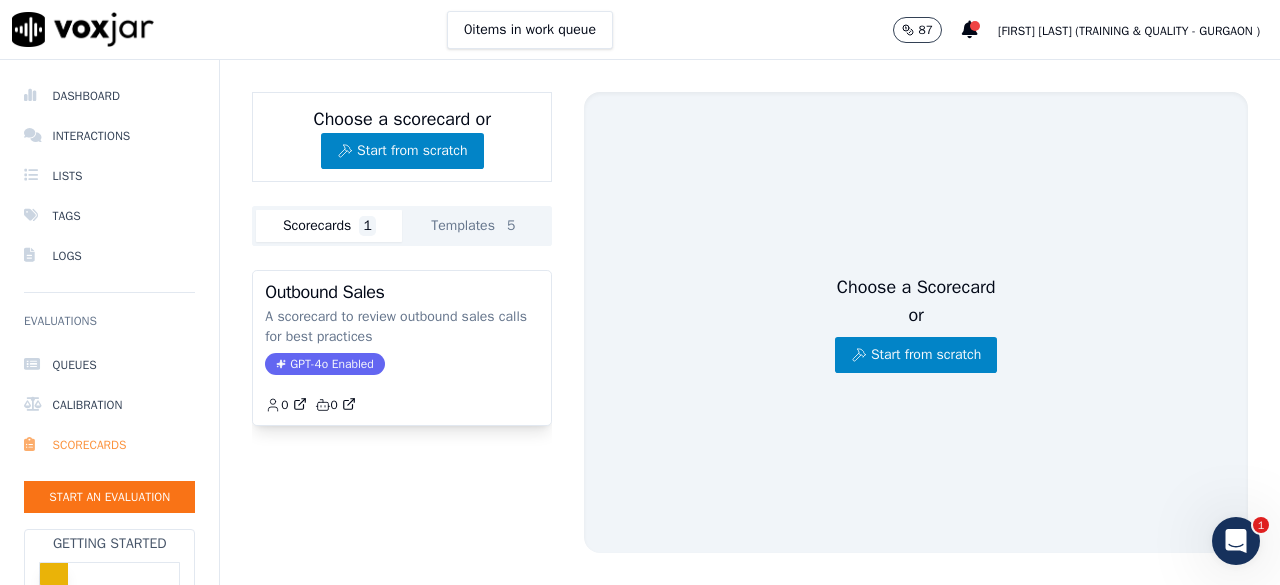 click on "Scorecards" at bounding box center [109, 445] 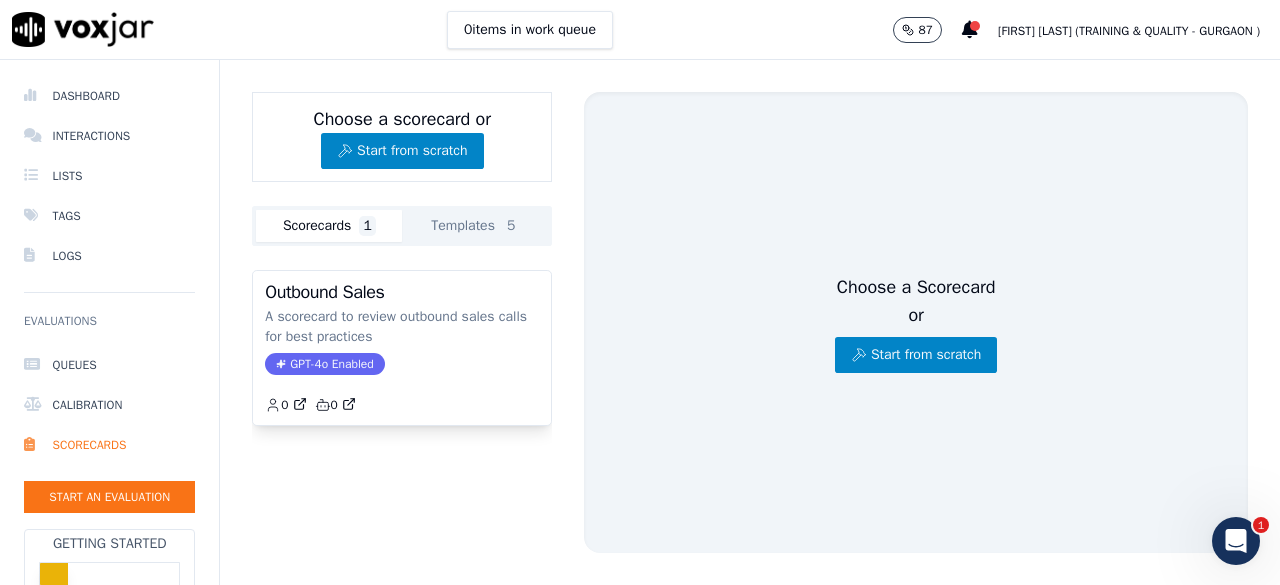 click on "[FIRST] [LAST] (Training & Quality - Gurgaon )" at bounding box center (1129, 31) 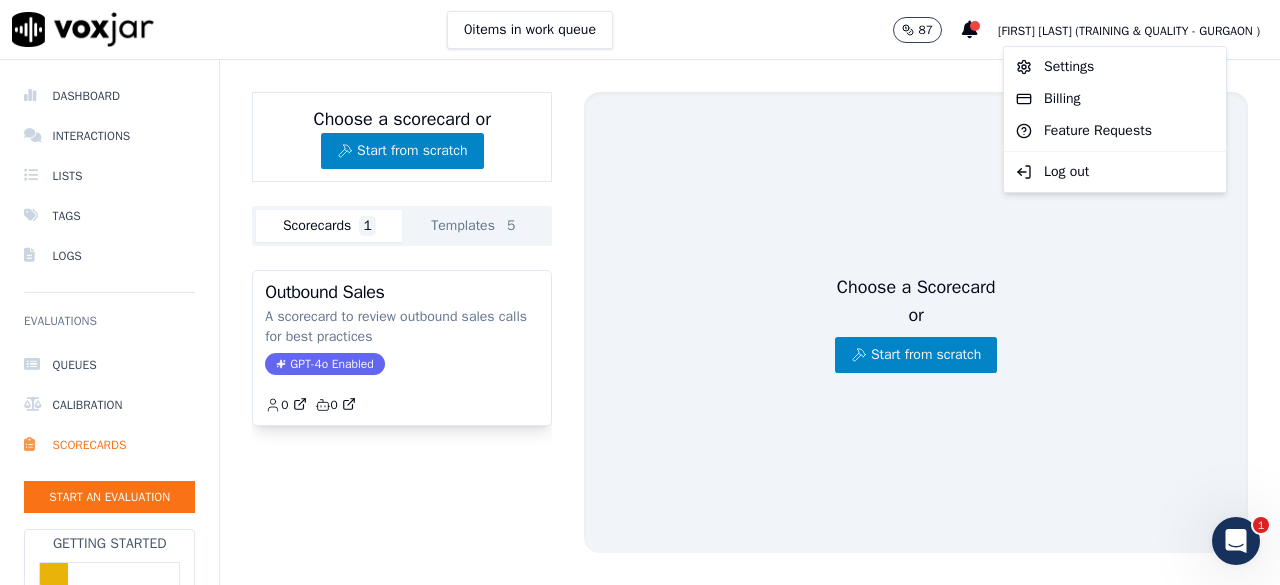 click on "[FIRST] [LAST] (Training & Quality - Gurgaon )" at bounding box center [1129, 31] 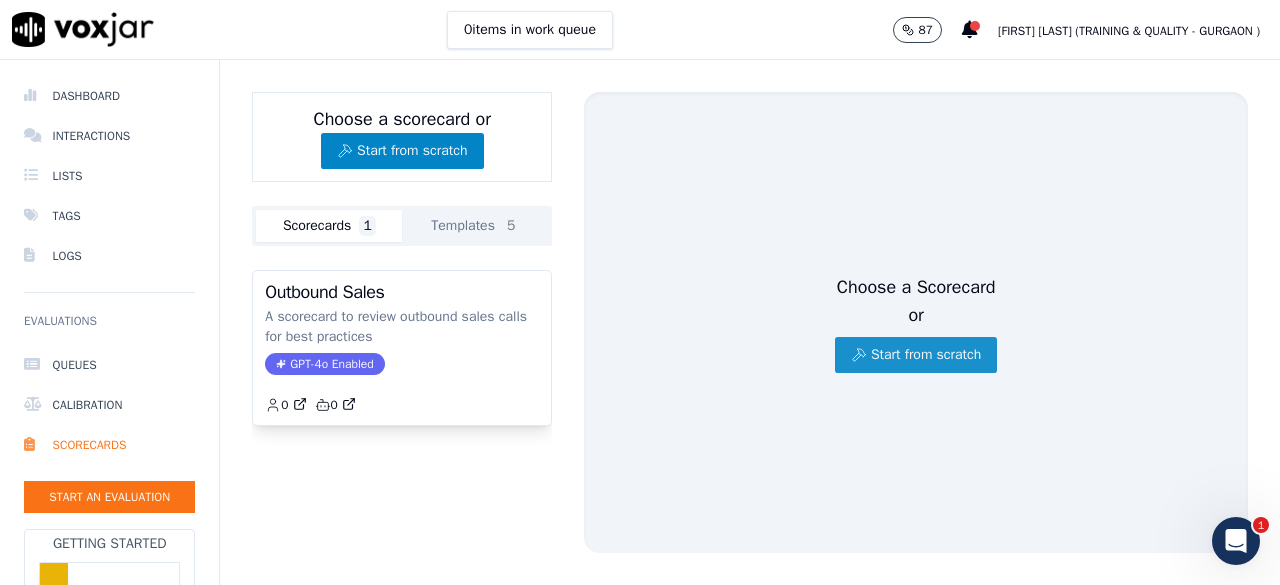 click on "Start from scratch" at bounding box center [916, 355] 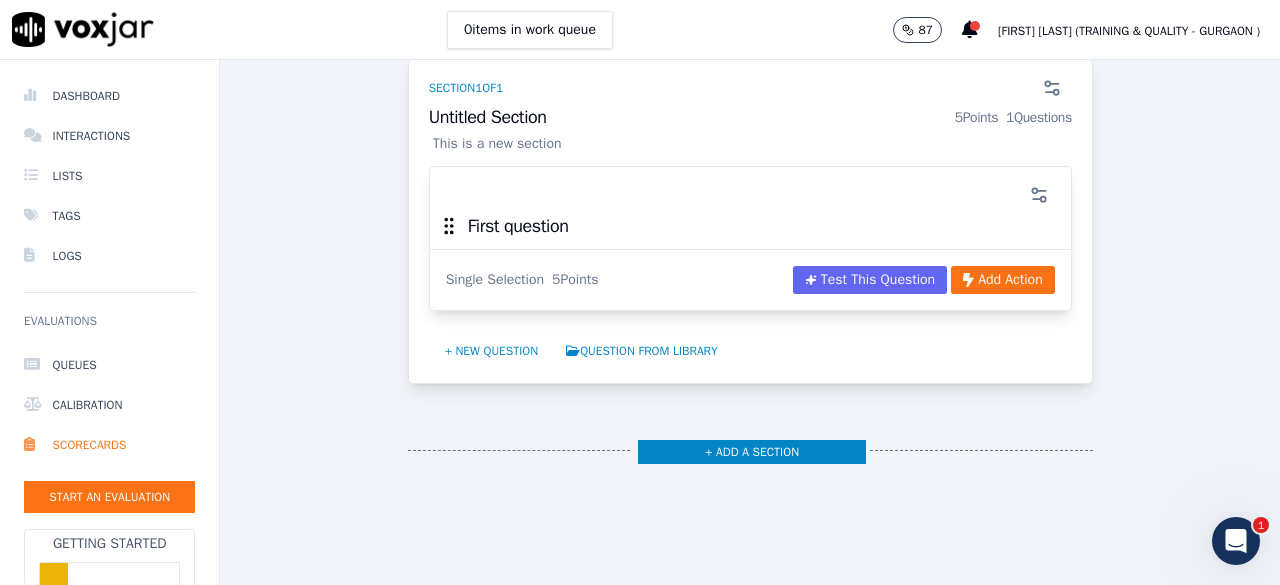 scroll, scrollTop: 200, scrollLeft: 0, axis: vertical 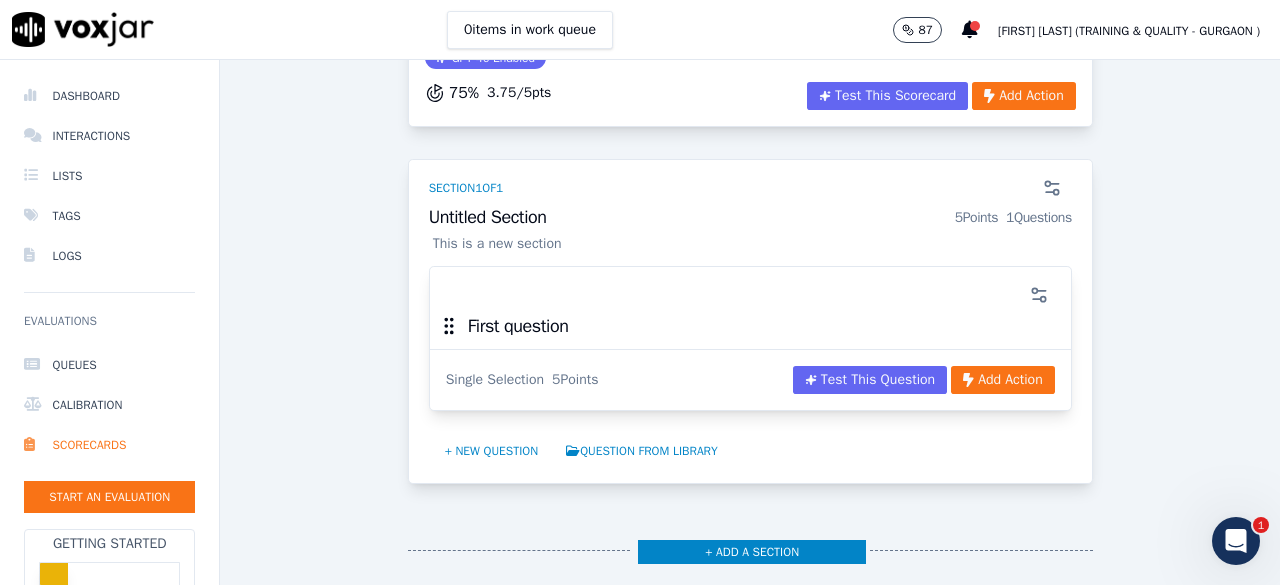 click at bounding box center [750, 295] 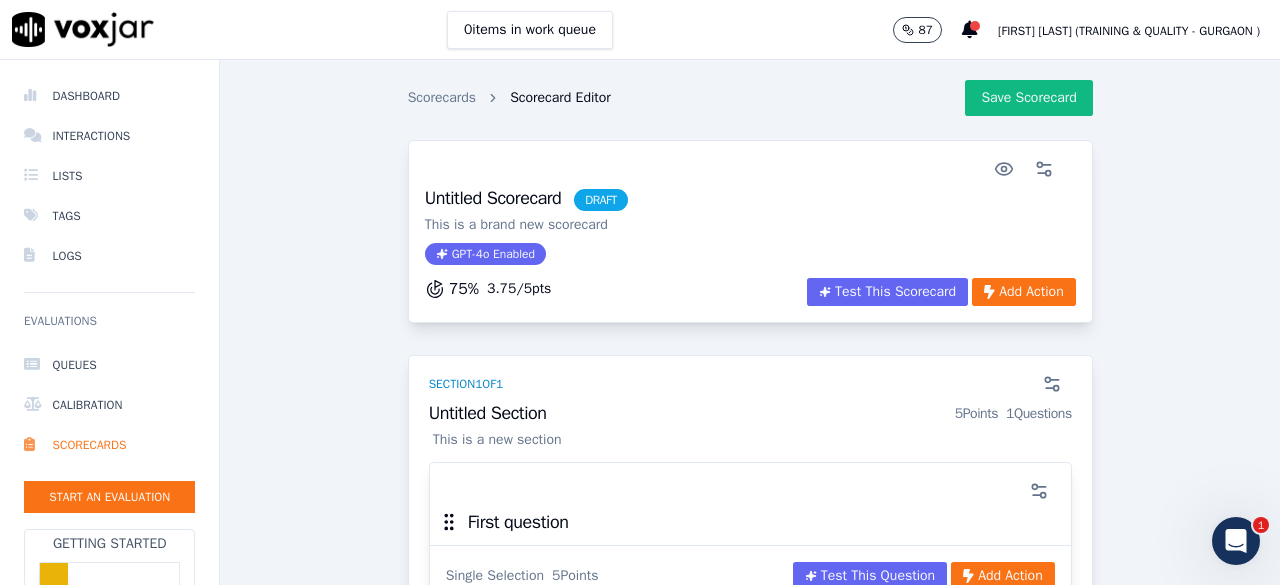 scroll, scrollTop: 0, scrollLeft: 0, axis: both 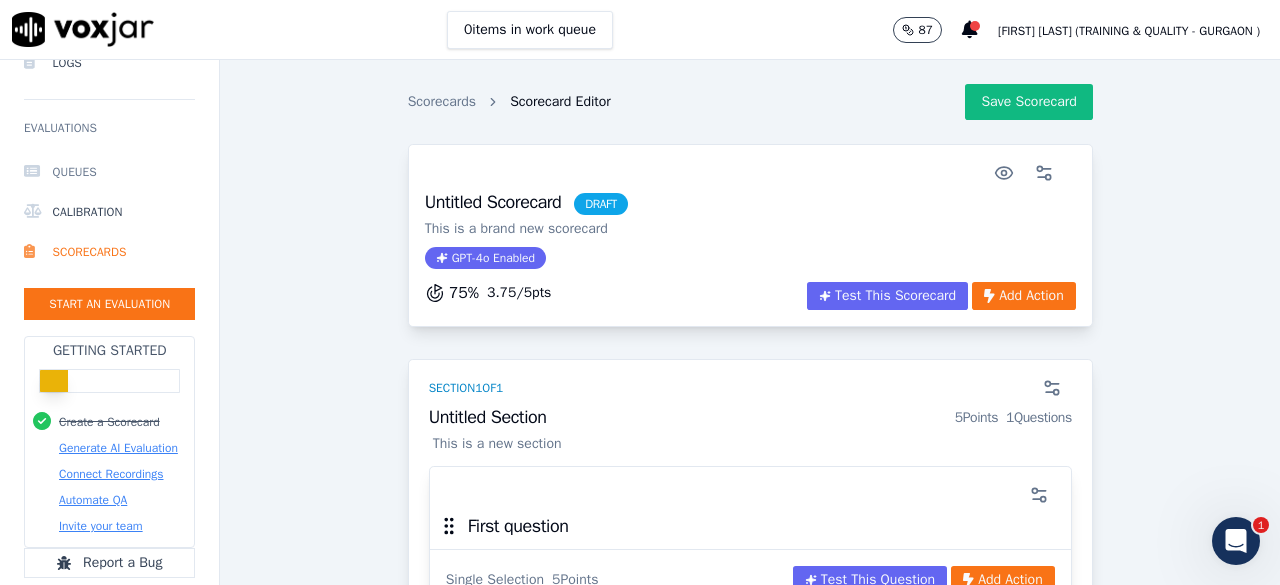click on "Queues" at bounding box center (109, 172) 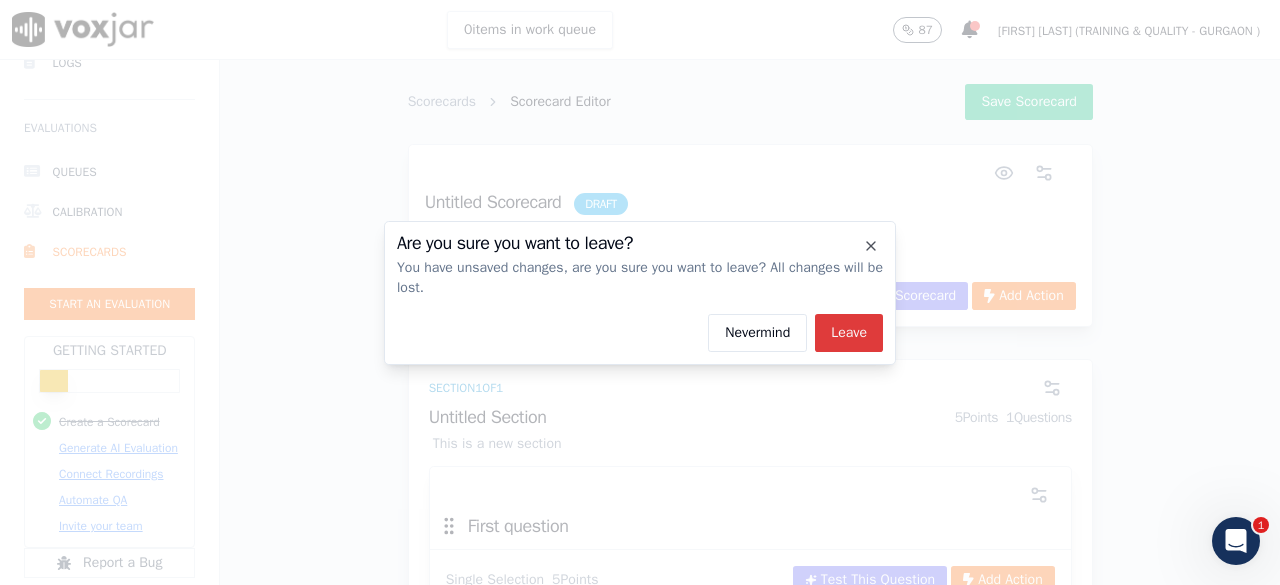 click on "Leave" 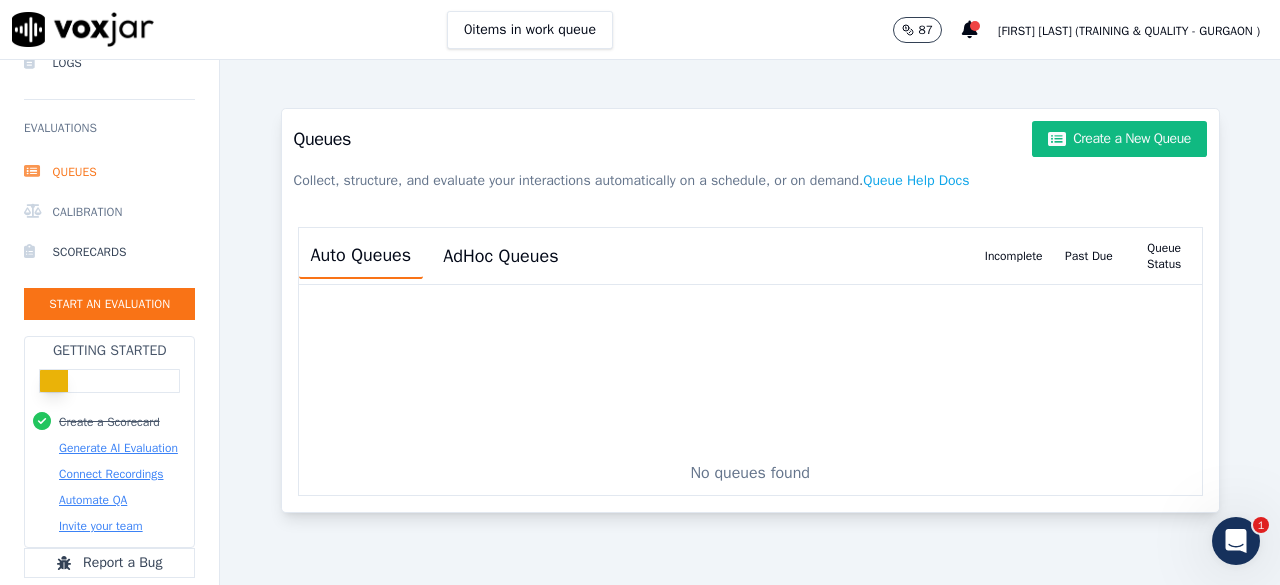 click on "Calibration" at bounding box center [109, 212] 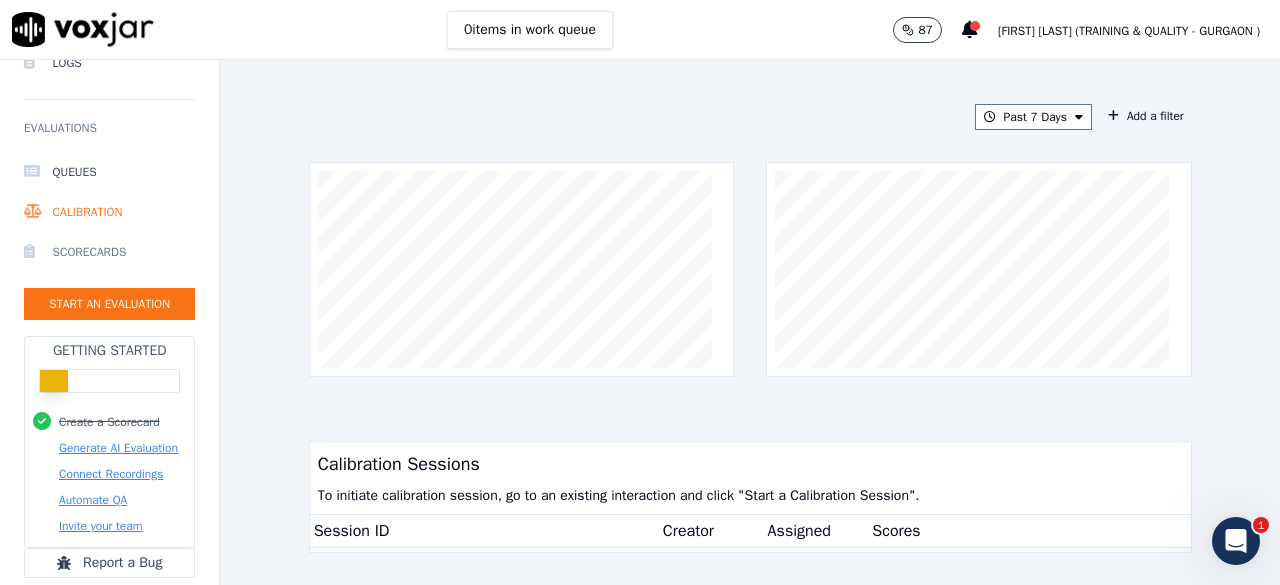 click on "Scorecards" at bounding box center (109, 252) 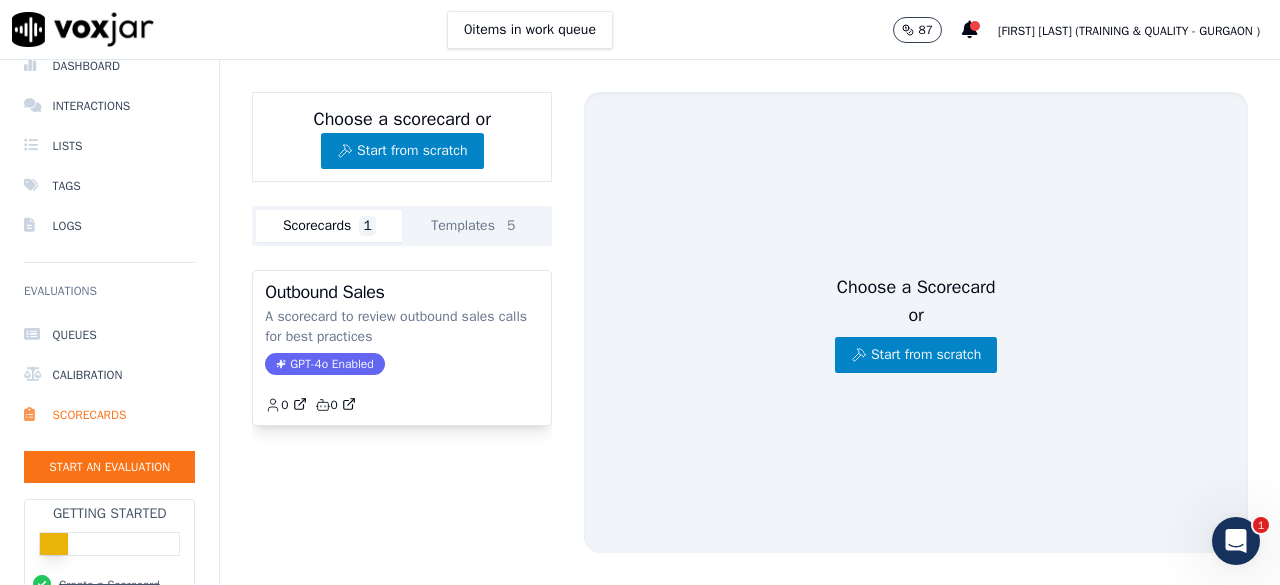 scroll, scrollTop: 0, scrollLeft: 0, axis: both 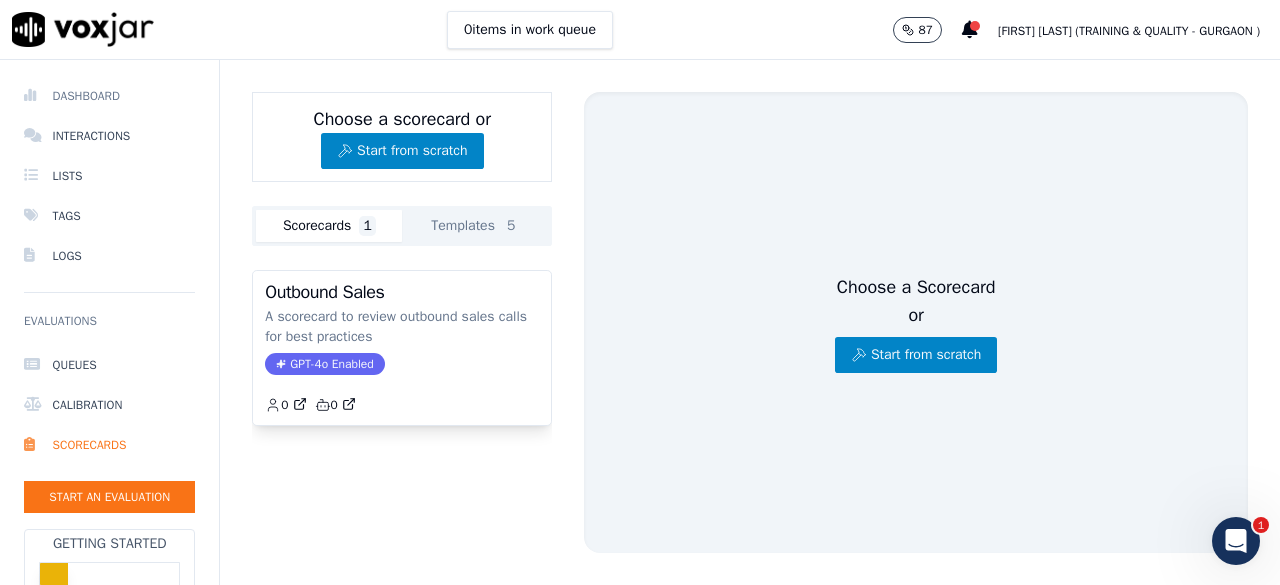 click on "Dashboard" at bounding box center (109, 96) 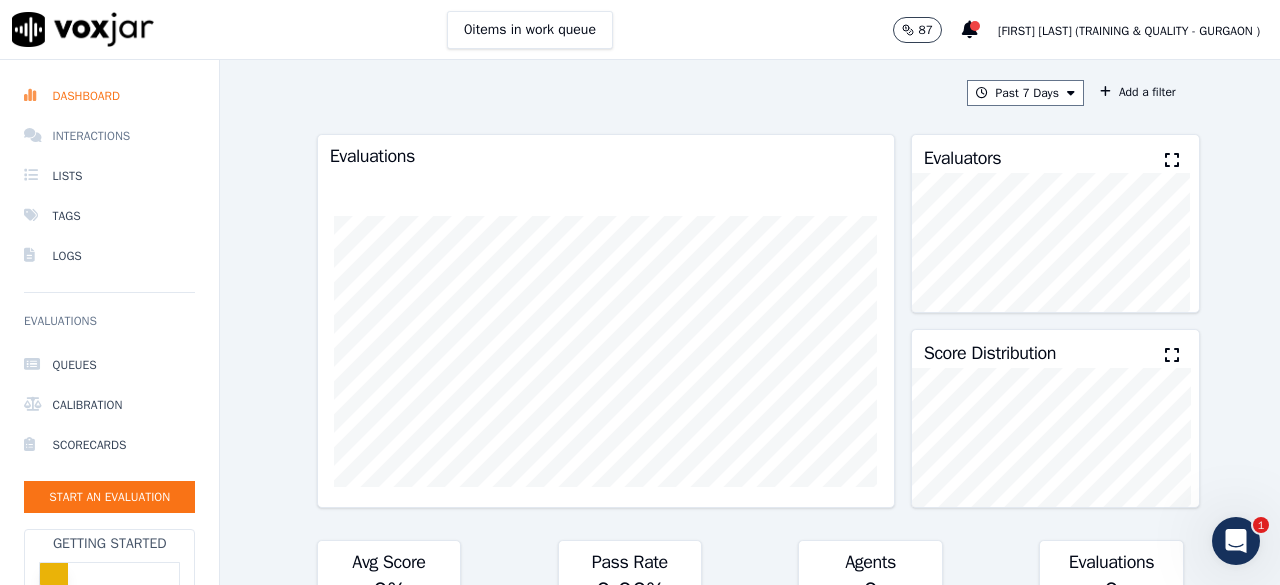 click on "Interactions" at bounding box center (109, 136) 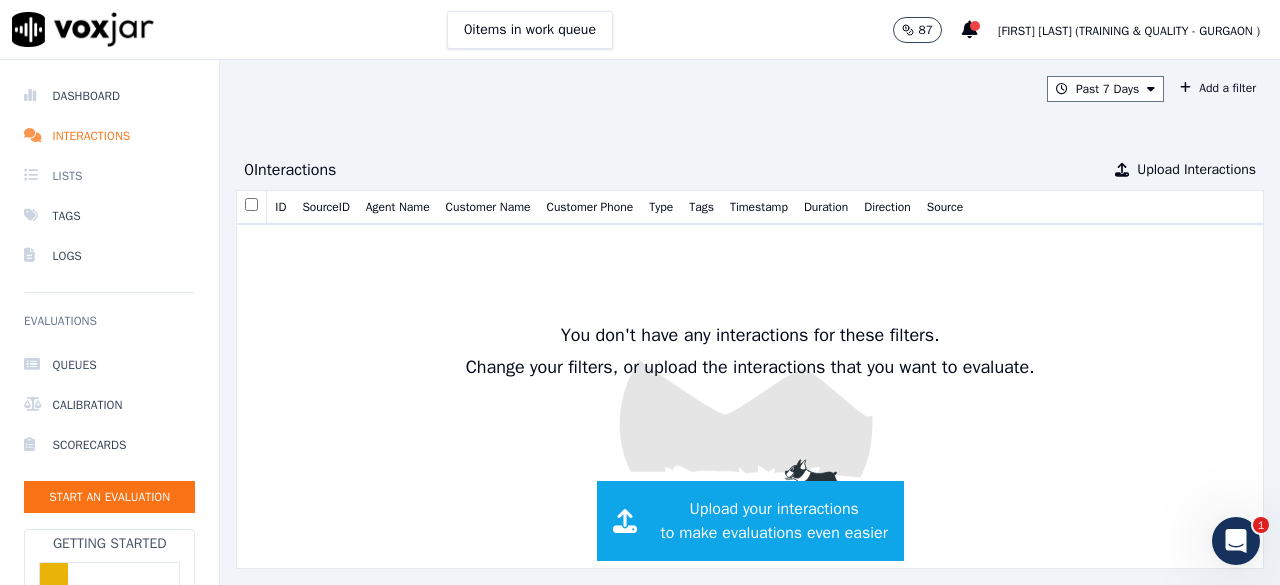 click on "Lists" at bounding box center [109, 176] 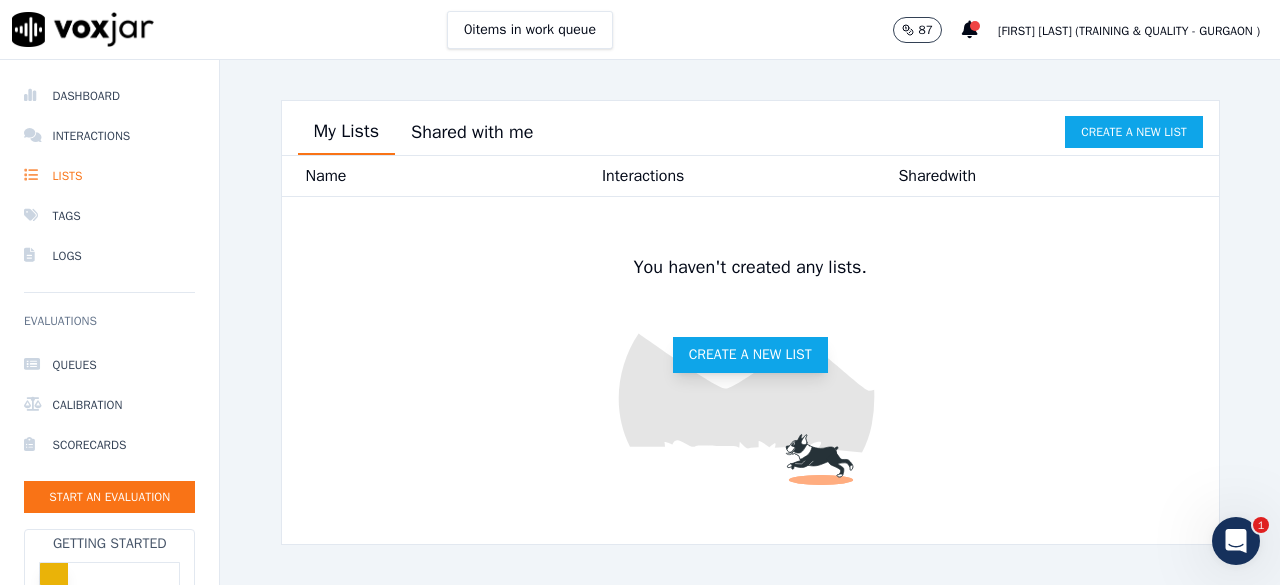 click on "Create a new list" at bounding box center [750, 355] 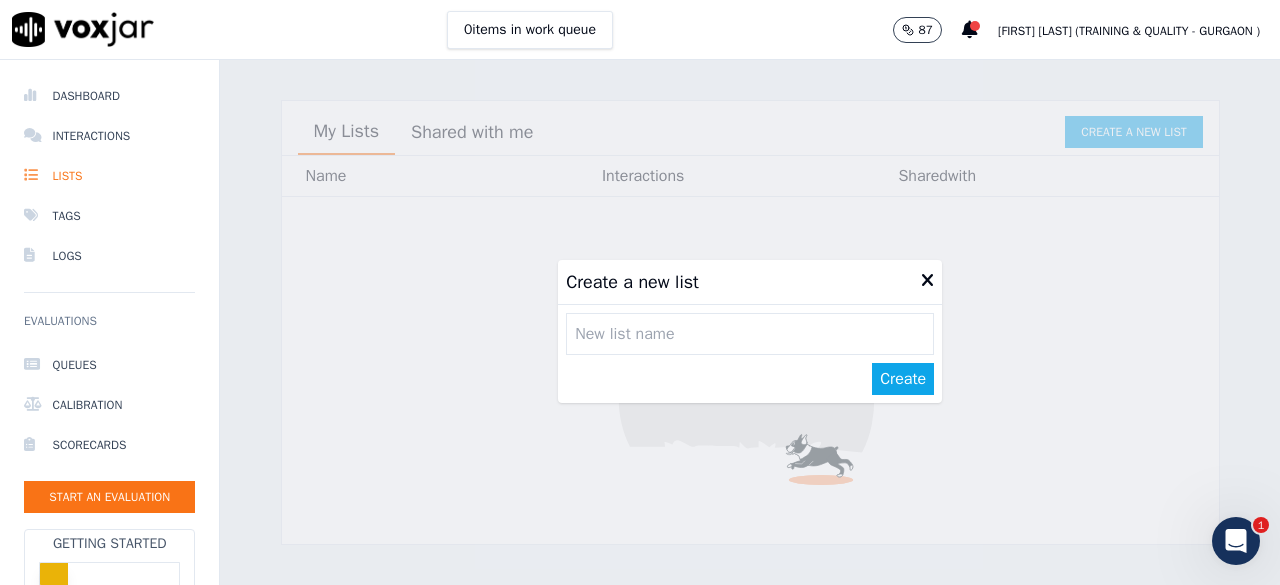 click at bounding box center [927, 281] 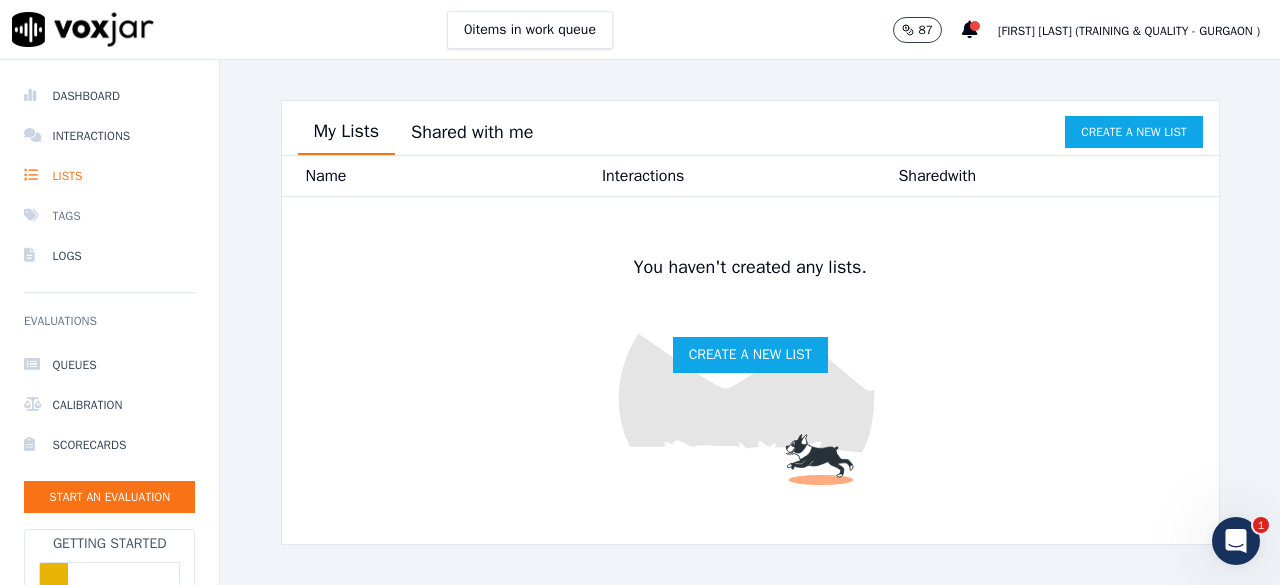 click on "Tags" at bounding box center [109, 216] 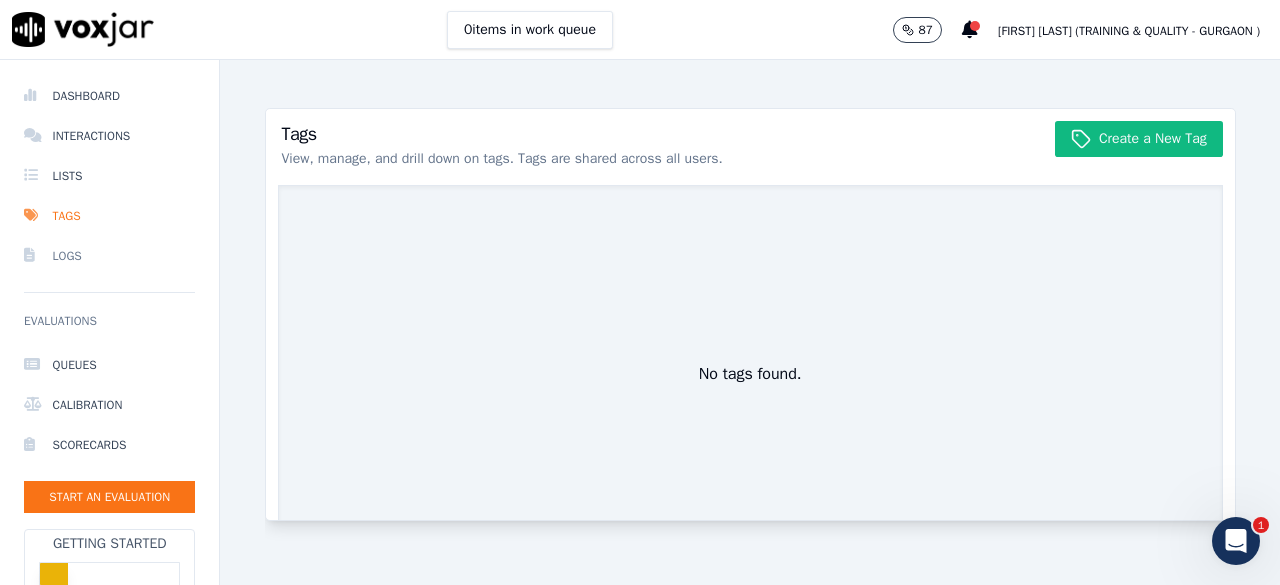 click on "Logs" at bounding box center (109, 256) 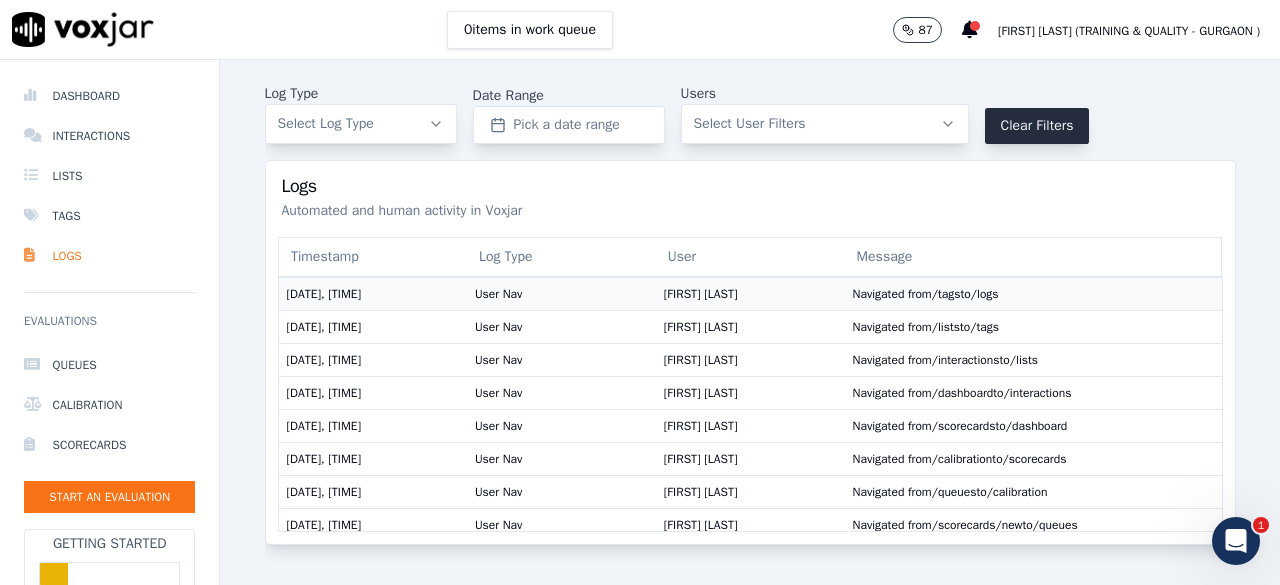 click on "User Nav" at bounding box center (561, 293) 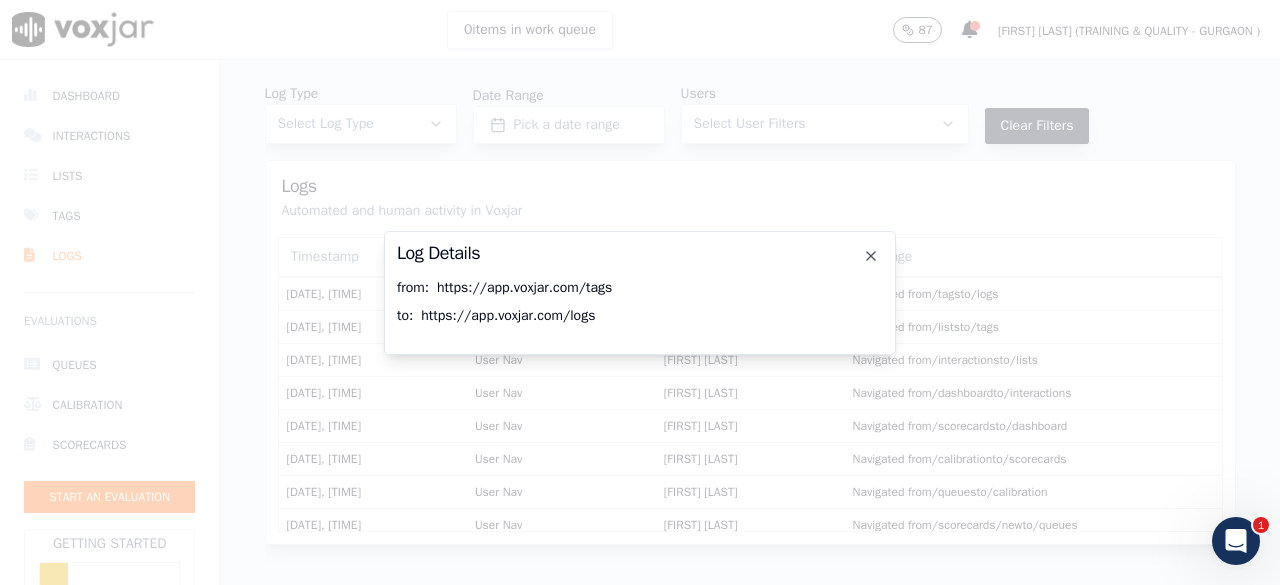 click at bounding box center (640, 292) 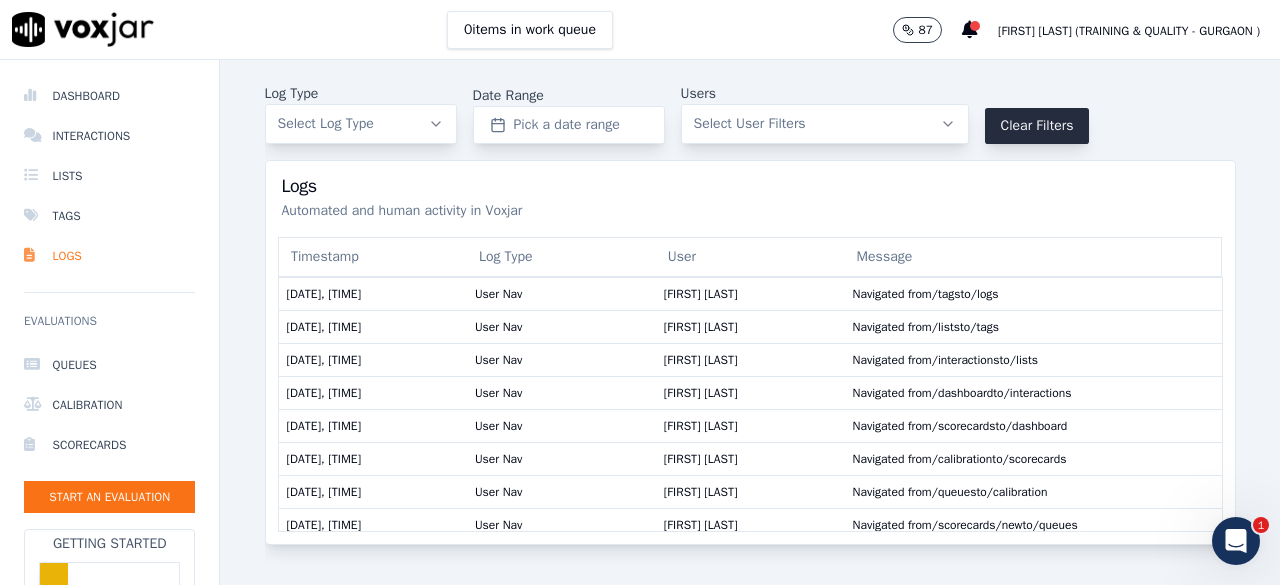 scroll, scrollTop: 100, scrollLeft: 0, axis: vertical 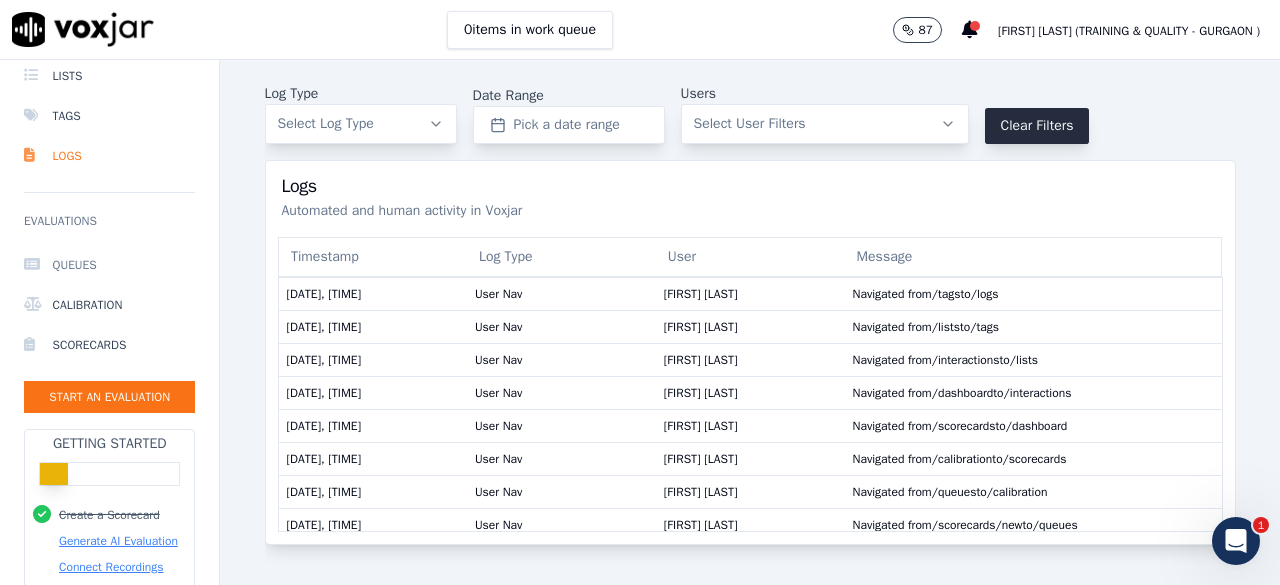 click on "Queues" at bounding box center (109, 265) 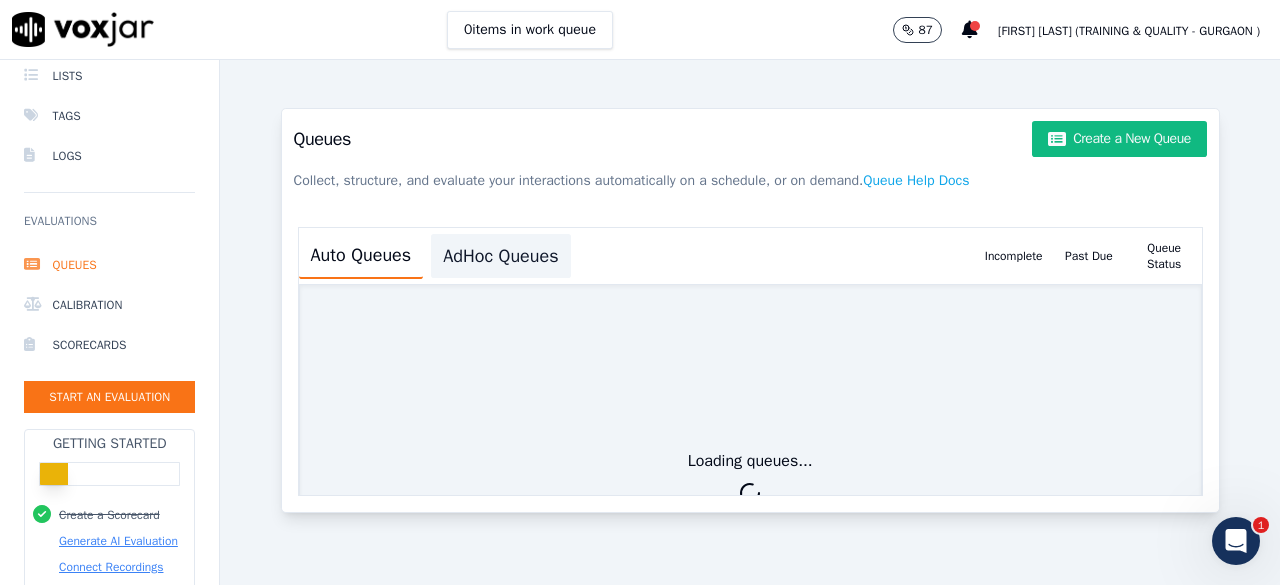 click on "AdHoc Queues" 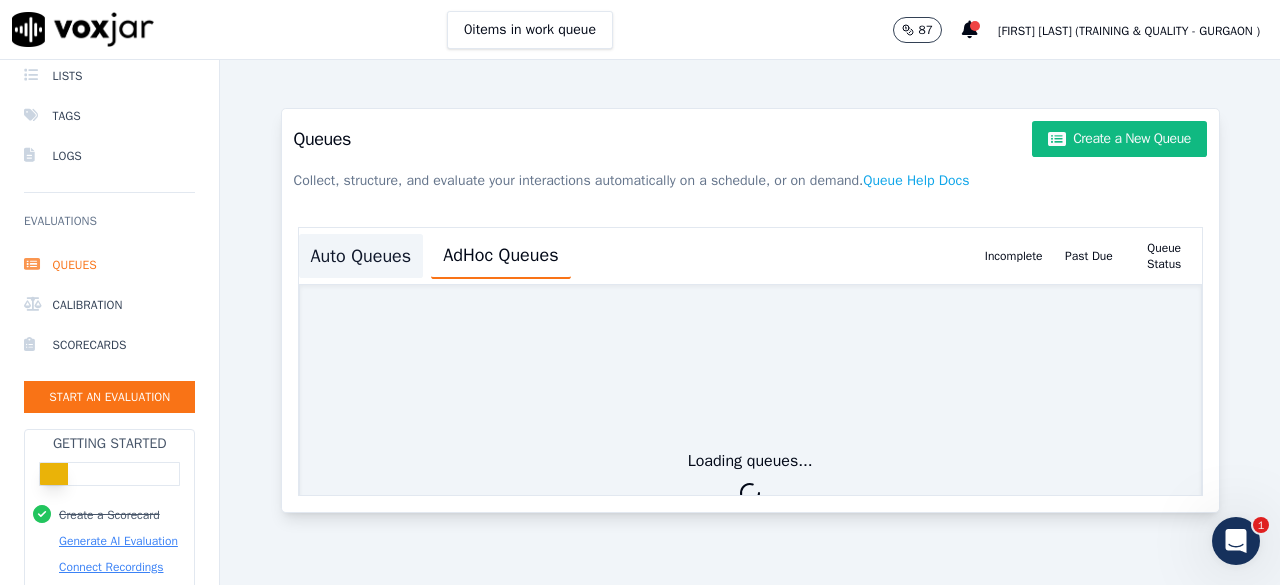 click on "Auto Queues" at bounding box center (361, 256) 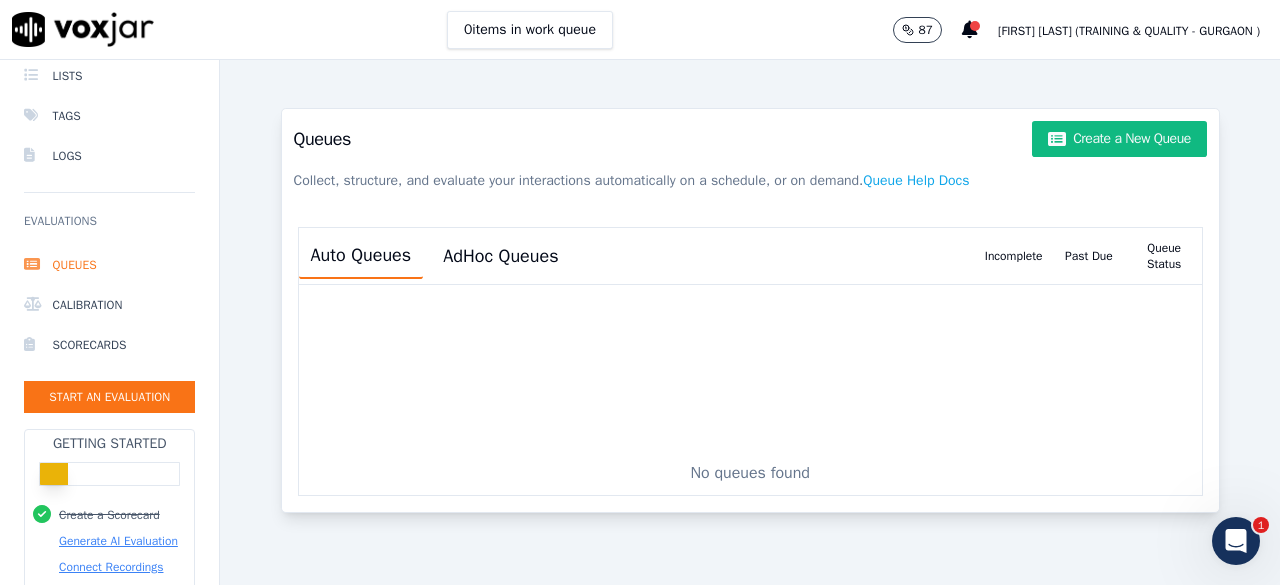 type 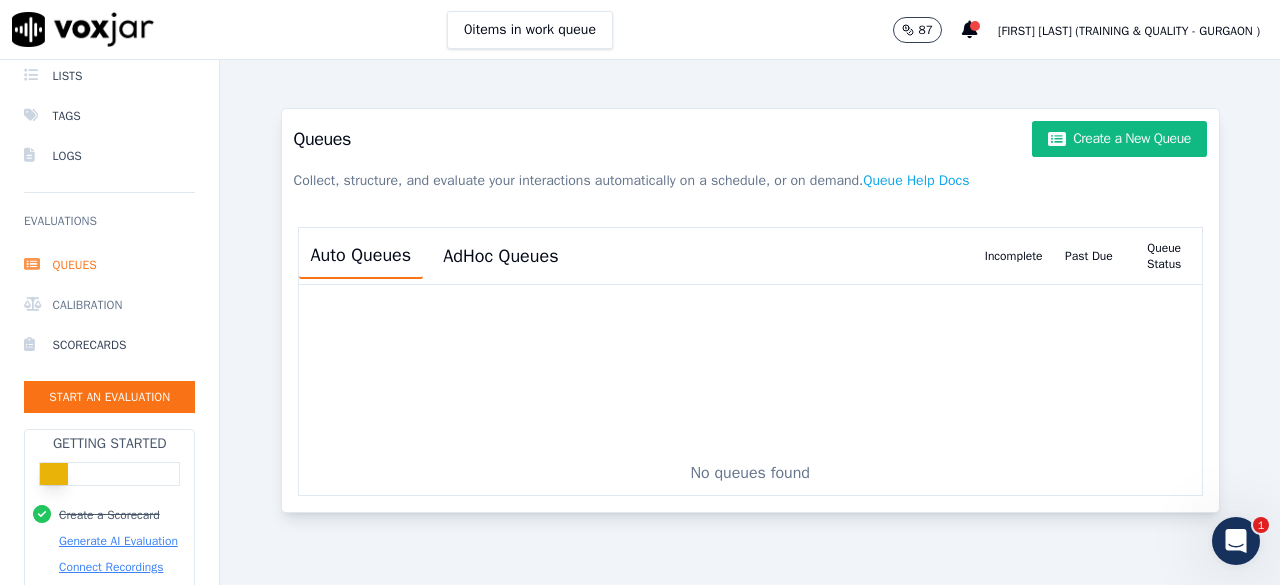 click on "Calibration" at bounding box center (109, 305) 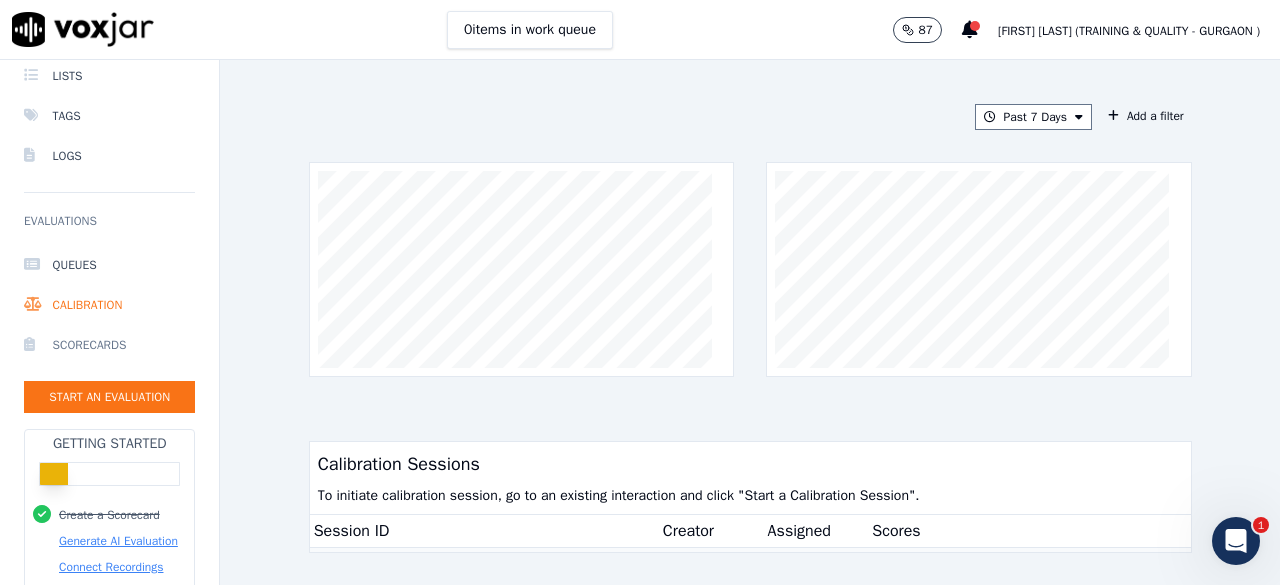 click on "Scorecards" at bounding box center (109, 345) 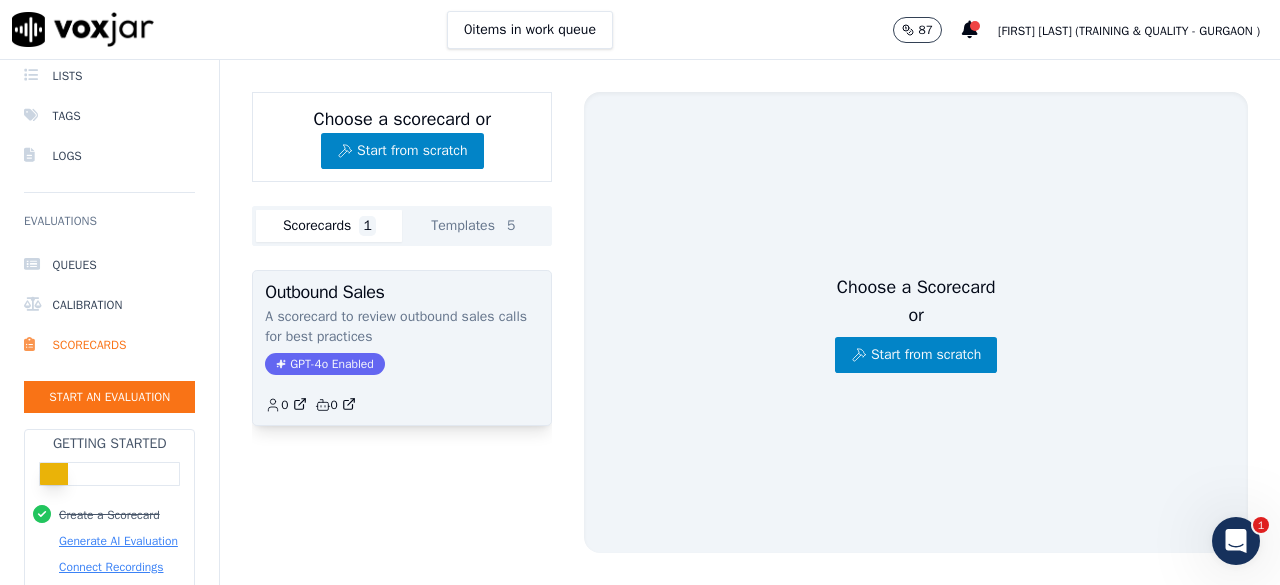 click on "A scorecard to review outbound sales calls for best practices" 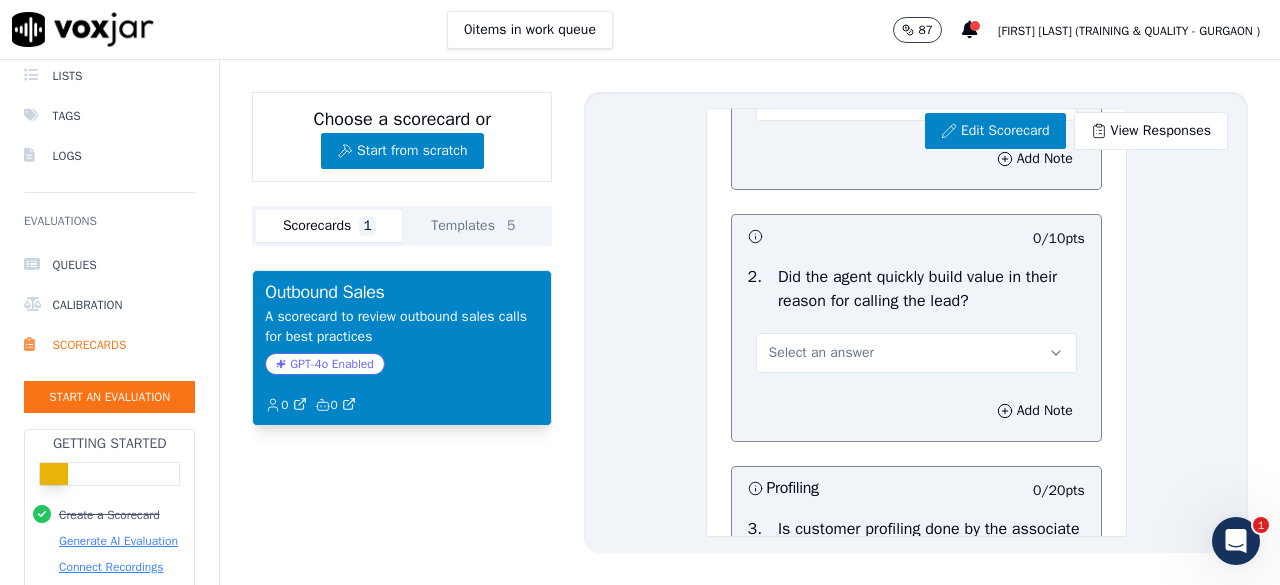scroll, scrollTop: 400, scrollLeft: 0, axis: vertical 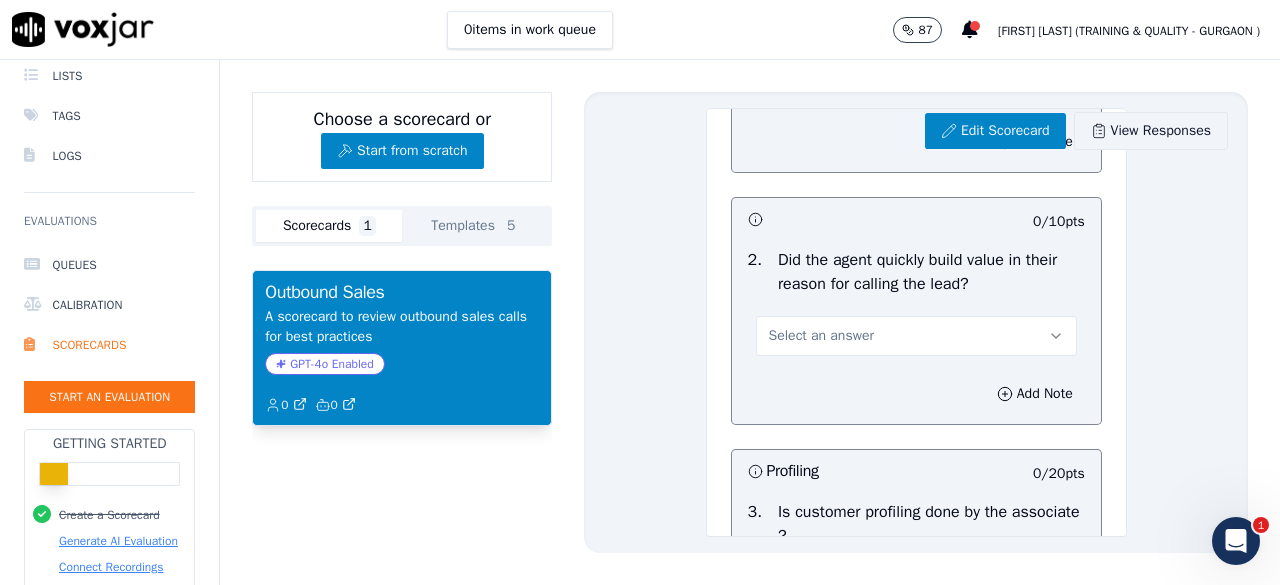 click on "View Responses" at bounding box center (1151, 131) 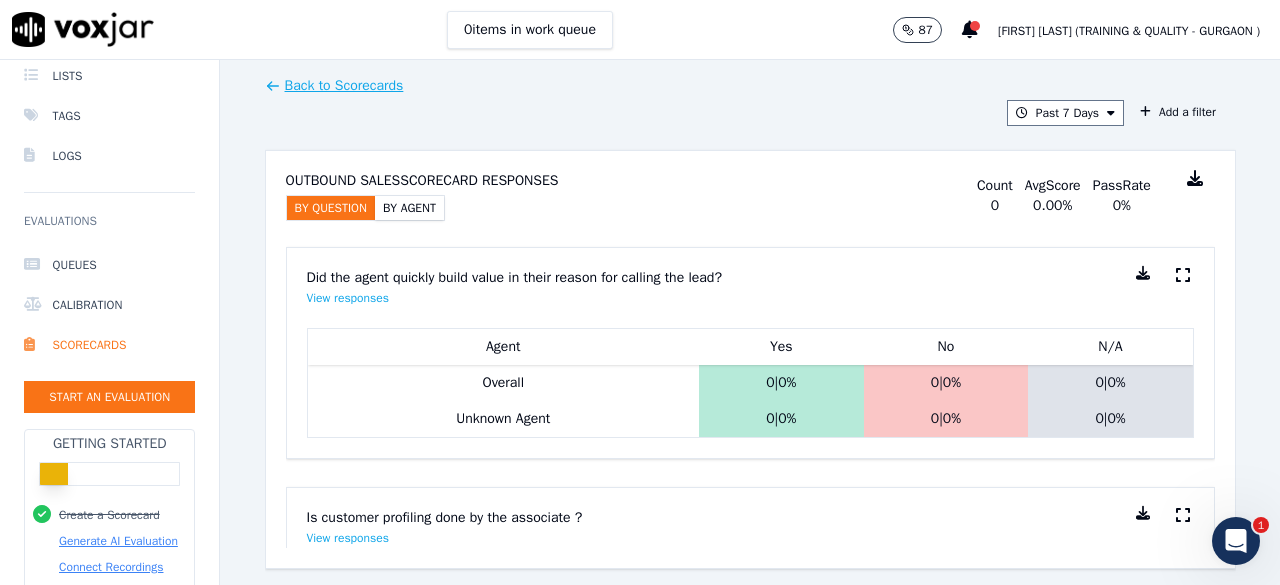 scroll, scrollTop: 0, scrollLeft: 0, axis: both 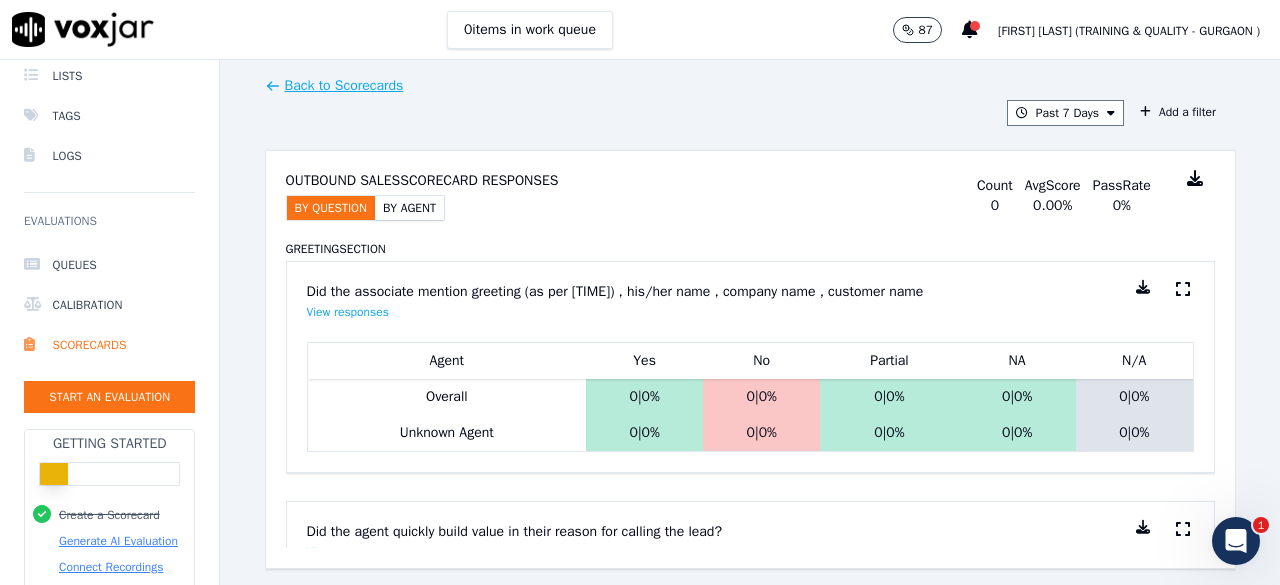 click on "By Agent" at bounding box center (409, 208) 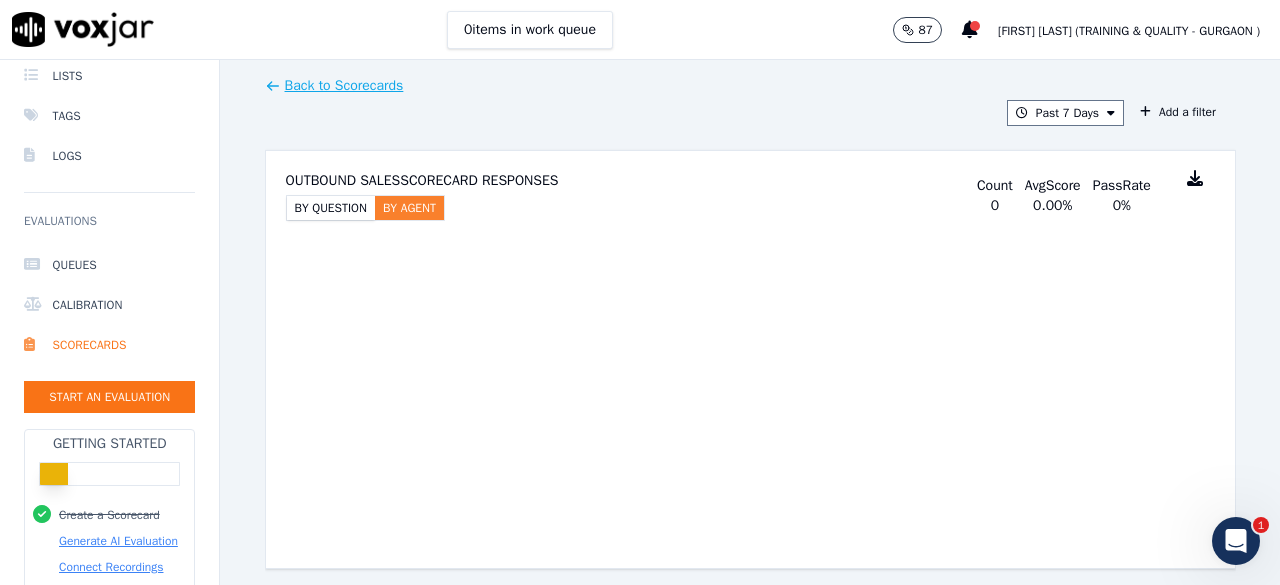 click on "By Question" at bounding box center (331, 208) 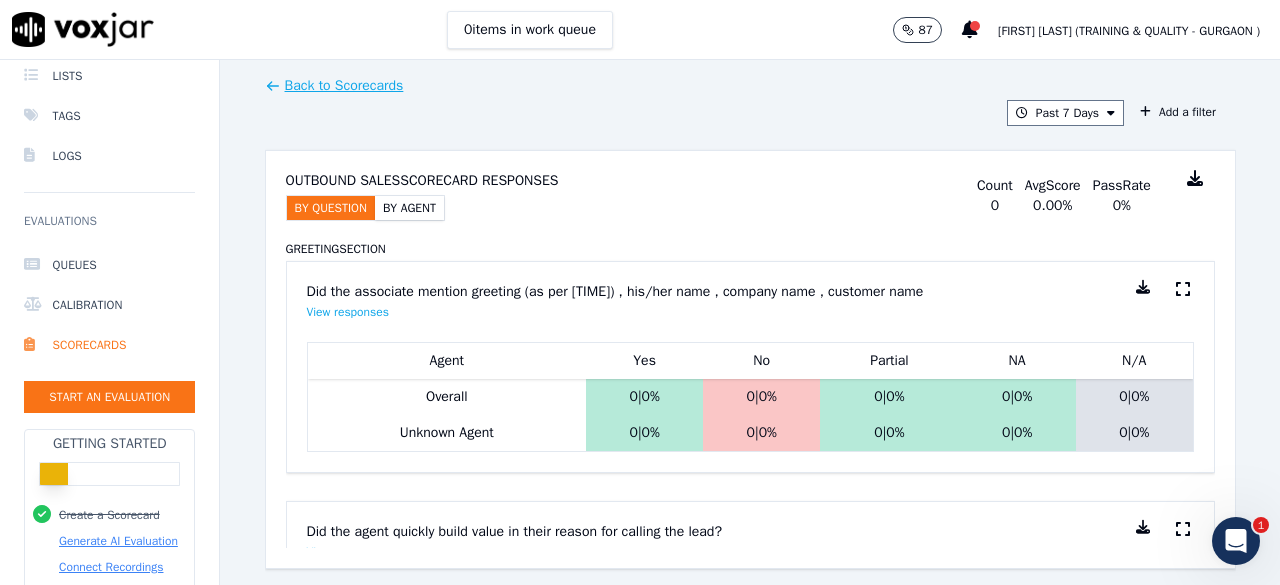 click at bounding box center (1183, 289) 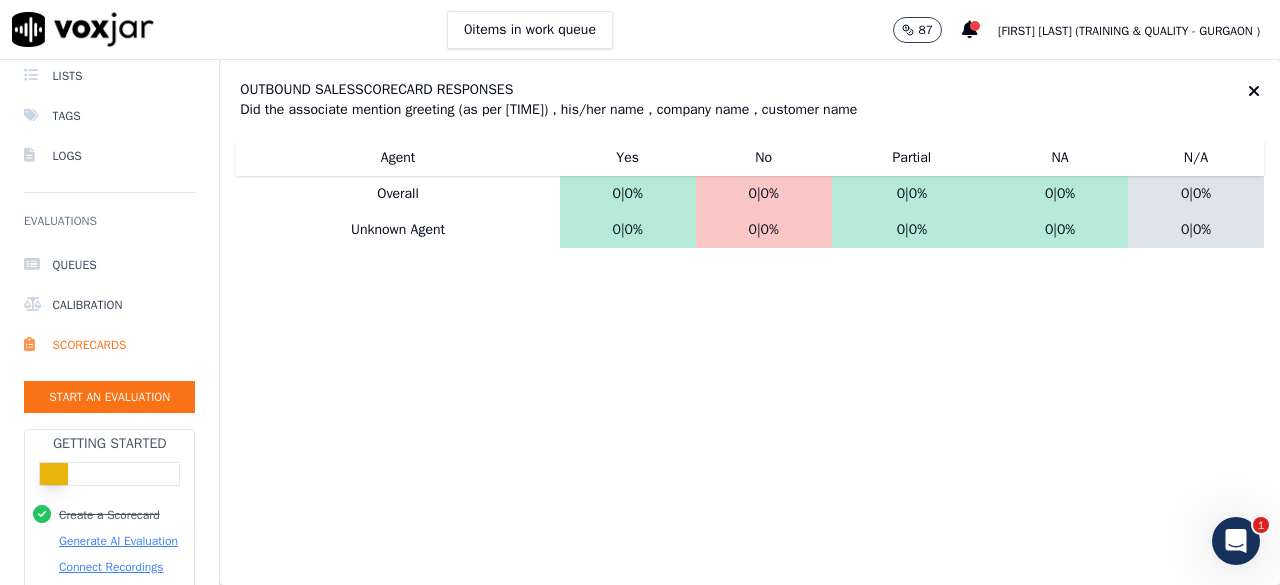 type 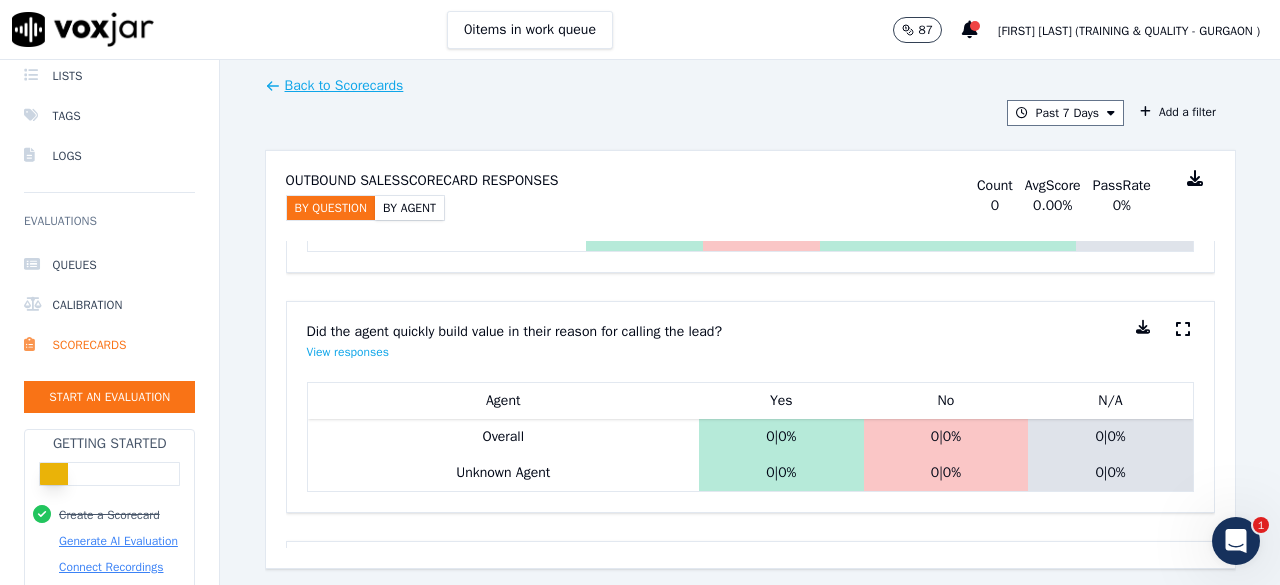 scroll, scrollTop: 0, scrollLeft: 0, axis: both 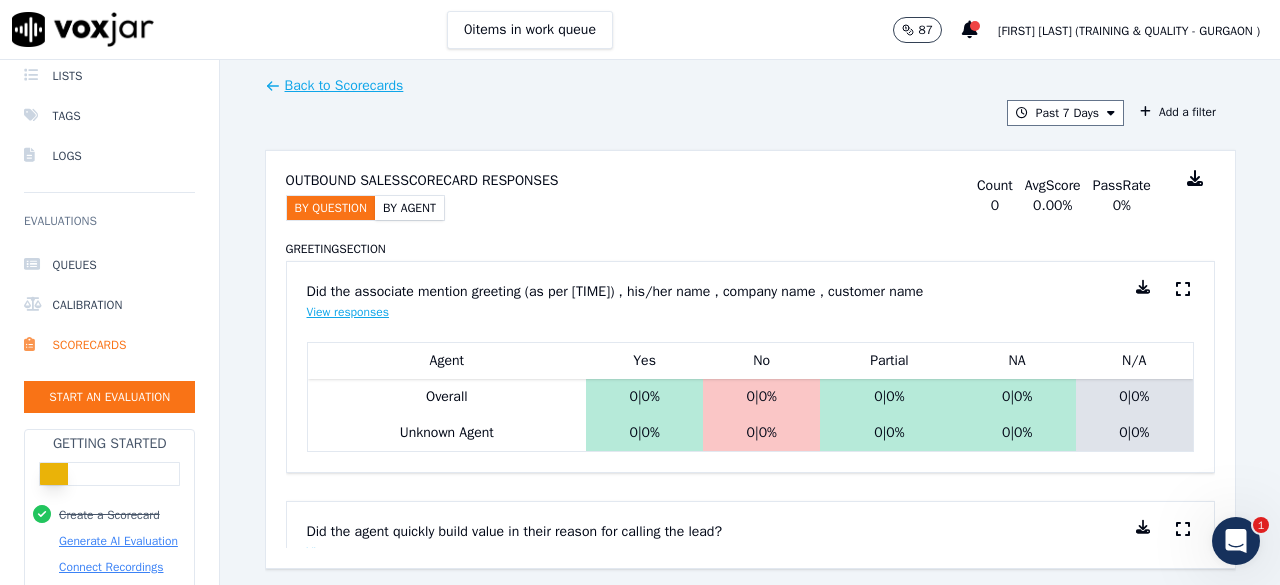 click on "View responses" at bounding box center (348, 312) 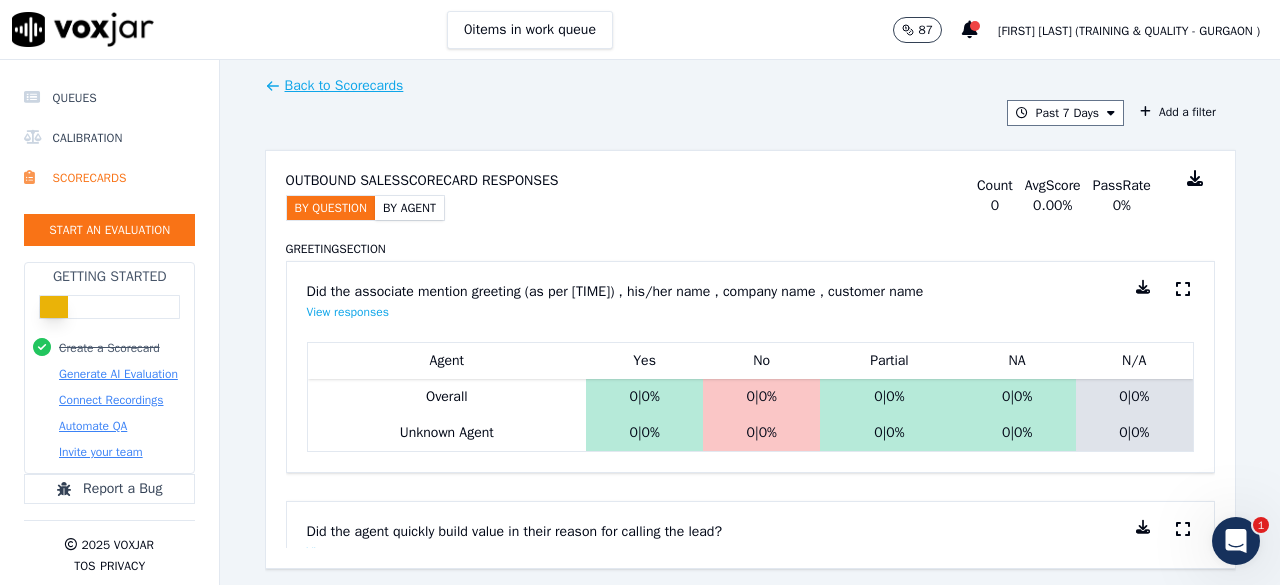 scroll, scrollTop: 194, scrollLeft: 0, axis: vertical 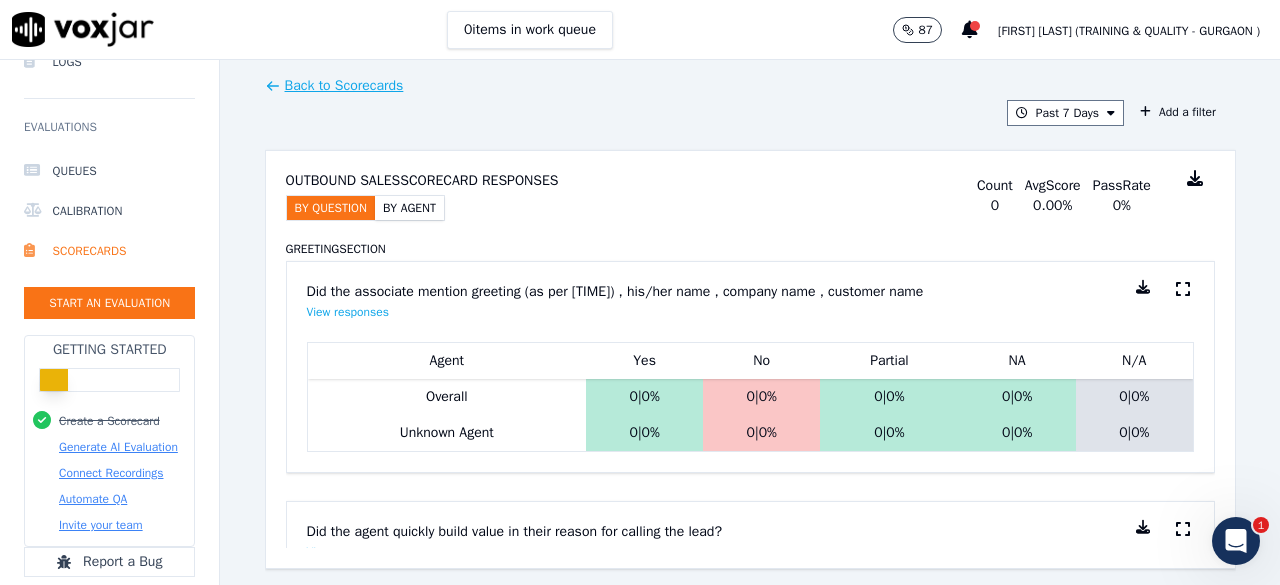 click on "Create a Scorecard" at bounding box center (96, 421) 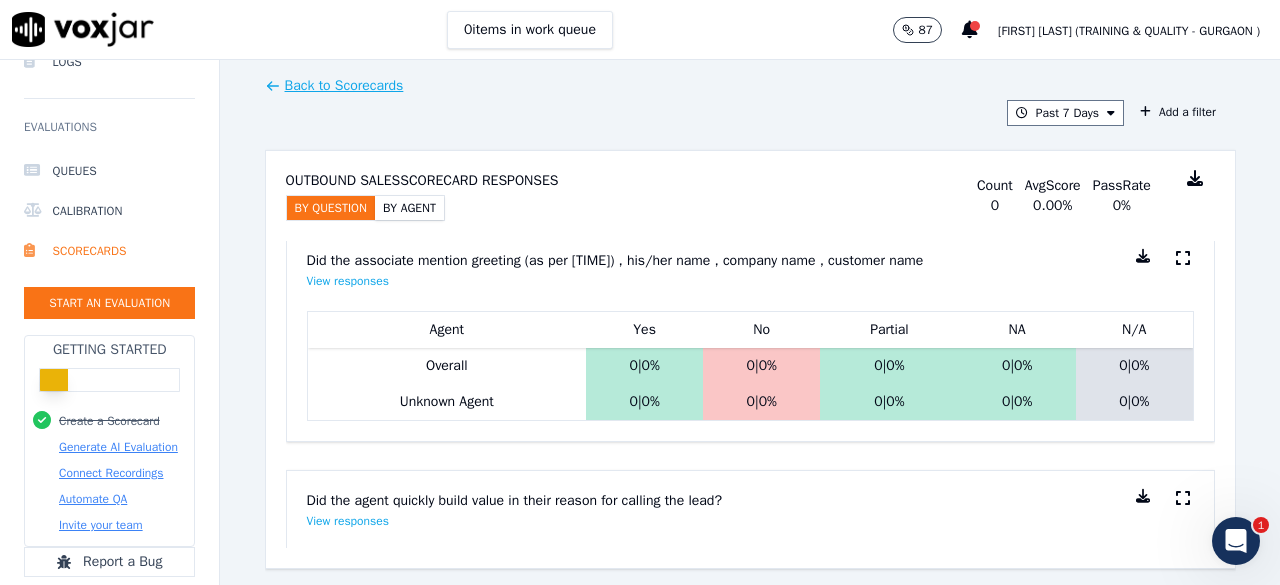 scroll, scrollTop: 0, scrollLeft: 0, axis: both 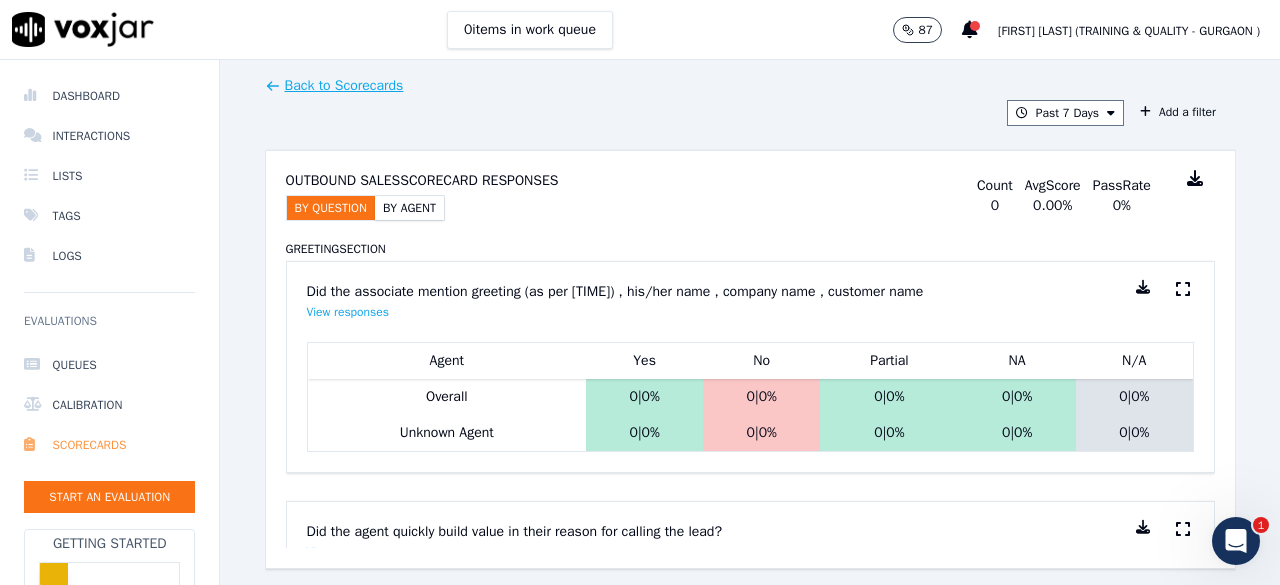 click on "Scorecards" at bounding box center [109, 445] 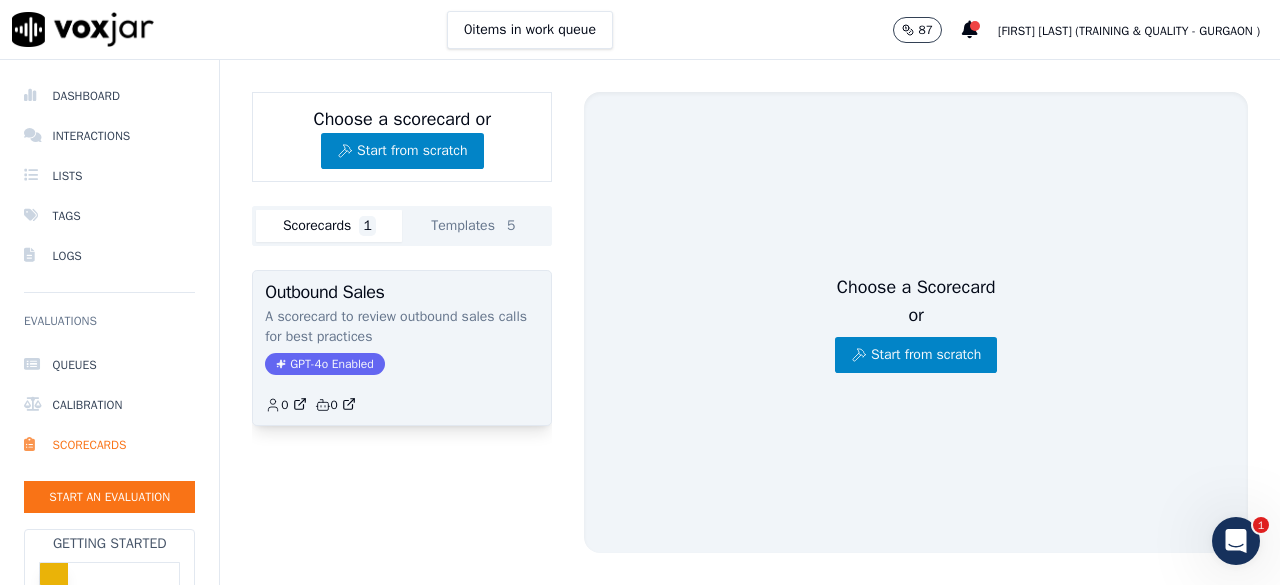 click on "GPT-4o Enabled" 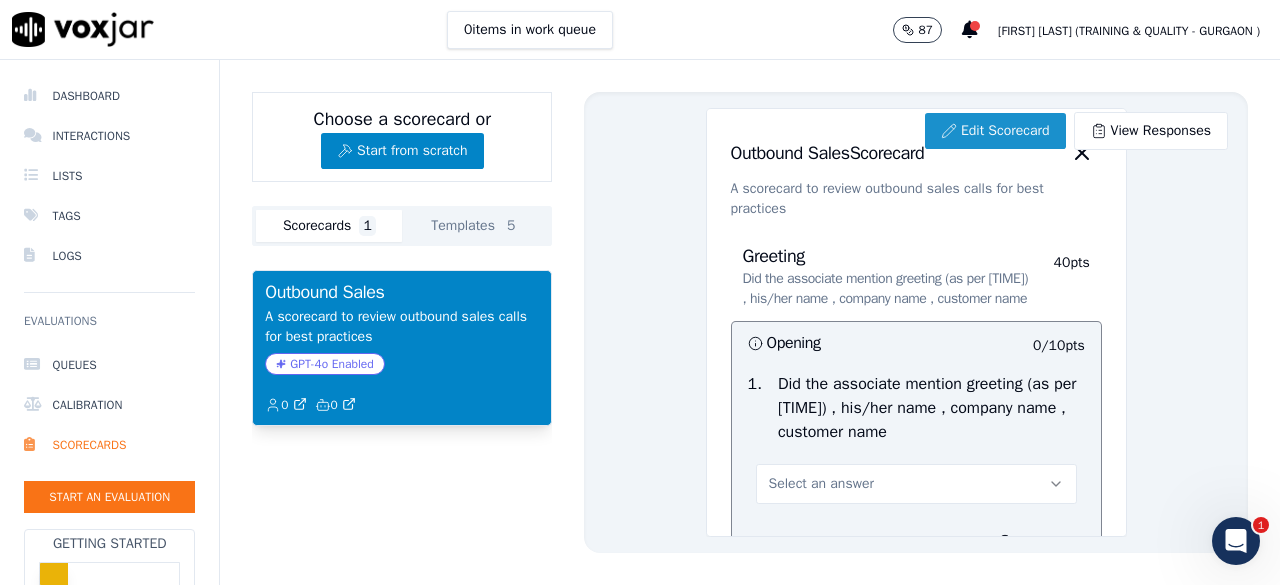 click on "Edit Scorecard" at bounding box center (995, 131) 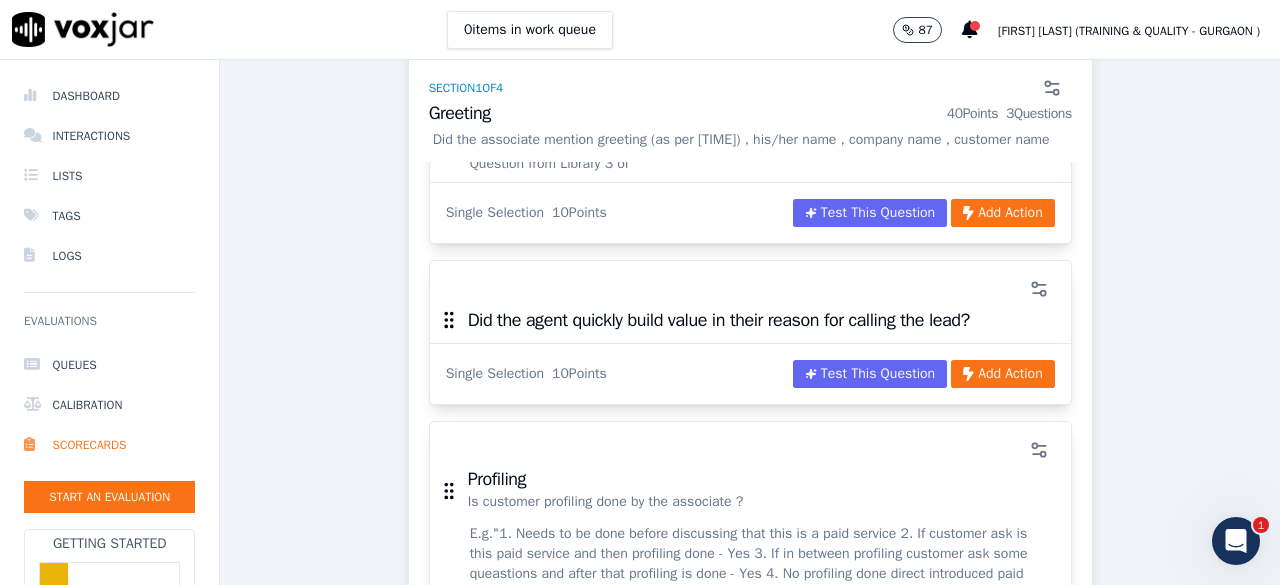 scroll, scrollTop: 500, scrollLeft: 0, axis: vertical 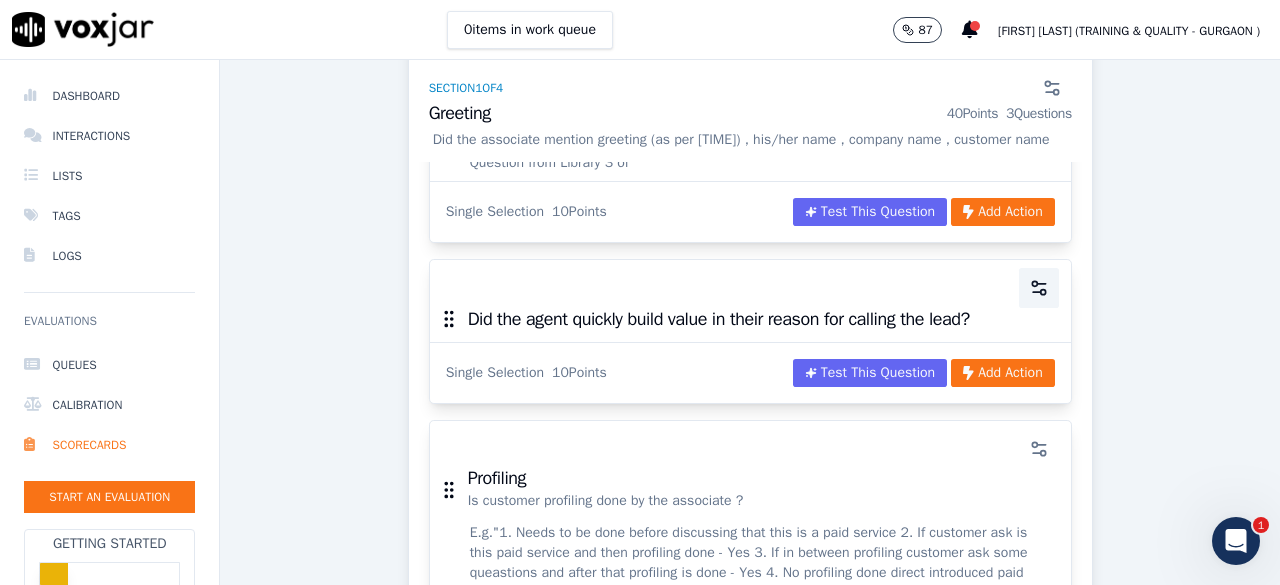 click 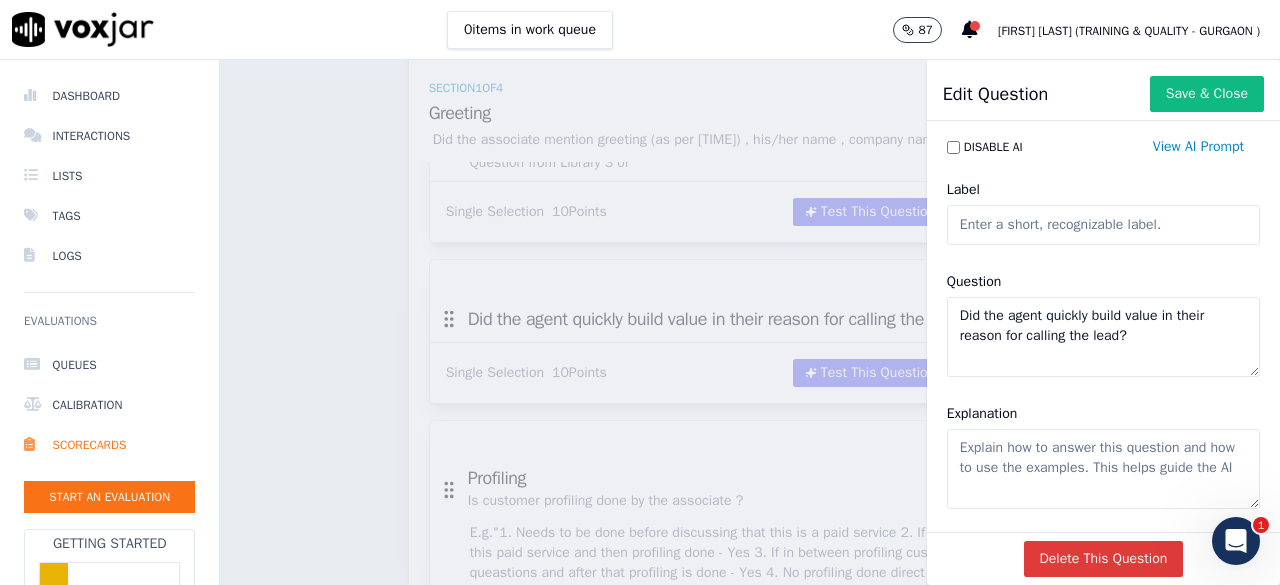 click on "Delete This Question" at bounding box center (1104, 559) 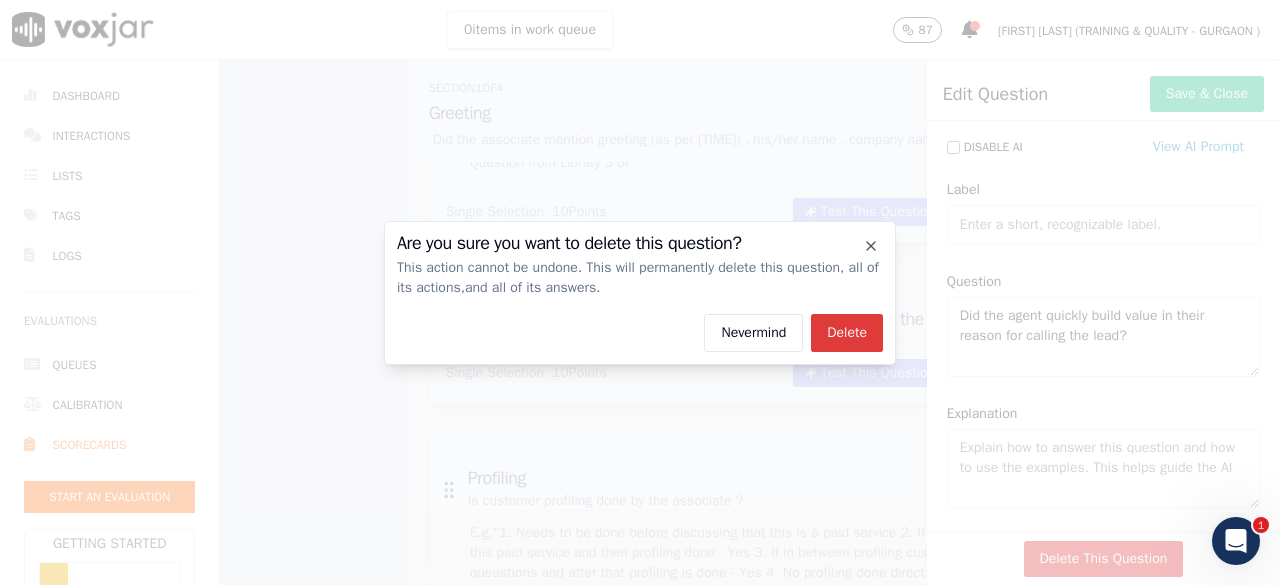 click on "Delete" 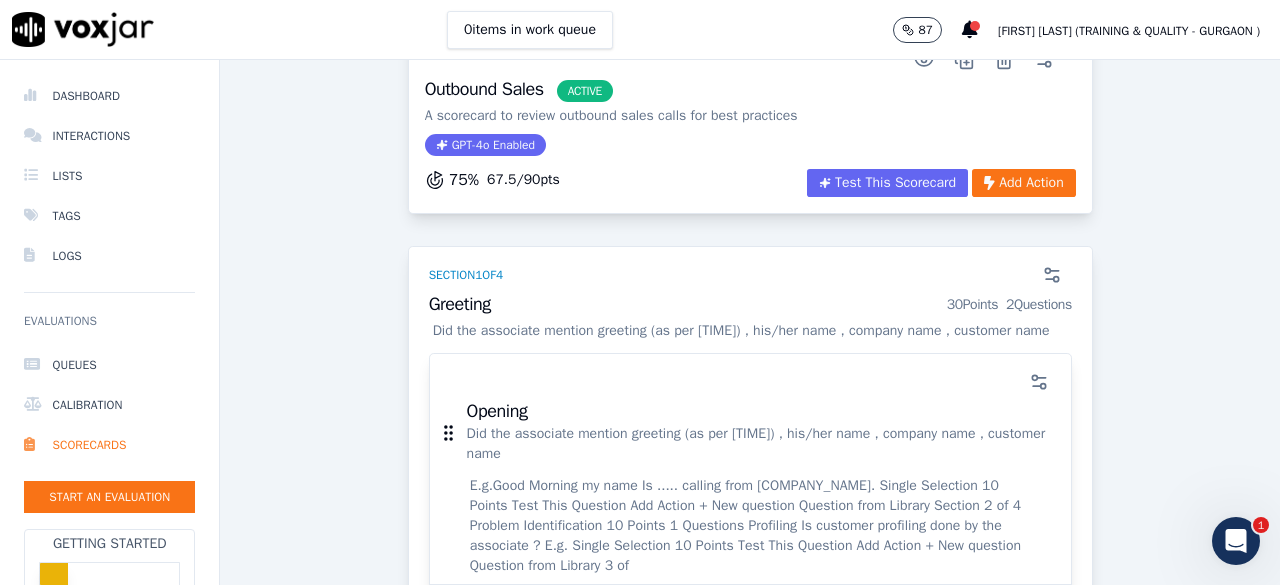 scroll, scrollTop: 0, scrollLeft: 0, axis: both 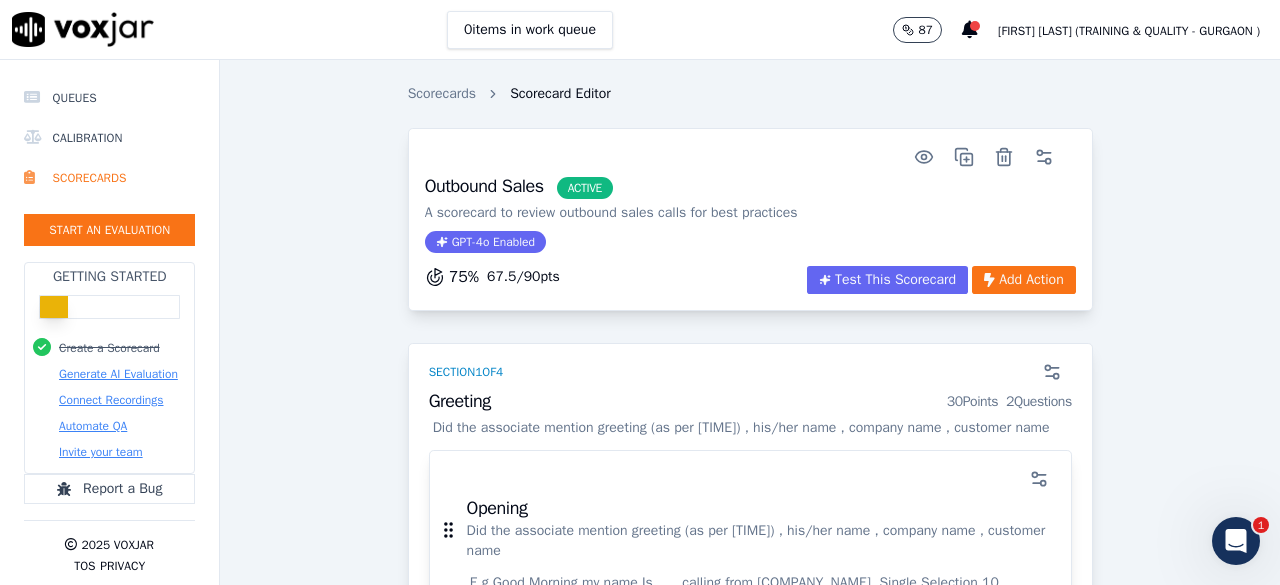 click on "ACTIVE" at bounding box center (585, 188) 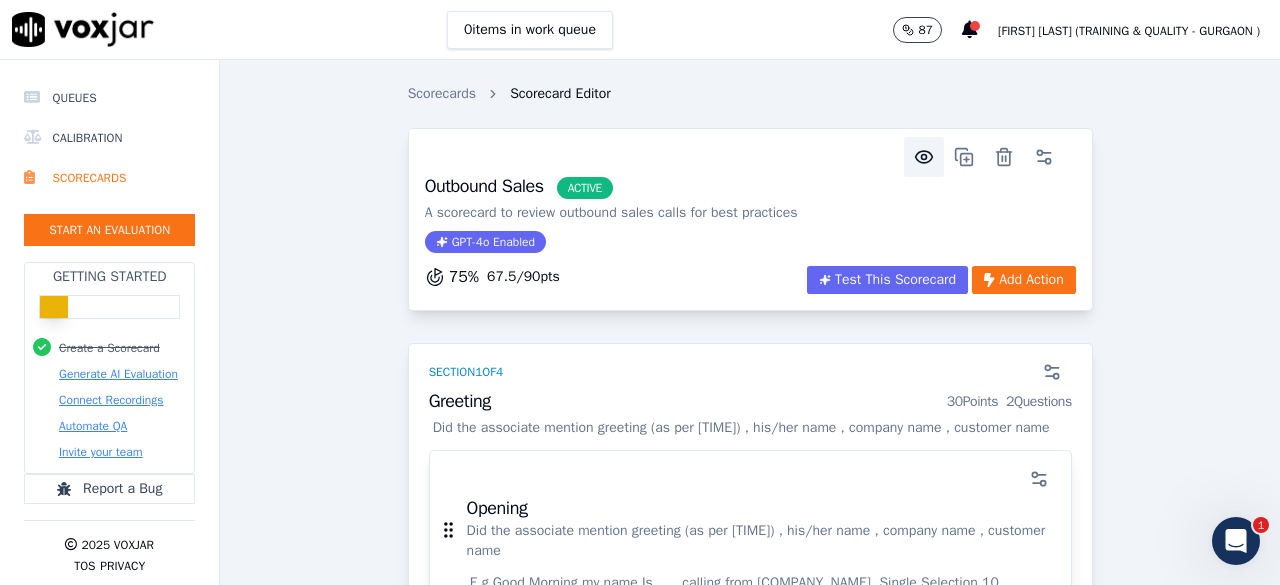 click 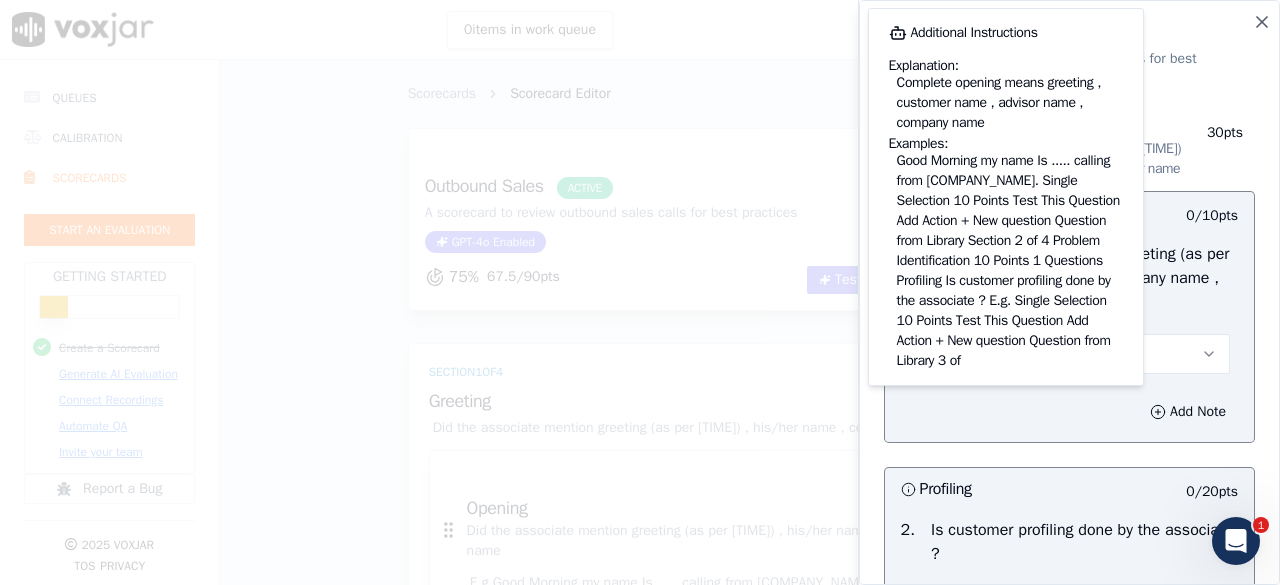 click on "Select an answer" at bounding box center [1069, 354] 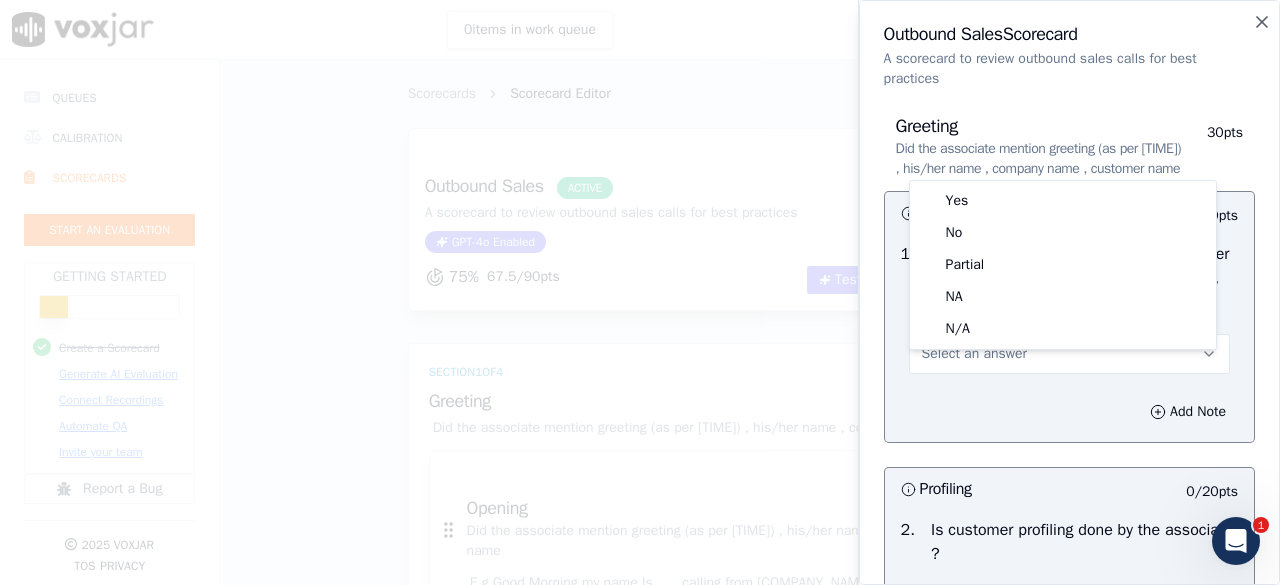 click at bounding box center (640, 292) 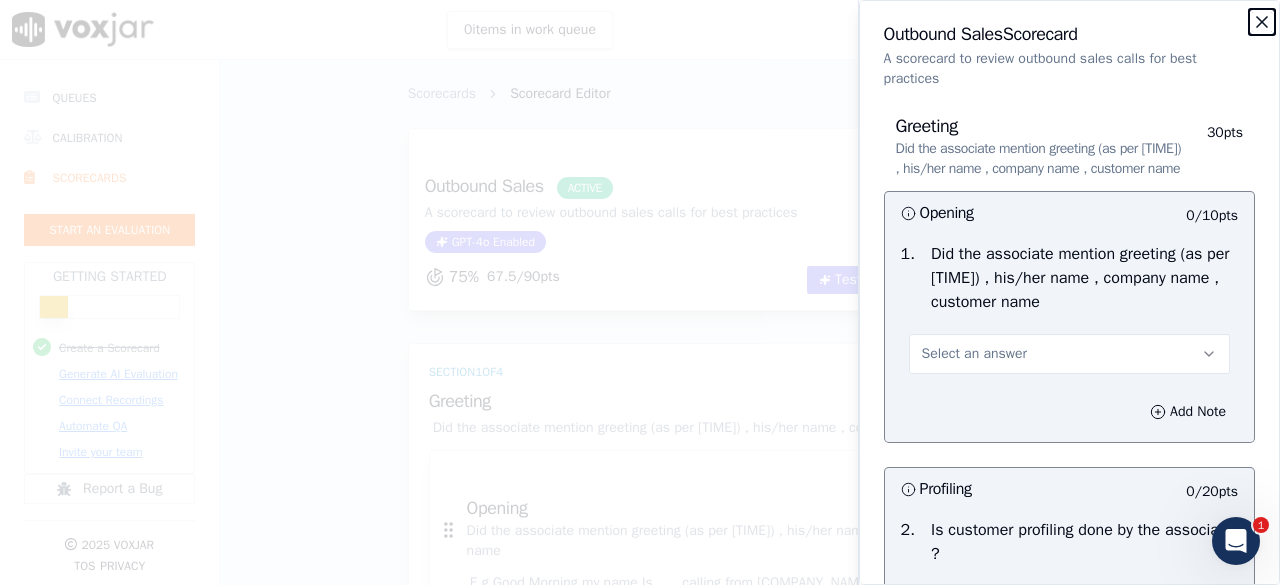 click 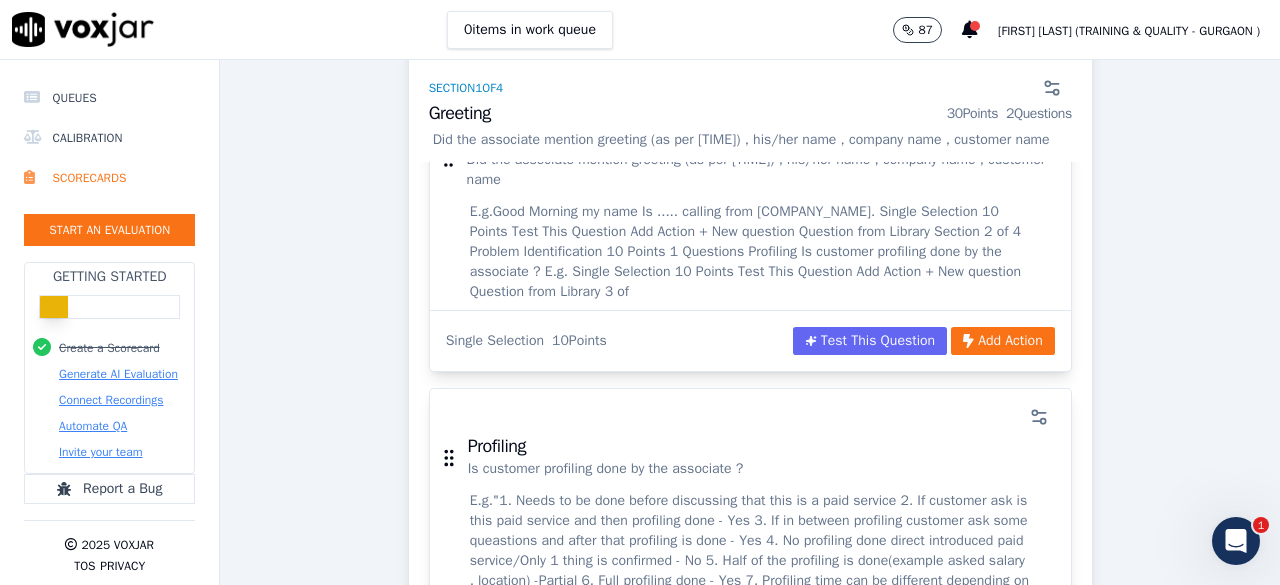 scroll, scrollTop: 500, scrollLeft: 0, axis: vertical 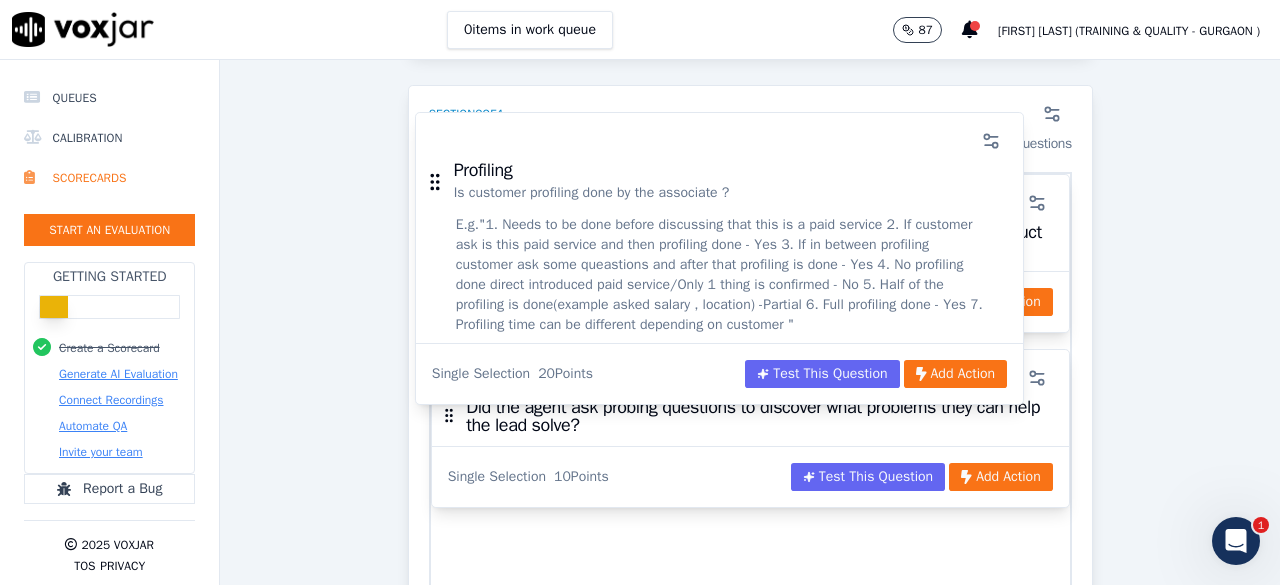 drag, startPoint x: 802, startPoint y: 386, endPoint x: 794, endPoint y: 323, distance: 63.505905 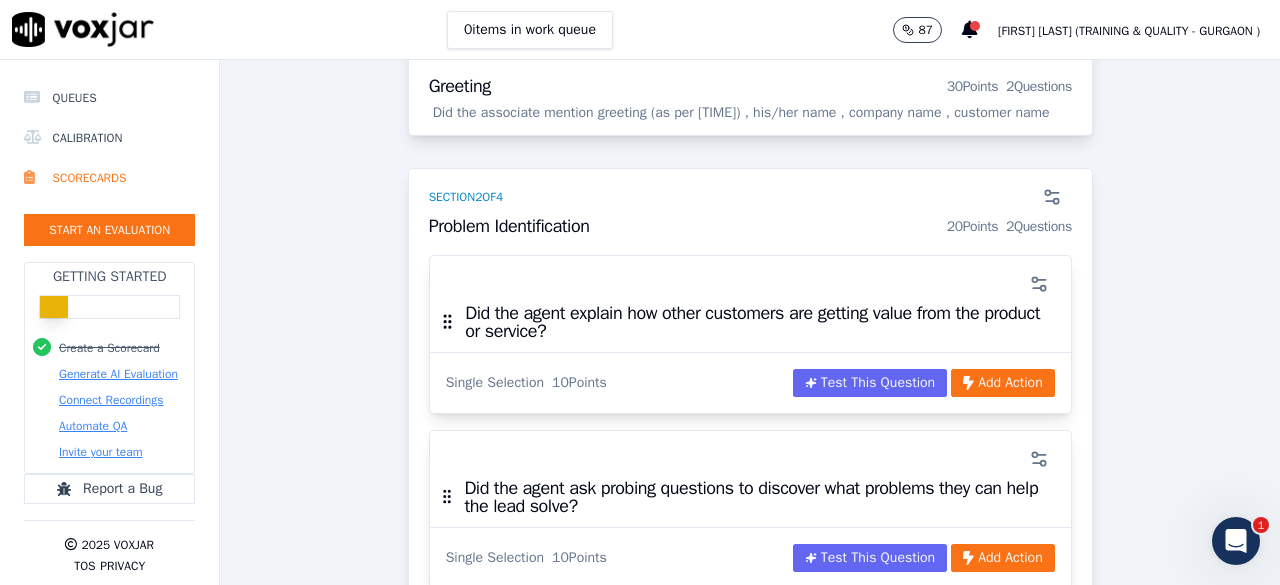 scroll, scrollTop: 880, scrollLeft: 0, axis: vertical 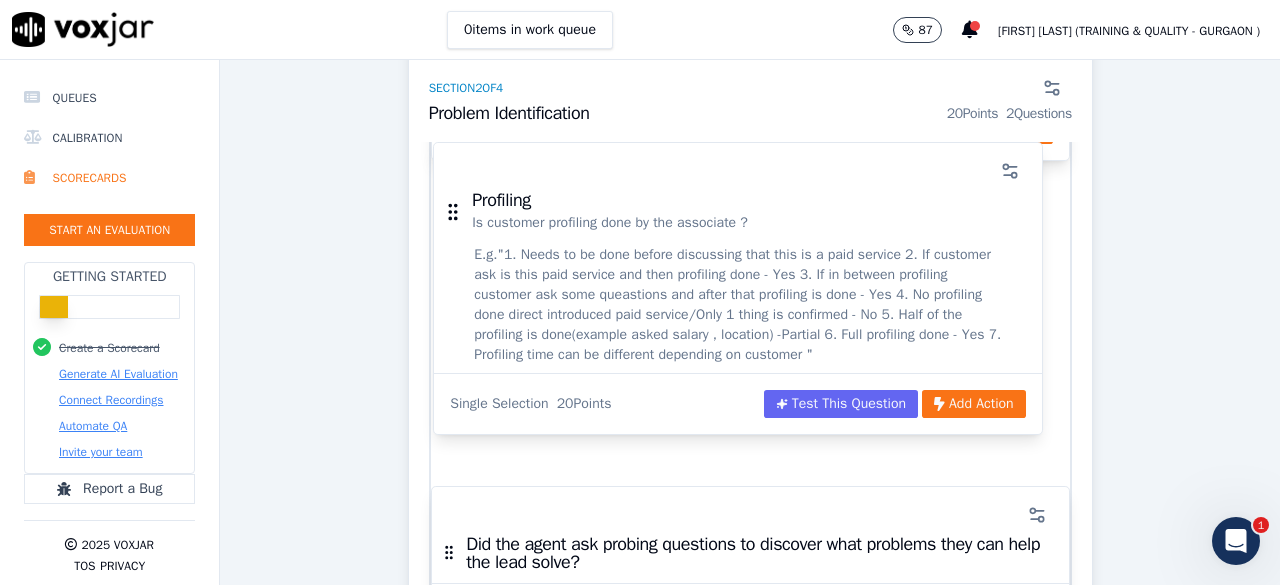 drag, startPoint x: 564, startPoint y: 361, endPoint x: 576, endPoint y: 185, distance: 176.40862 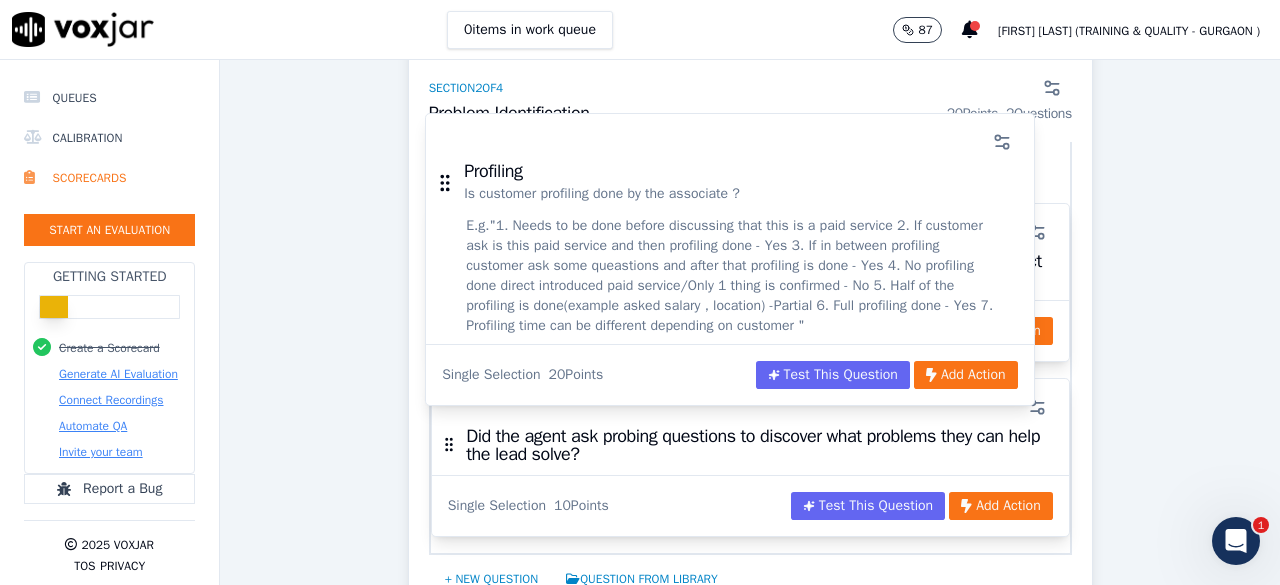 drag, startPoint x: 550, startPoint y: 307, endPoint x: 554, endPoint y: 129, distance: 178.04494 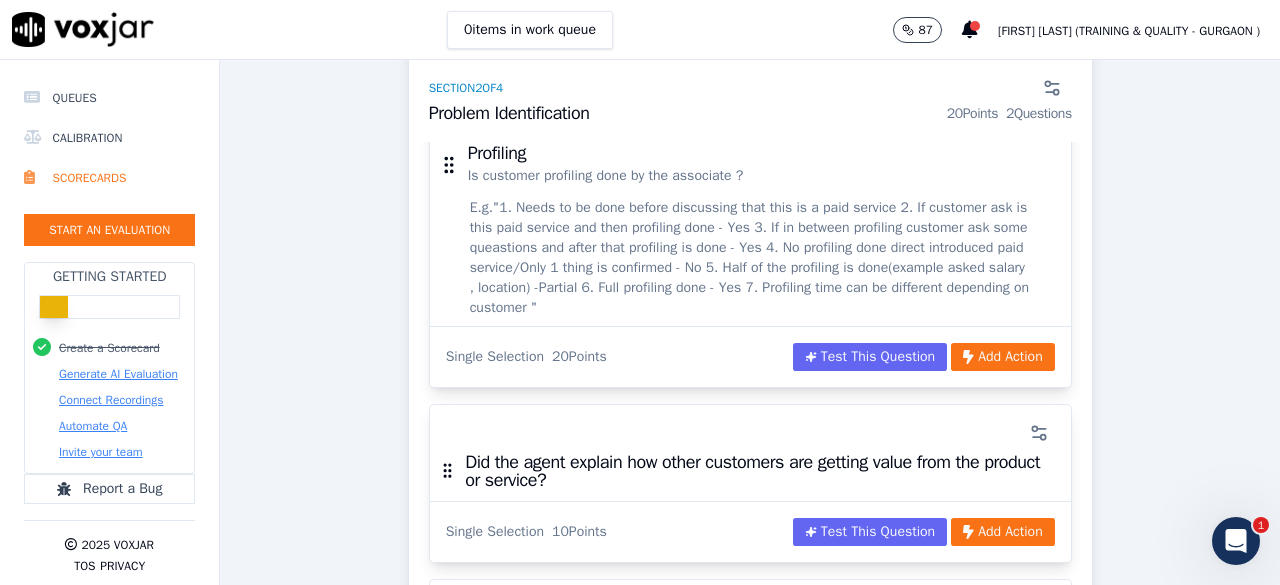 scroll, scrollTop: 841, scrollLeft: 0, axis: vertical 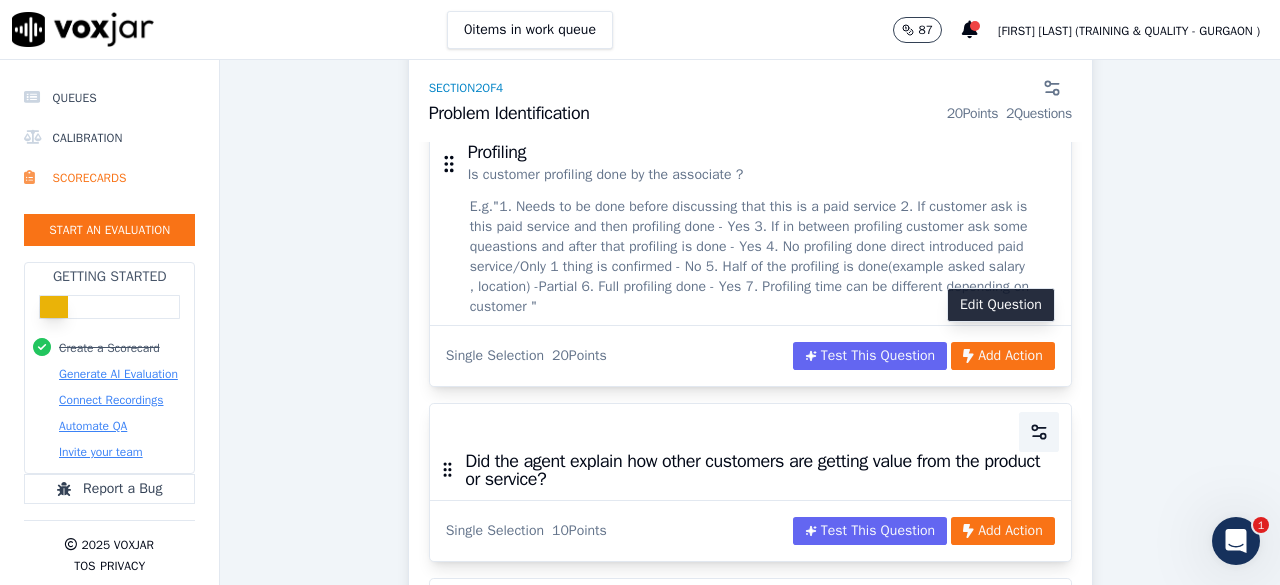 click 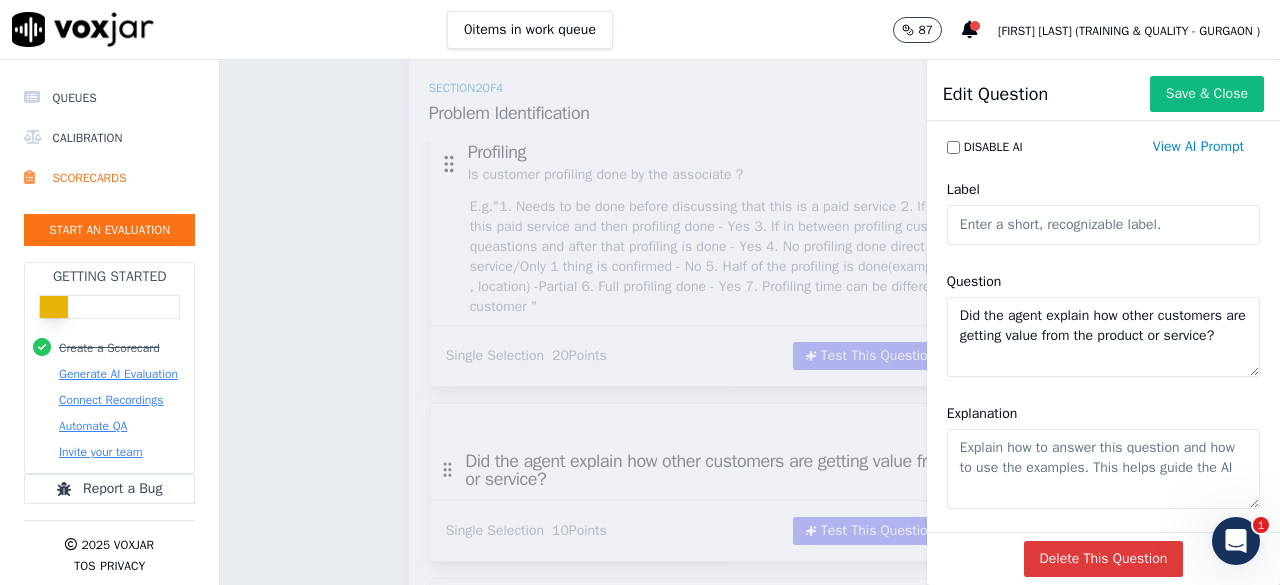 click on "Delete This Question" at bounding box center [1104, 559] 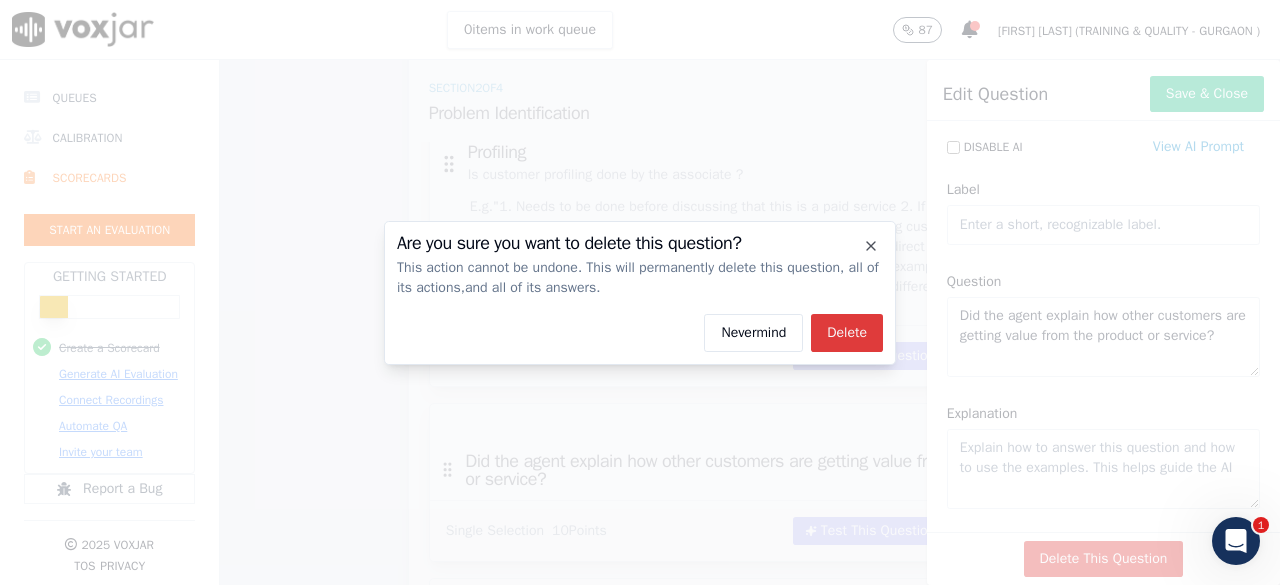 click on "Delete" 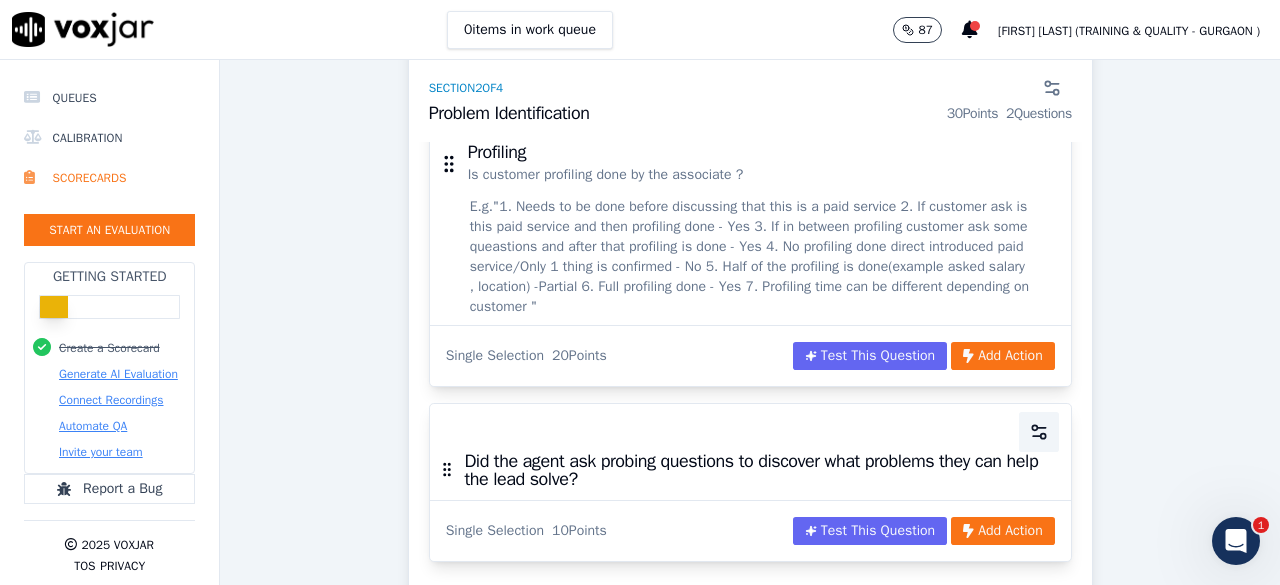 click 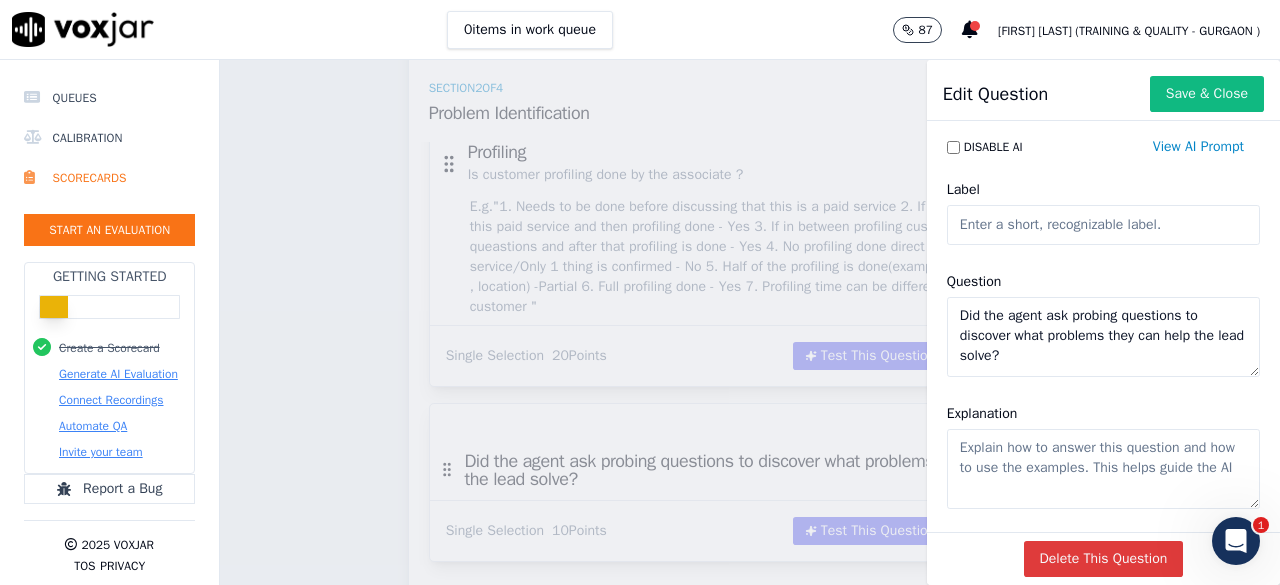 click on "Delete This Question" at bounding box center [1104, 559] 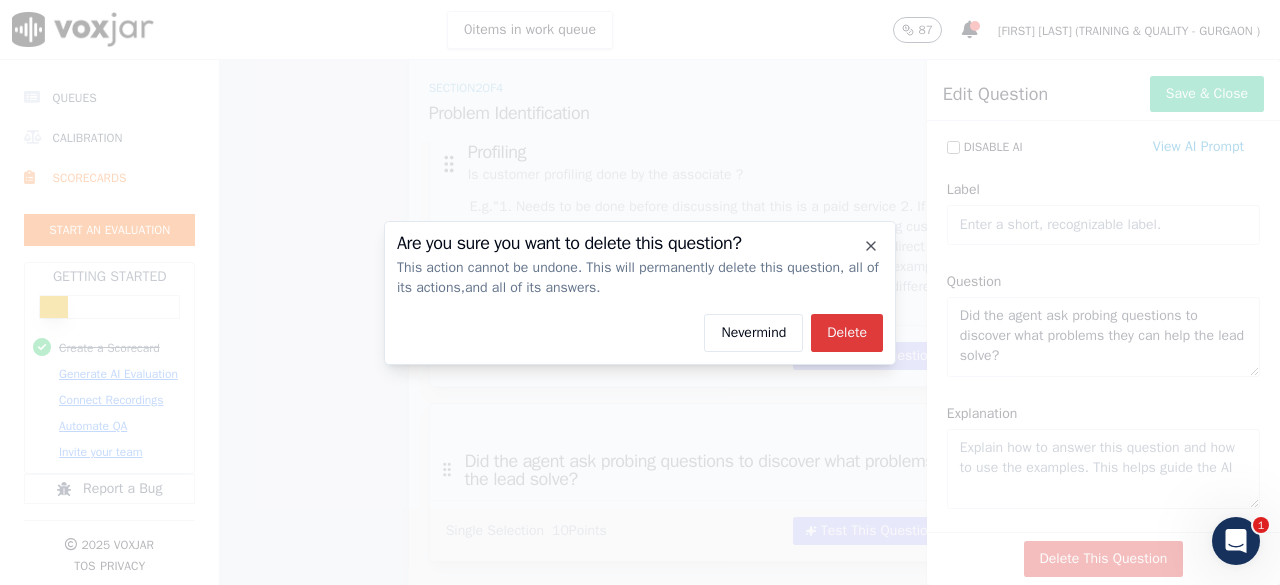 click on "Delete" 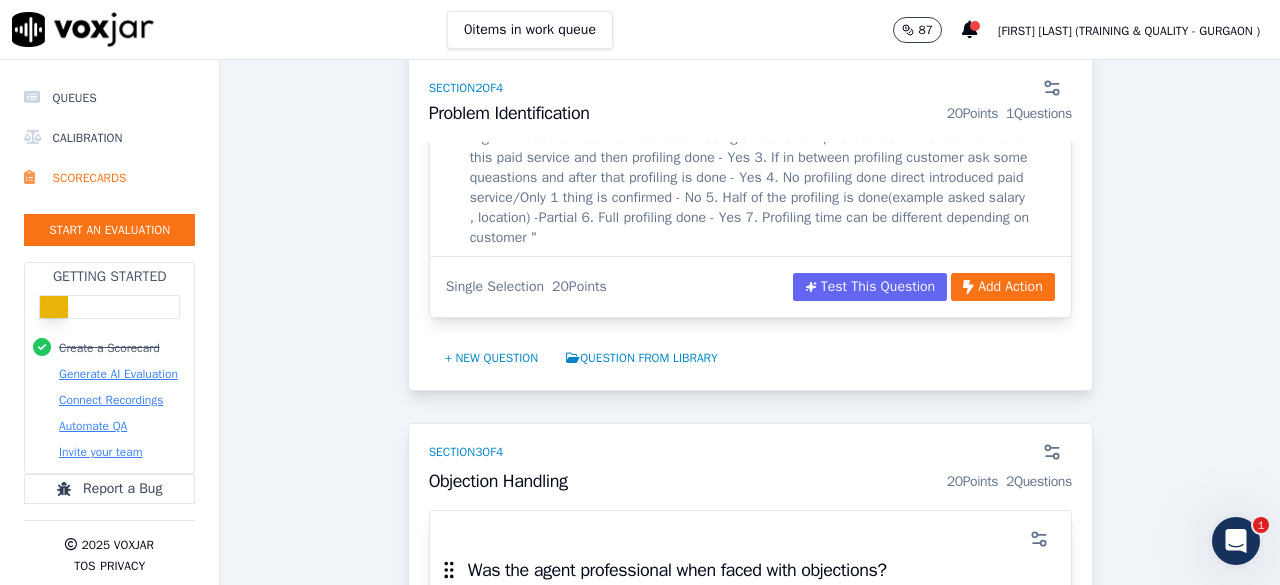 scroll, scrollTop: 941, scrollLeft: 0, axis: vertical 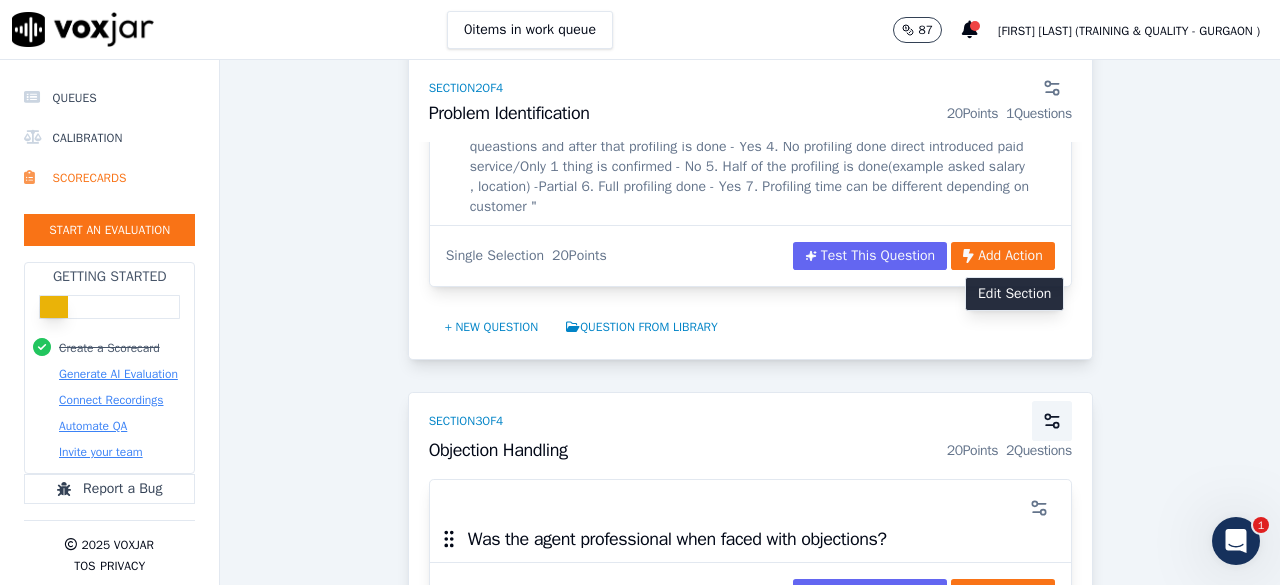 click 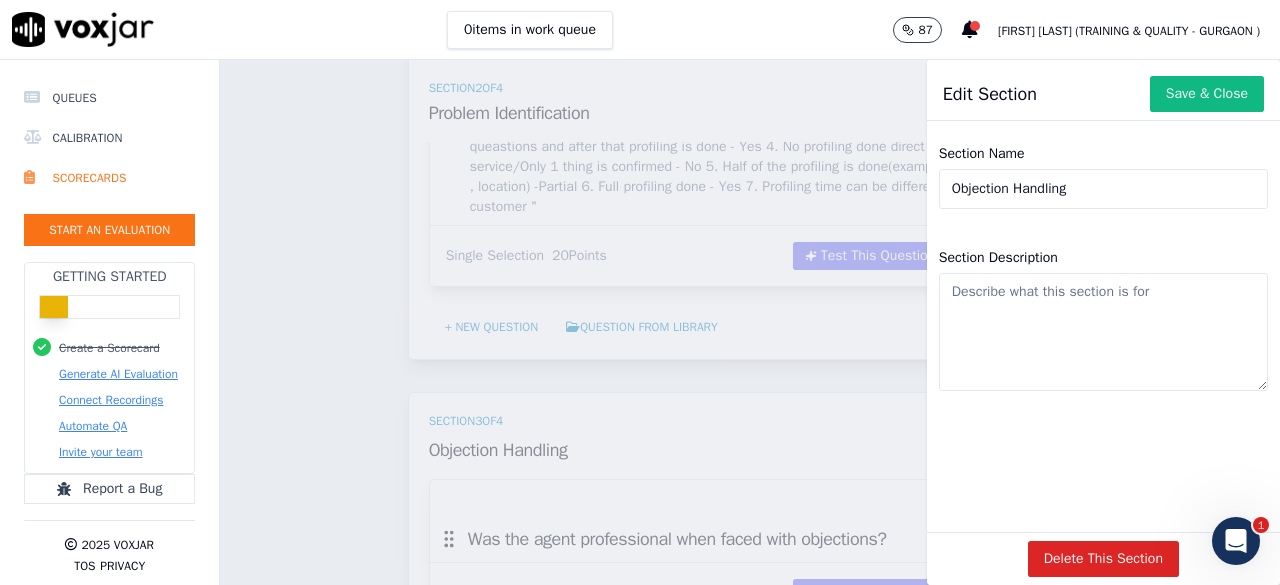 click on "Objection Handling" 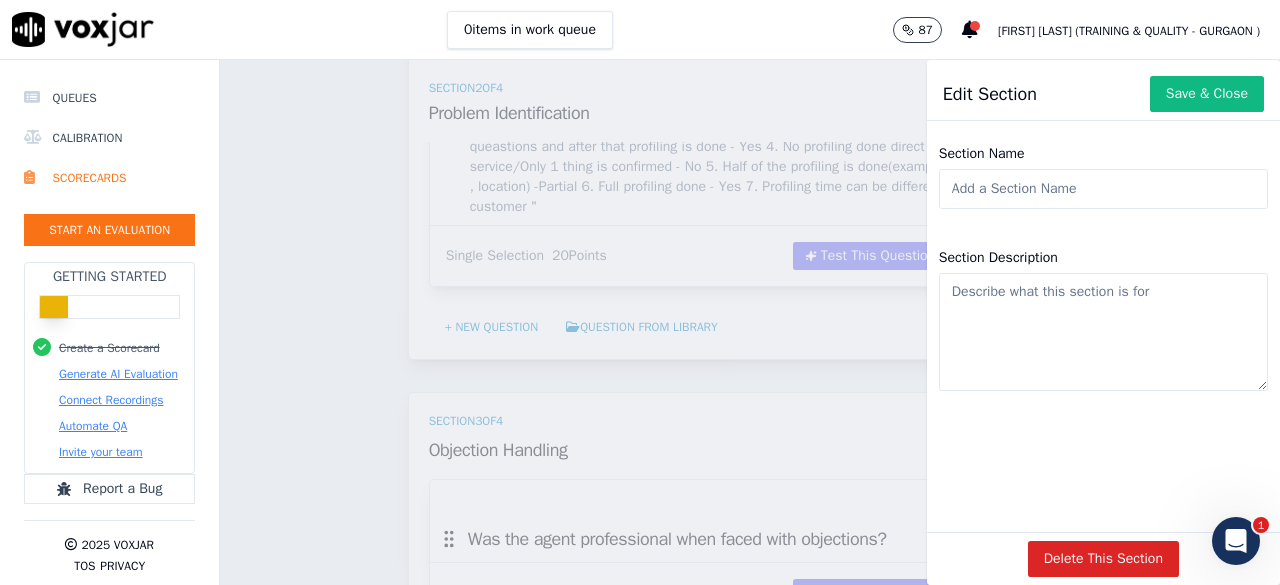 click on "Section Description" 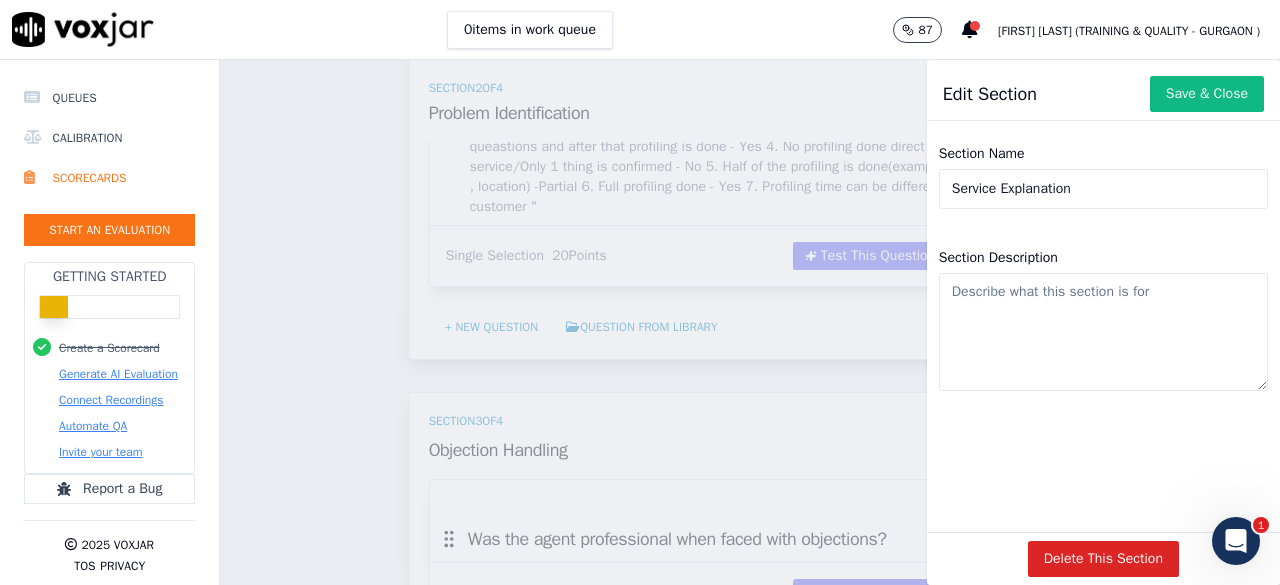 type on "Service Explanation" 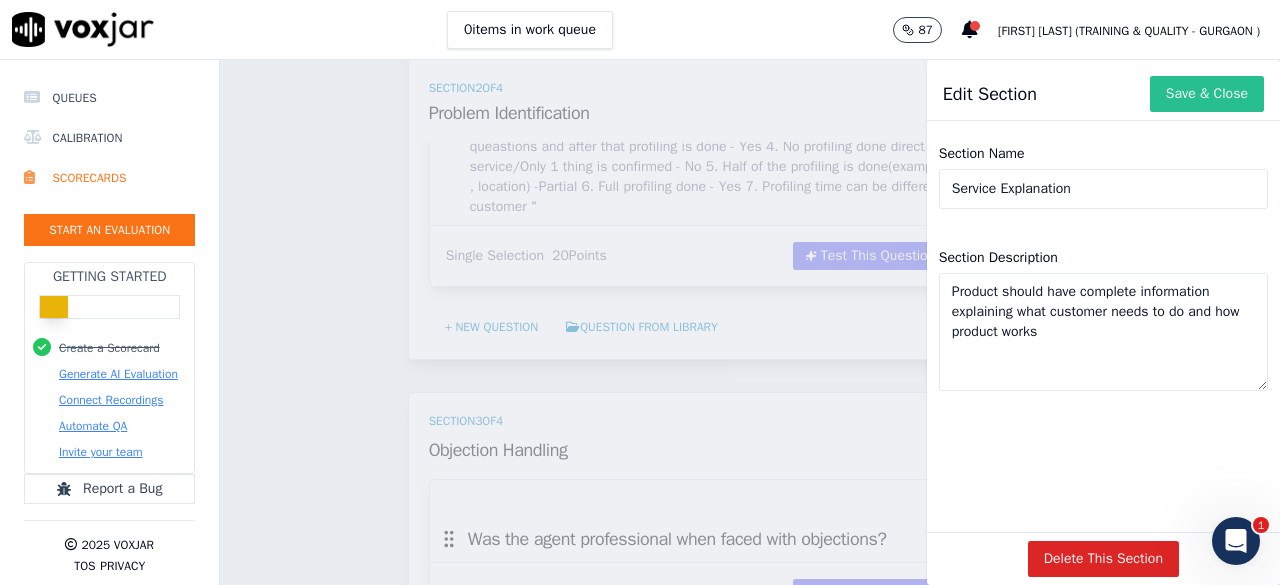 type on "Product should have complete information explaining what customer needs to do and how product works" 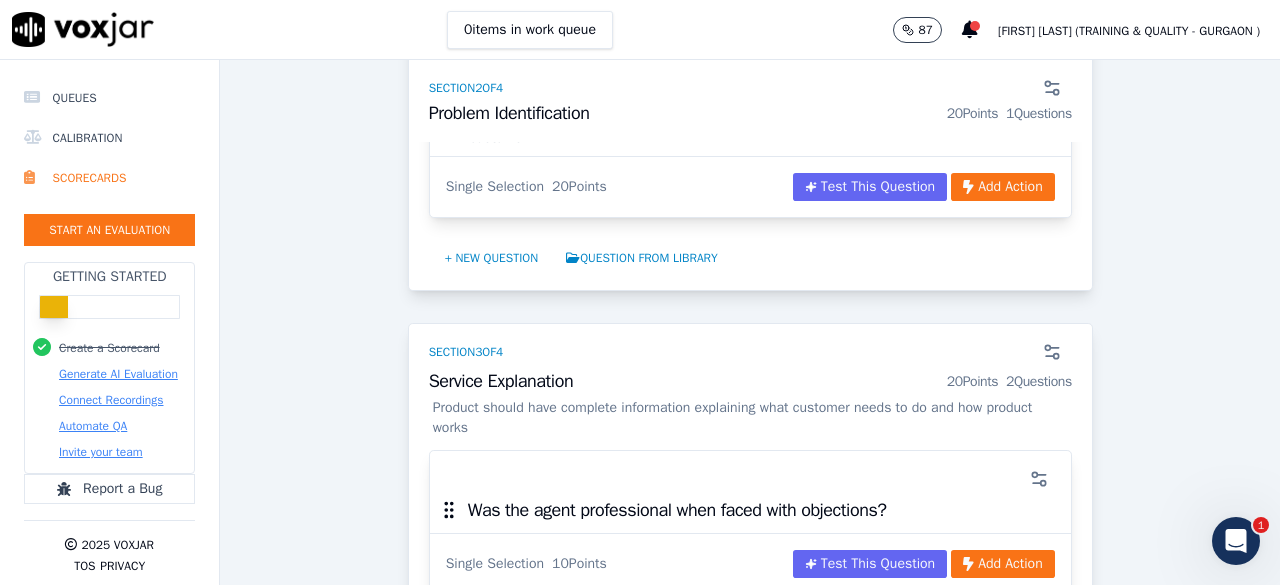 scroll, scrollTop: 1041, scrollLeft: 0, axis: vertical 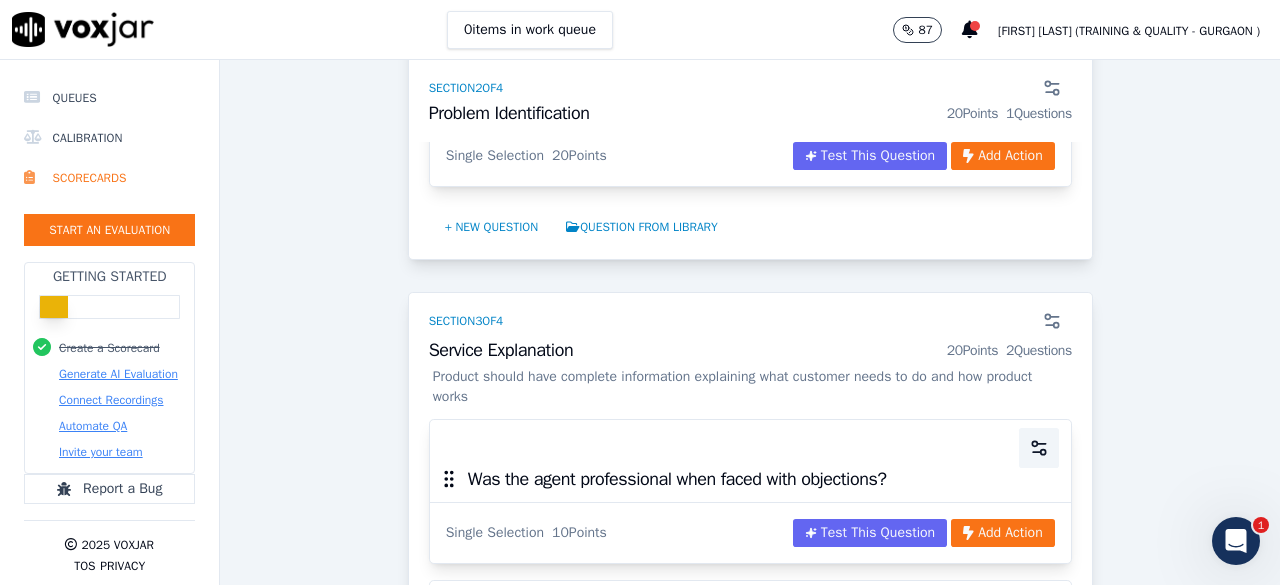 click 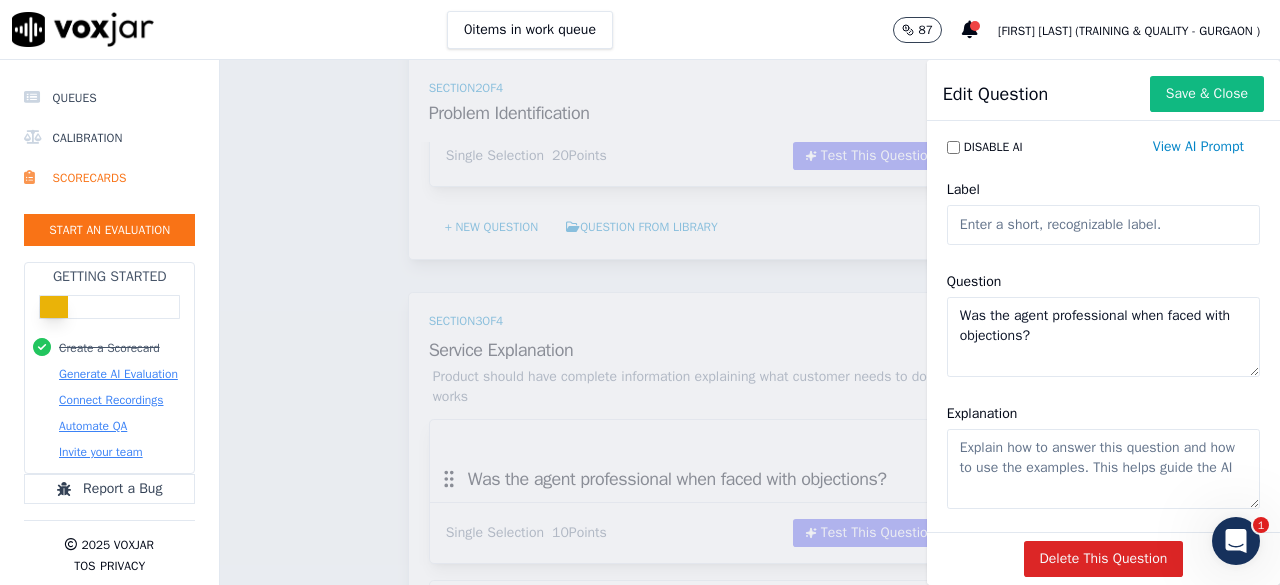 click on "Label" 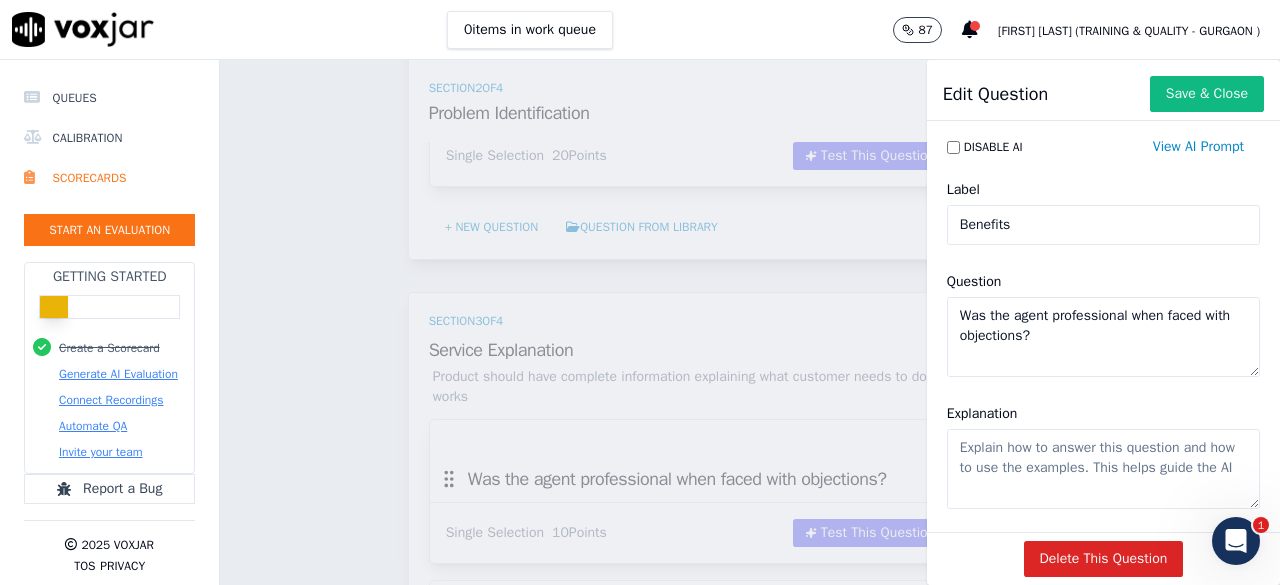 type on "Benefits" 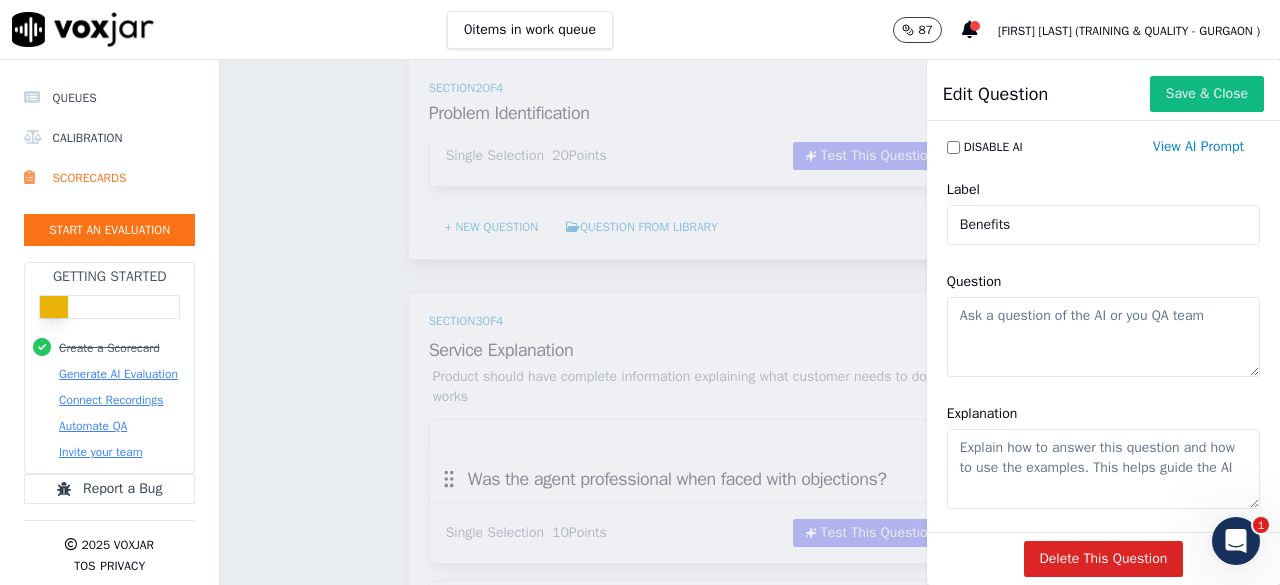 paste on "Product should have complete information explaining what customer needs to do and how product works" 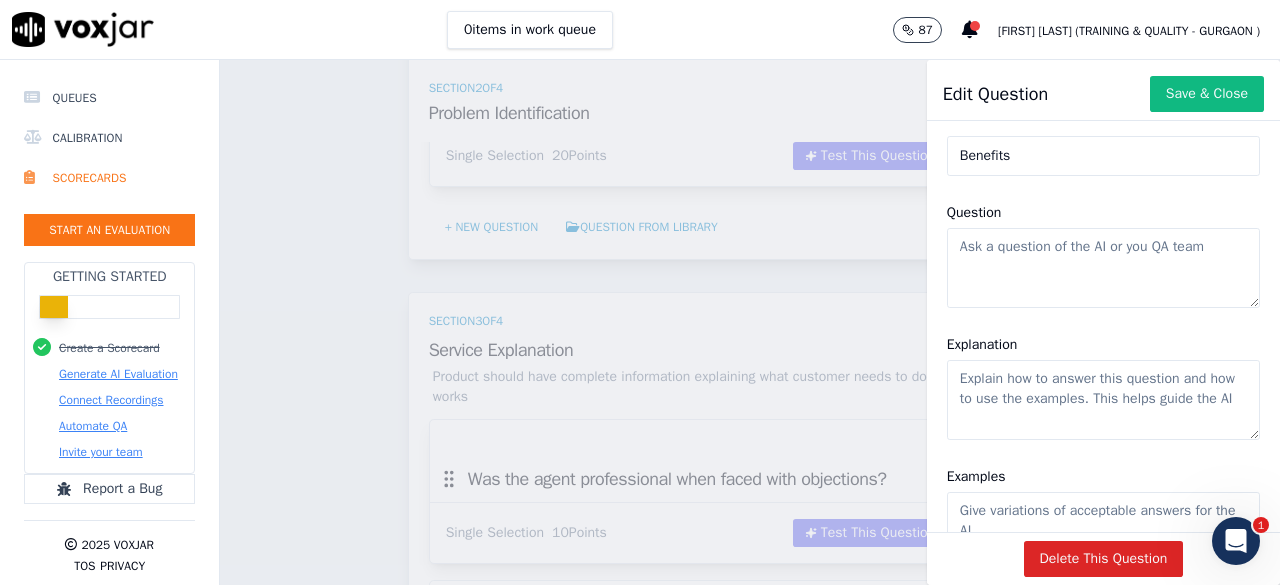 scroll, scrollTop: 100, scrollLeft: 0, axis: vertical 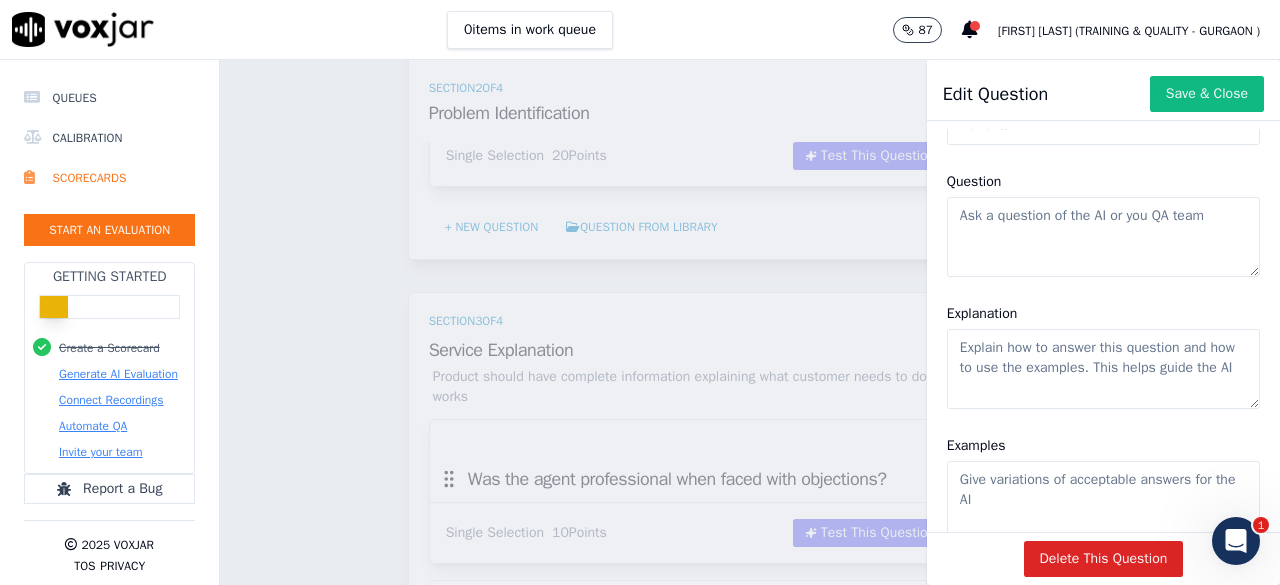 type 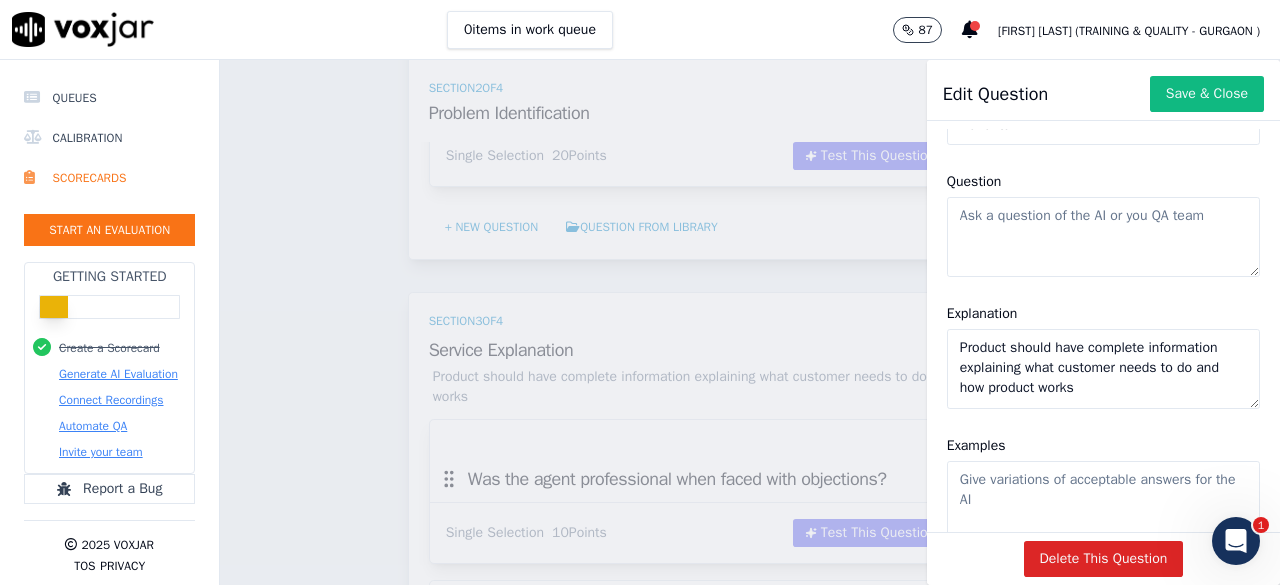 type on "Product should have complete information explaining what customer needs to do and how product works" 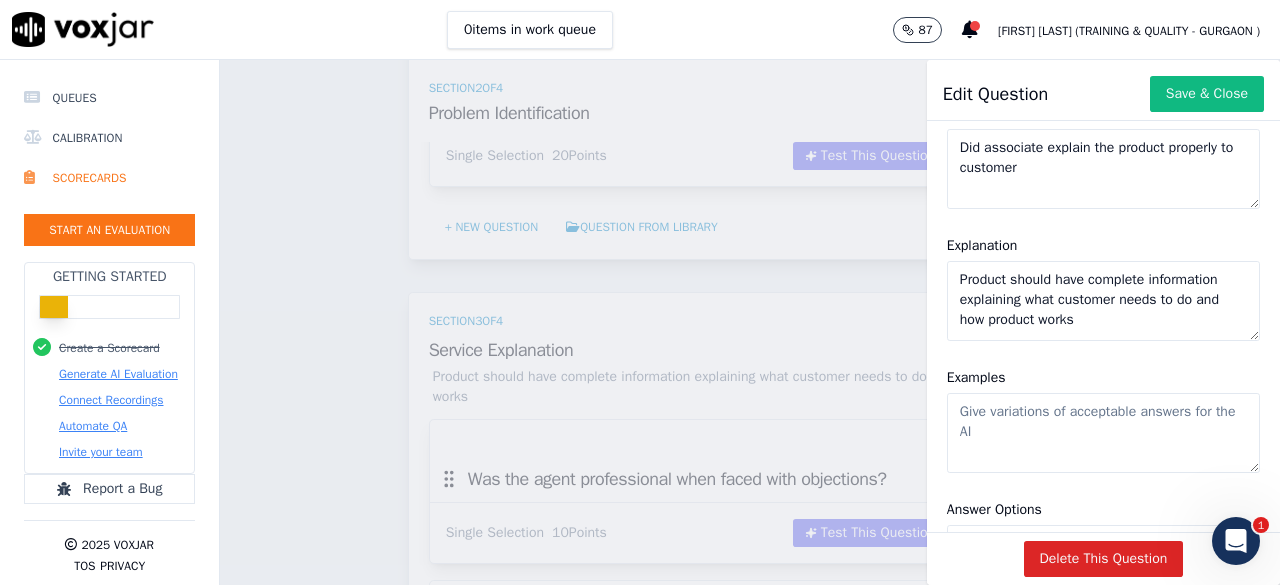 scroll, scrollTop: 200, scrollLeft: 0, axis: vertical 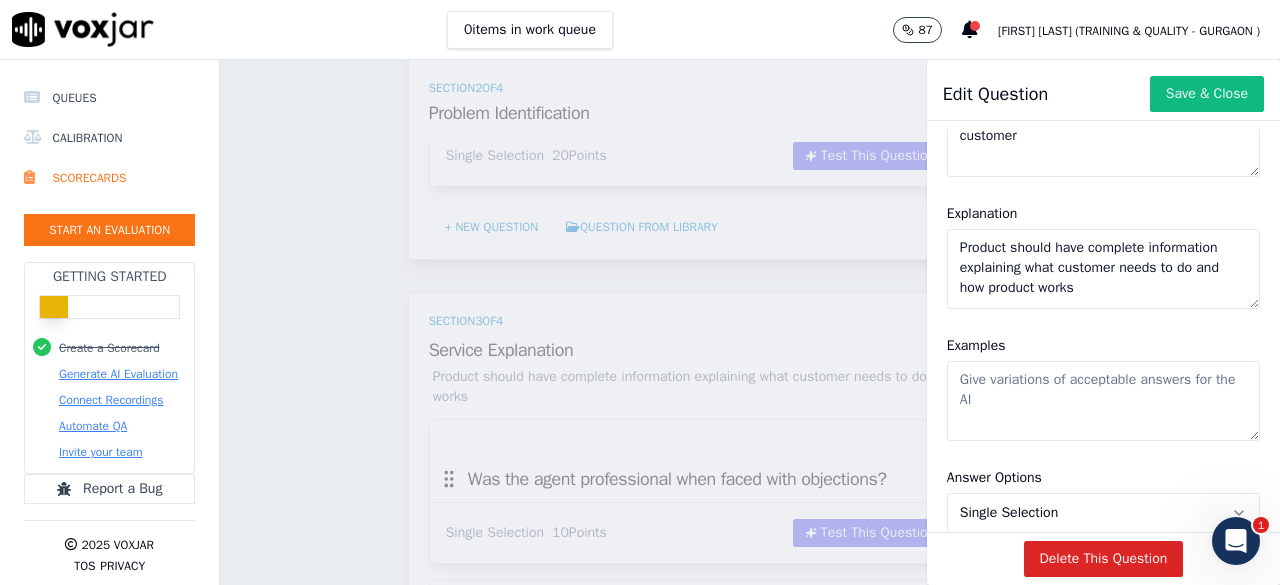 type on "Did associate explain the product properly to customer" 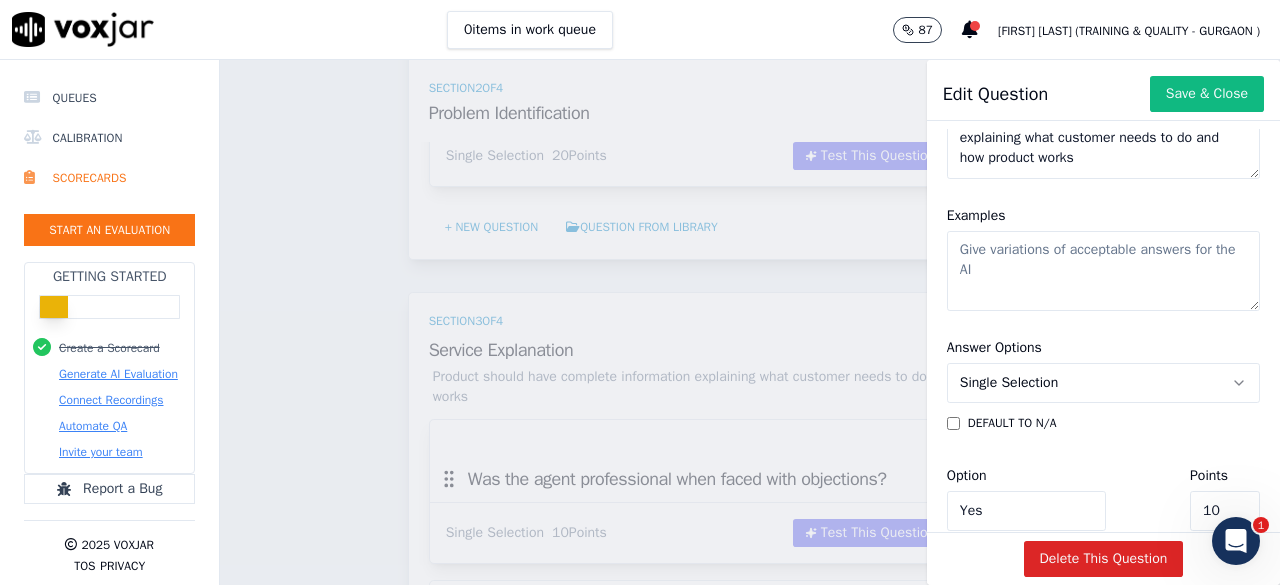 scroll, scrollTop: 300, scrollLeft: 0, axis: vertical 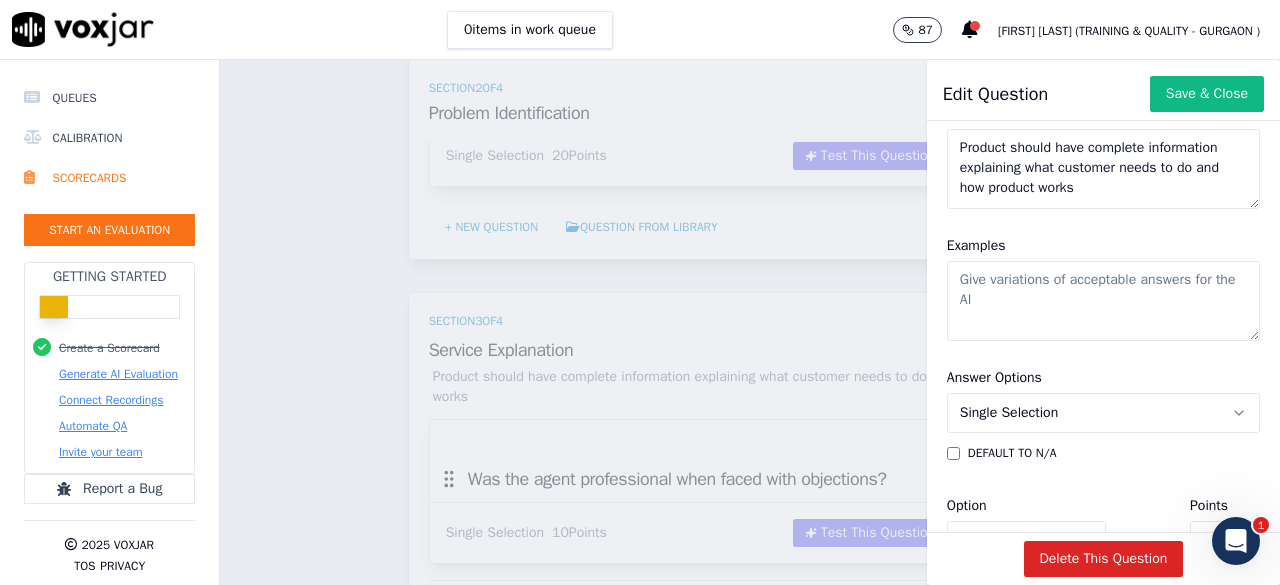 paste on "First service jiska naam hai application highlighter jaisa ki maine apko pahle
hi bataya ki market me vacancy do tarah se aati hai portal and consultant so
hum apka portal part kaise cover kar rahe hai wo batata hu.
Sabse pahle Sir apko Ek RM assign kia jaye jo ki apki profile ko check
karega aur usme koi kami agar hogi wo batayega uske baad hum apki profile ko
highlight karenge priority TAG lagayenge jisse aap ek active job seeker
kahlayenge and apko HT media ka reference provide karwayenge aur apki 2 job
application ko daily basis pe highlight kia jayega .
2. Second service hai Resume booster is service me apka consultant part cover
hoga. Sabse pahle apke resume ko 1000+ consultant ke sath share karenge,
Undisclosed vacancy provide karwayenge isse apki visibility aur
badhegi.Aur wese bhi apko pata hai jo bhi badi MNC companies hoti hai
who market mai apni vacancy nahi publish karte reference se hiring karti hai
un vacancies ke leye aap eligible honge Means ye ki opportunity ayegi.
3. Sir, ag..." 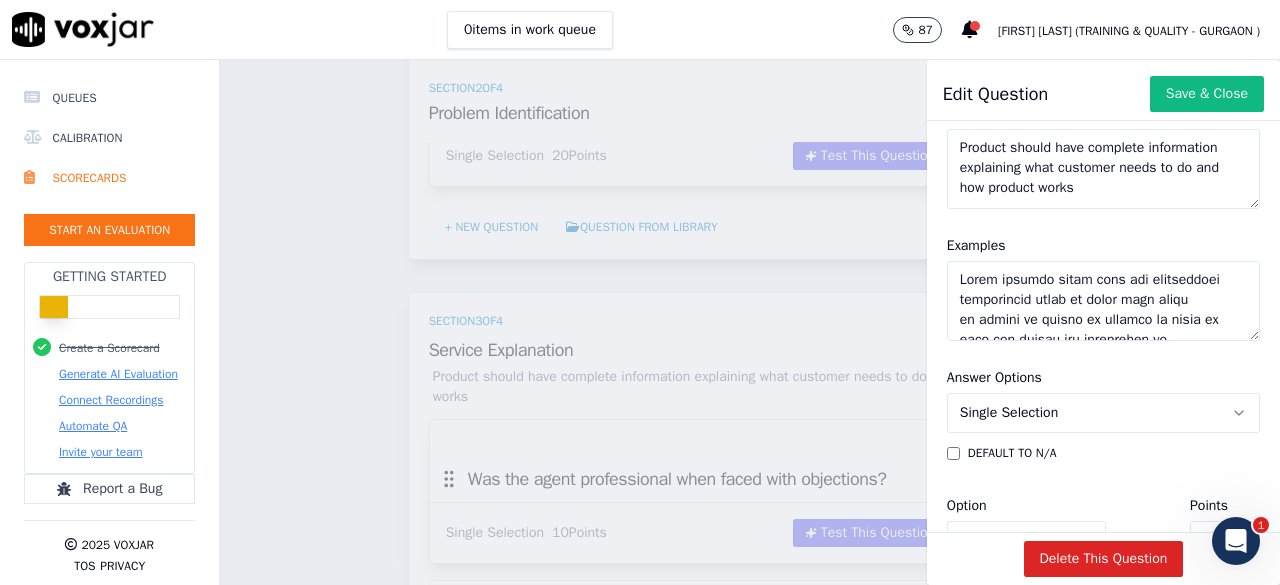 scroll, scrollTop: 889, scrollLeft: 0, axis: vertical 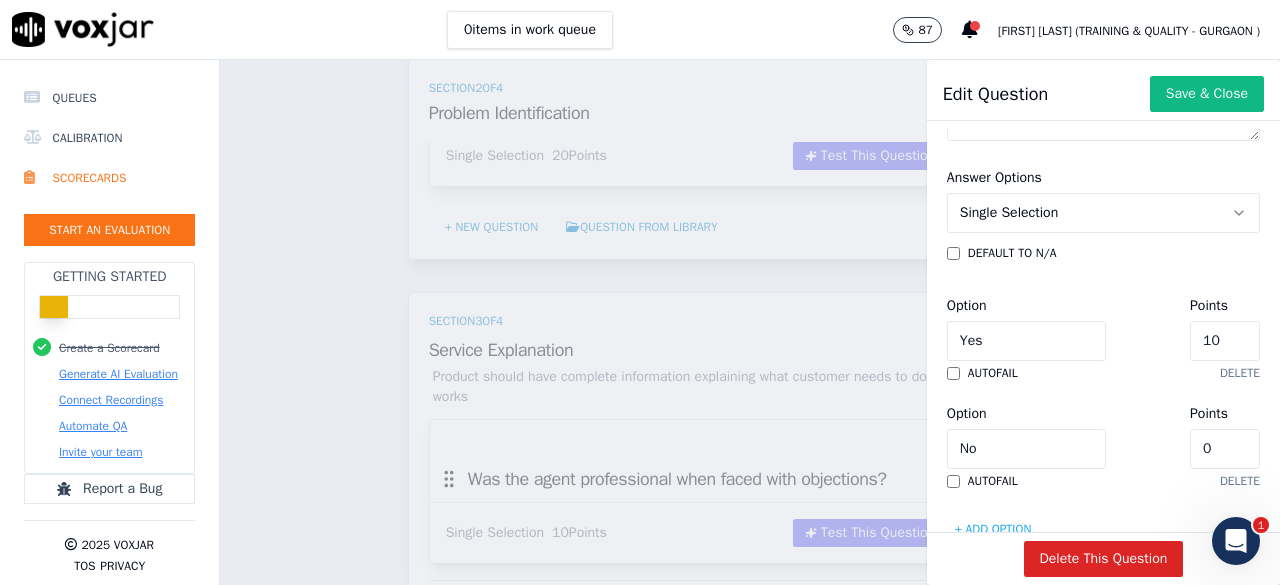 type on "First service jiska naam hai application highlighter jaisa ki maine apko pahle
hi bataya ki market me vacancy do tarah se aati hai portal and consultant so
hum apka portal part kaise cover kar rahe hai wo batata hu.
Sabse pahle Sir apko Ek RM assign kia jaye jo ki apki profile ko check
karega aur usme koi kami agar hogi wo batayega uske baad hum apki profile ko
highlight karenge priority TAG lagayenge jisse aap ek active job seeker
kahlayenge and apko HT media ka reference provide karwayenge aur apki 2 job
application ko daily basis pe highlight kia jayega .
2. Second service hai Resume booster is service me apka consultant part cover
hoga. Sabse pahle apke resume ko 1000+ consultant ke sath share karenge,
Undisclosed vacancy provide karwayenge isse apki visibility aur
badhegi.Aur wese bhi apko pata hai jo bhi badi MNC companies hoti hai
who market mai apni vacancy nahi publish karte reference se hiring karti hai
un vacancies ke leye aap eligible honge Means ye ki opportunity ayegi.
3. Sir, ag..." 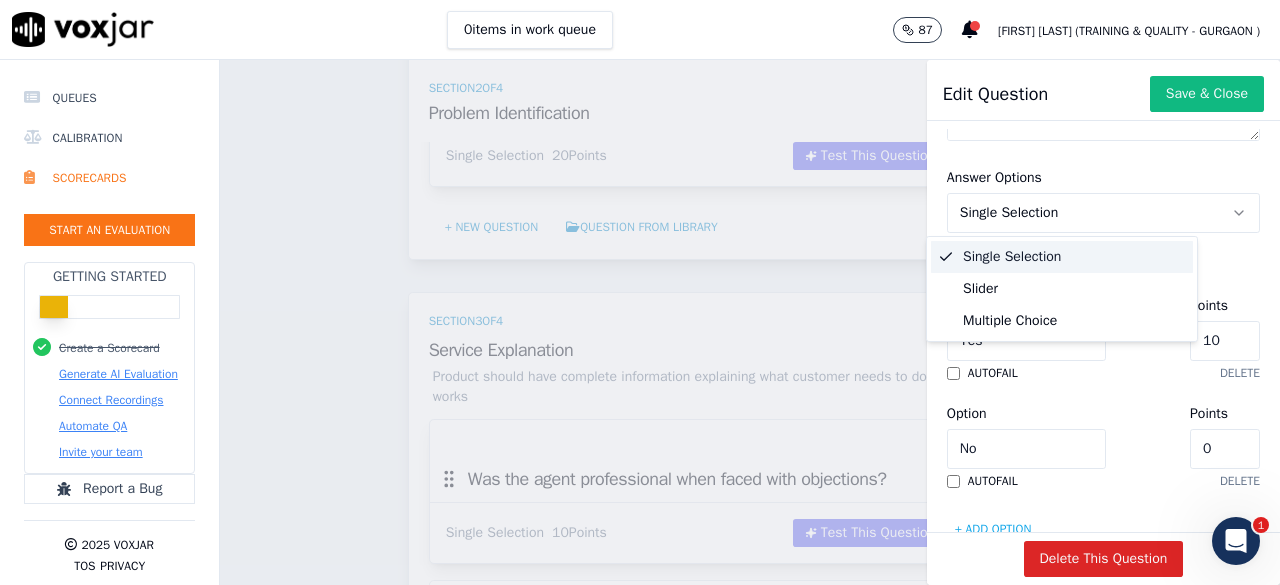 click on "Single Selection" 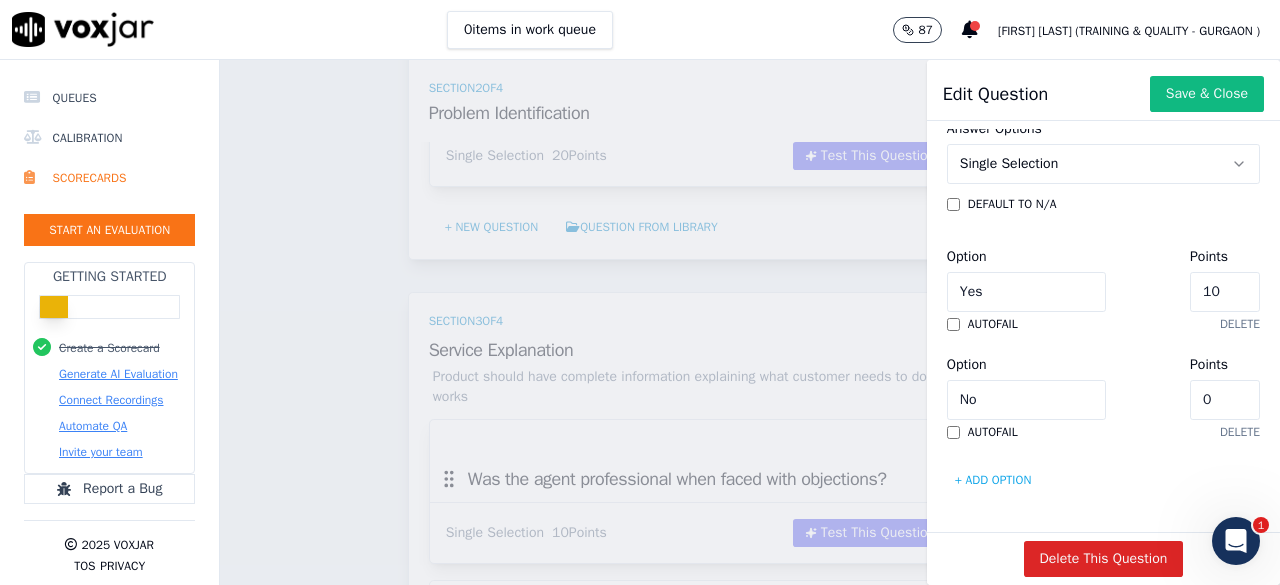 scroll, scrollTop: 700, scrollLeft: 0, axis: vertical 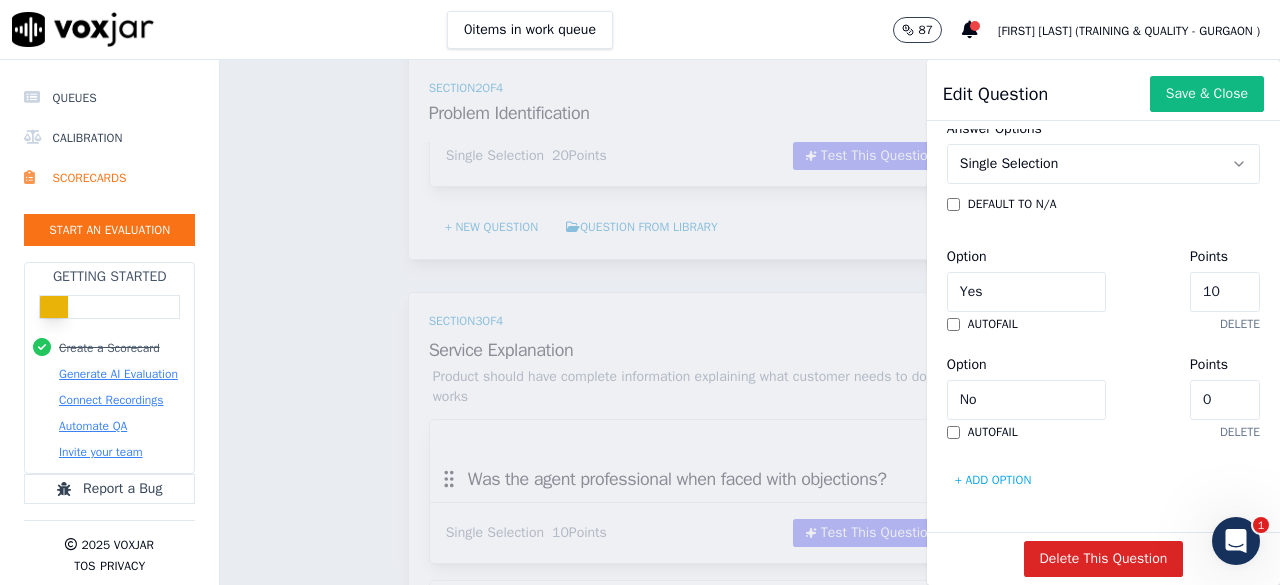 click on "10" 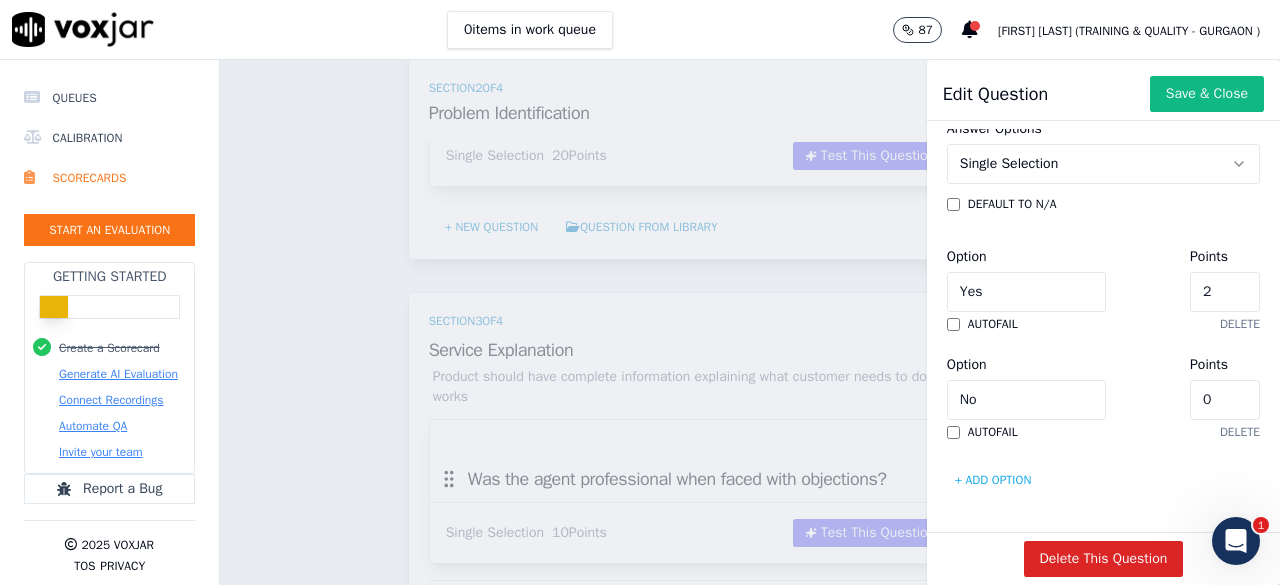 type on "20" 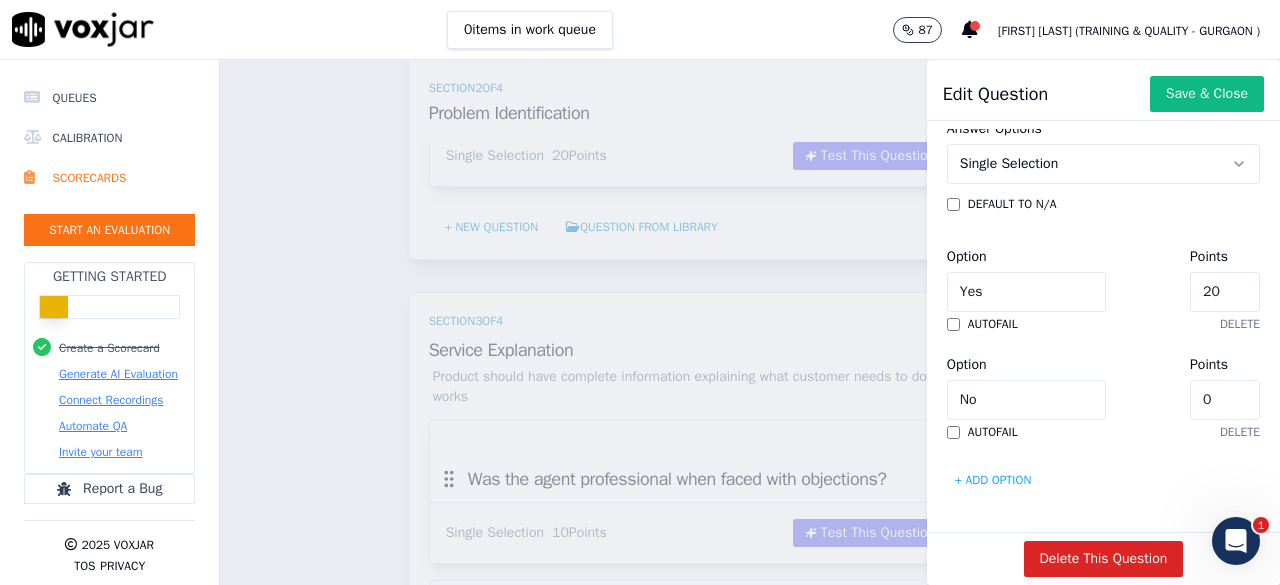 scroll, scrollTop: 744, scrollLeft: 0, axis: vertical 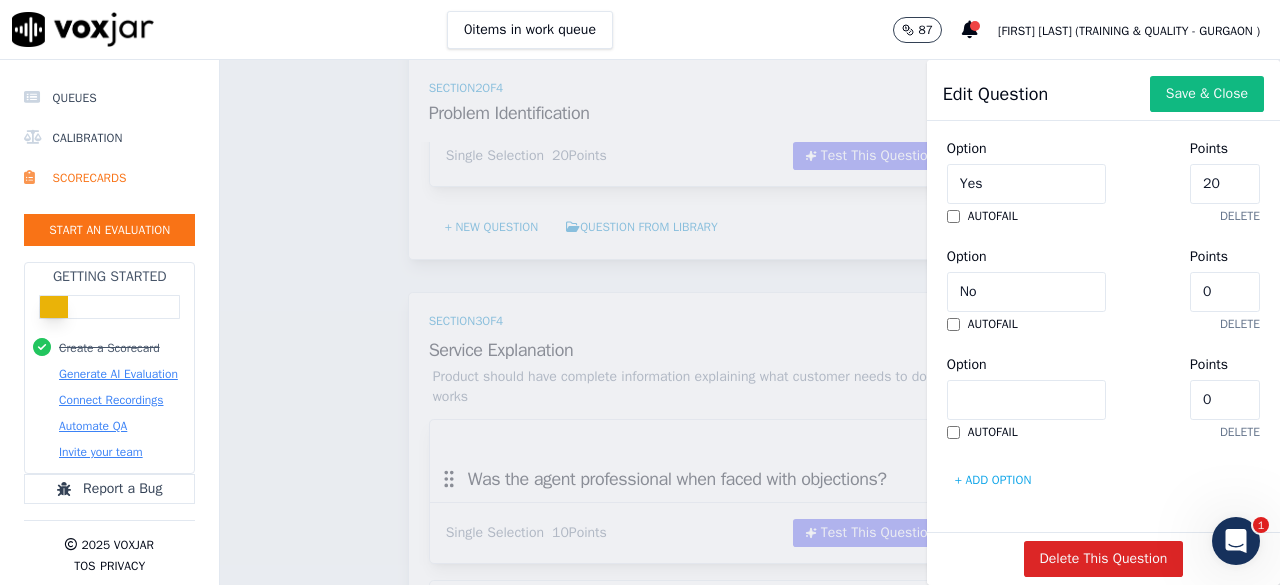 click on "Option" 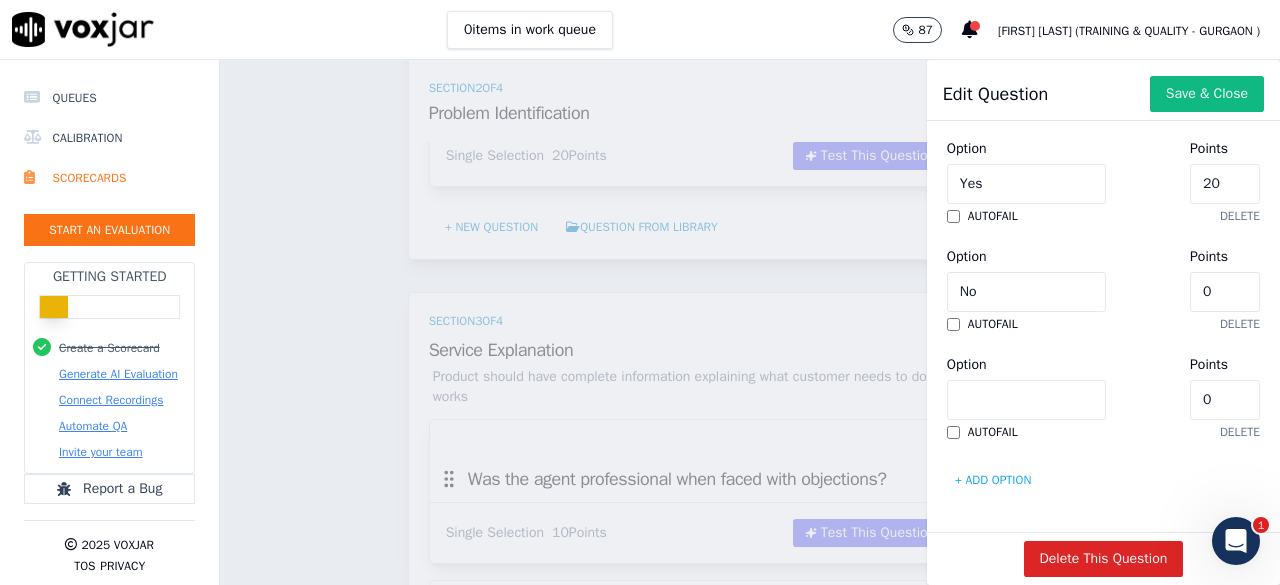 type on "Partial" 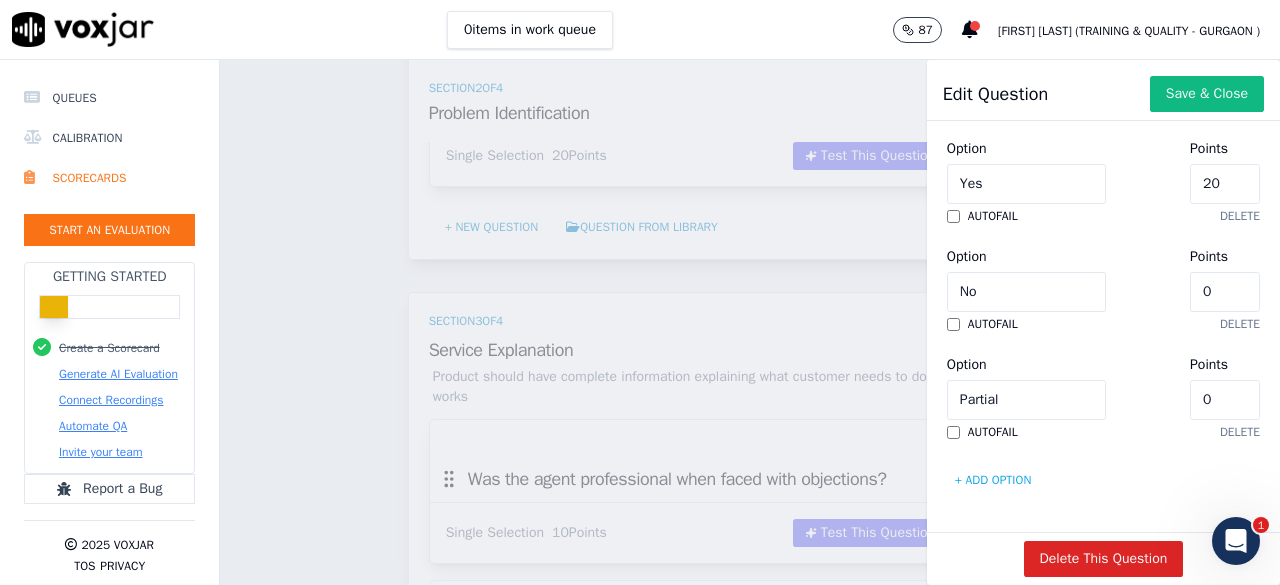 click on "0" 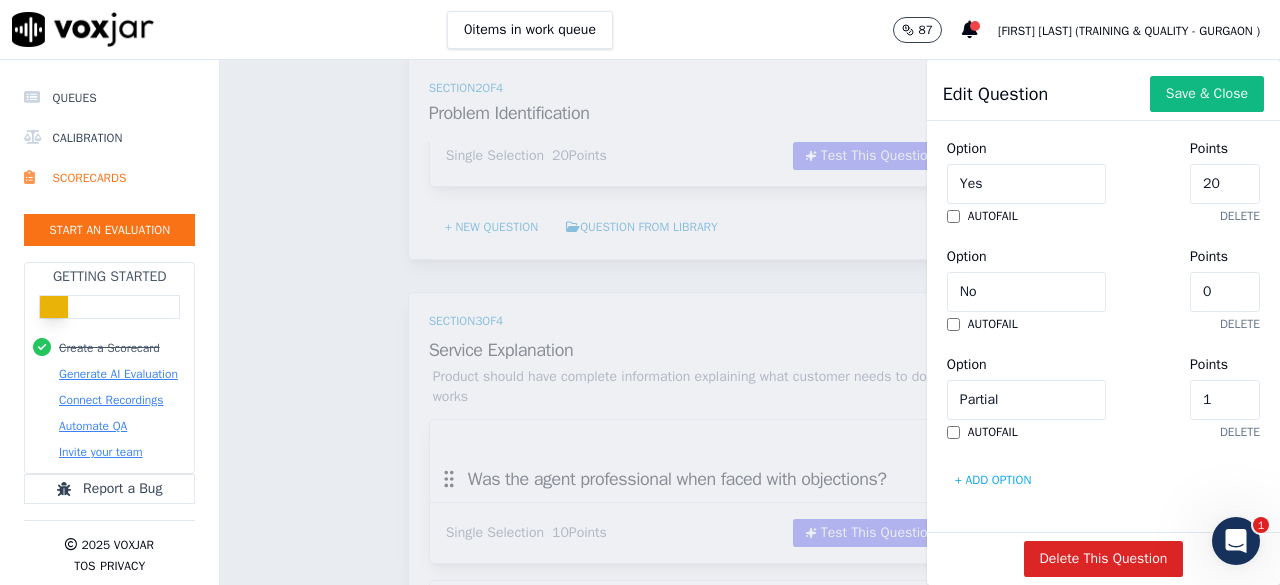 type on "10" 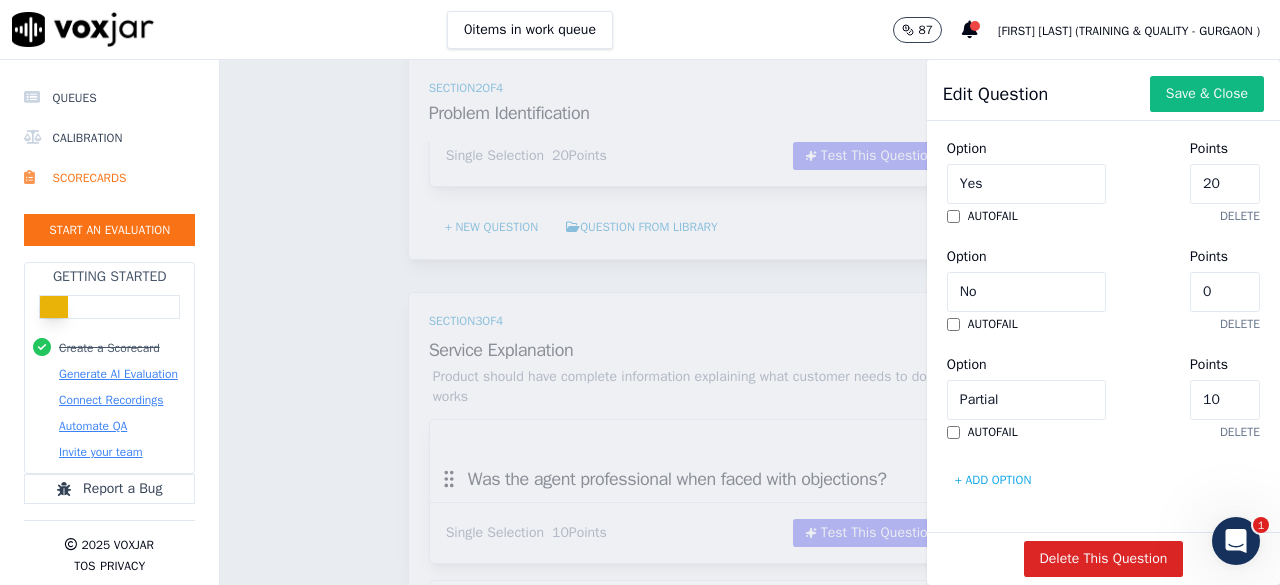 click on "+ Add option" at bounding box center (993, 480) 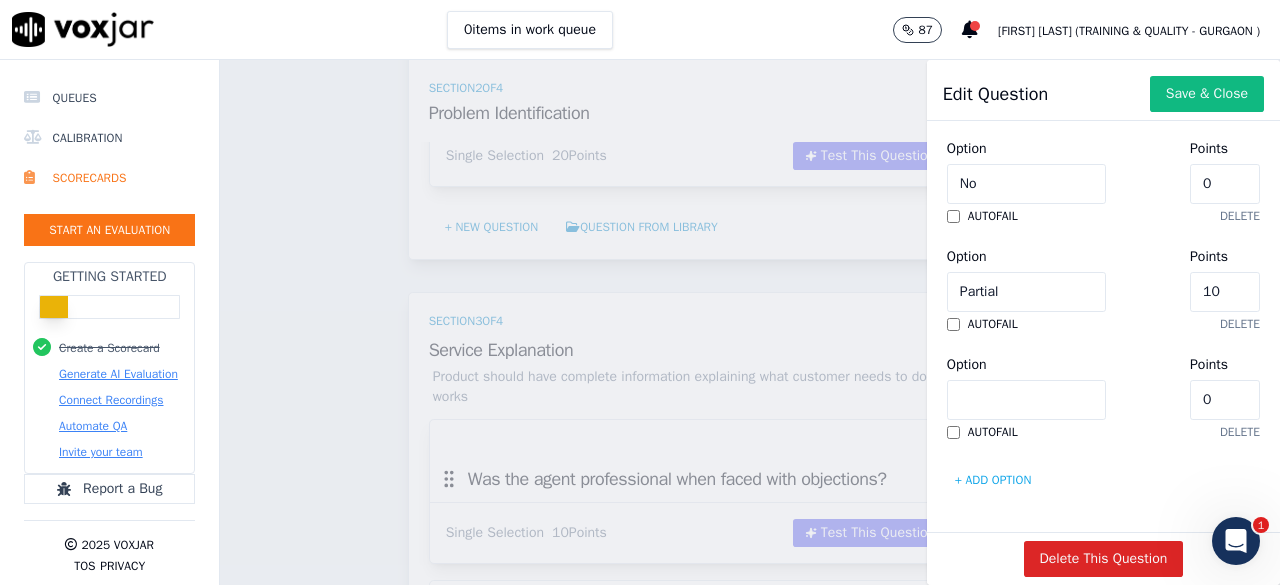scroll, scrollTop: 1096, scrollLeft: 0, axis: vertical 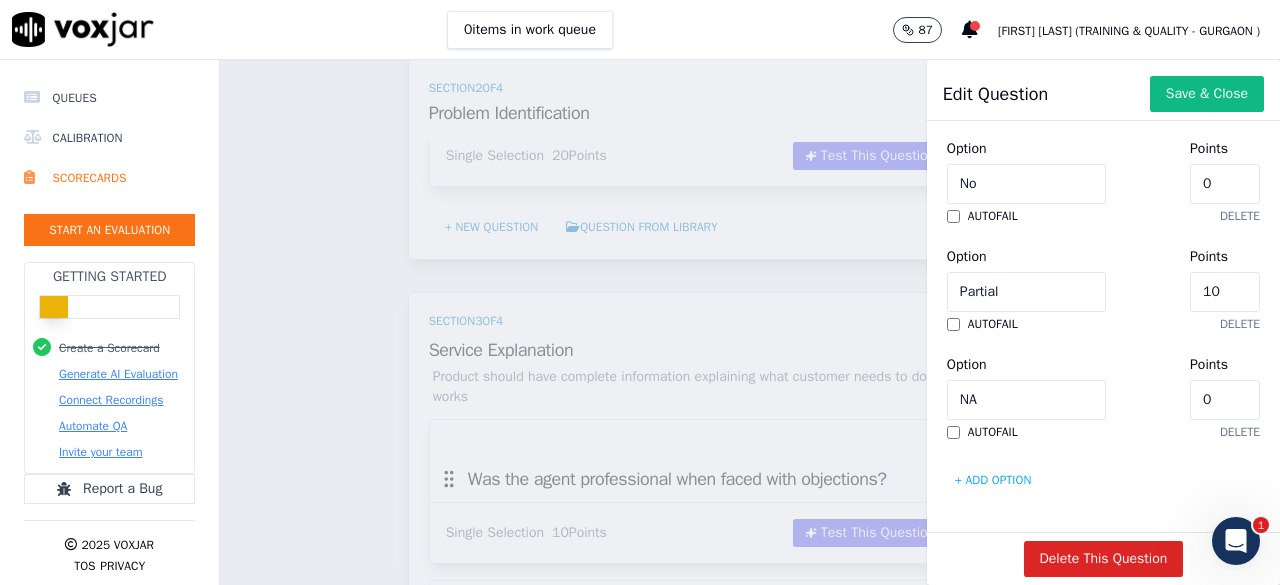 click on "0" 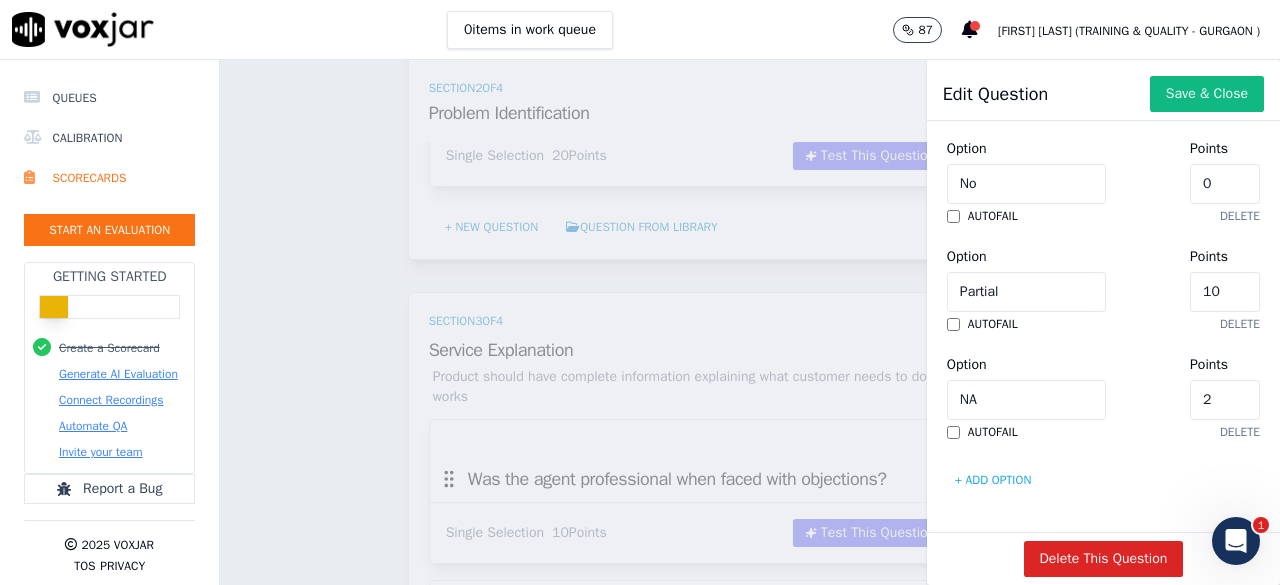 type on "20" 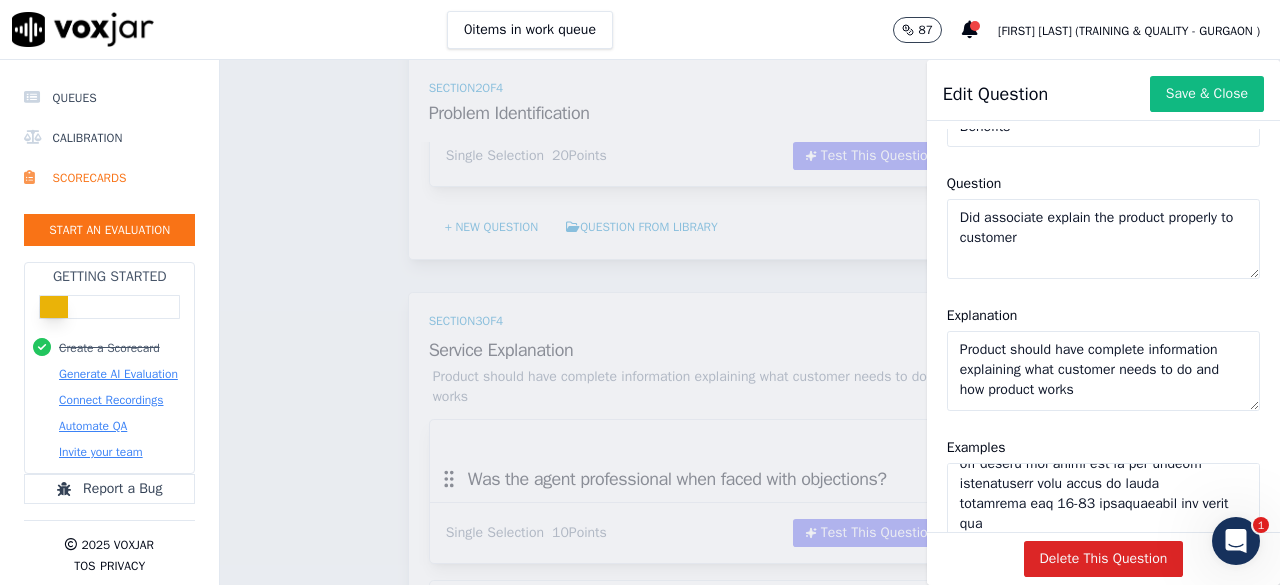 scroll, scrollTop: 96, scrollLeft: 0, axis: vertical 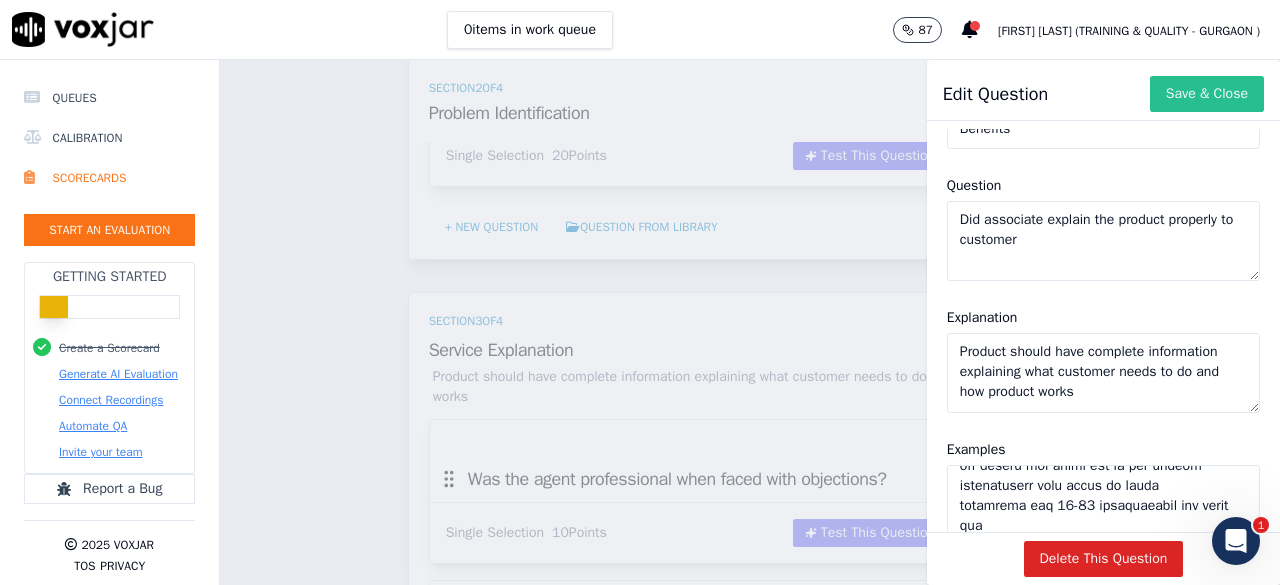 click on "Save & Close" at bounding box center (1207, 94) 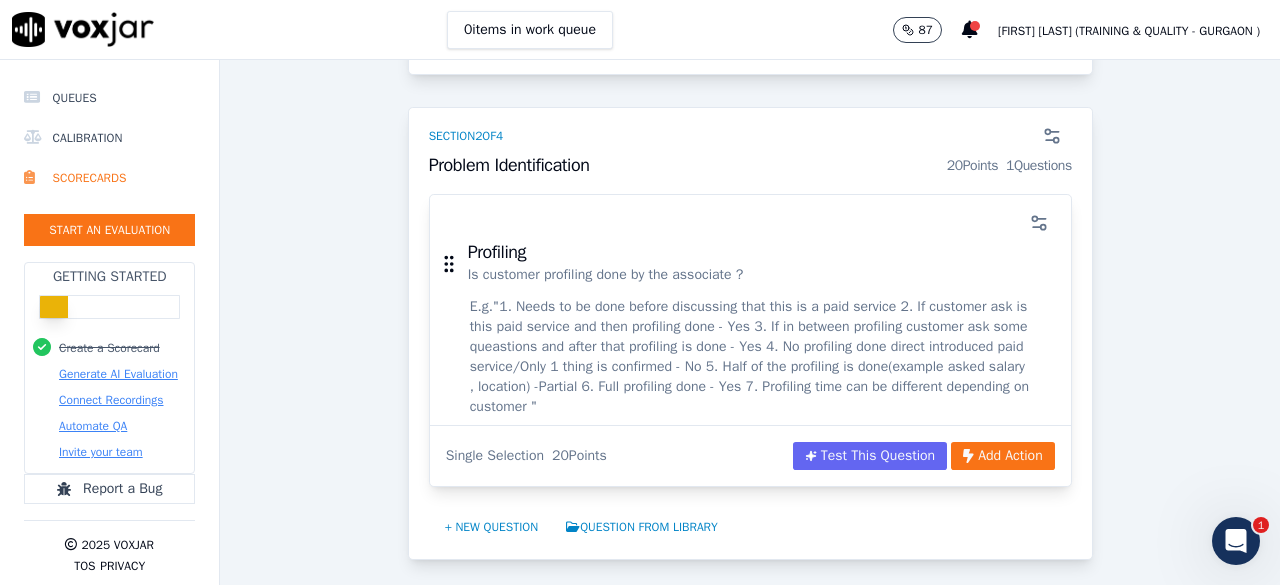 scroll, scrollTop: 641, scrollLeft: 0, axis: vertical 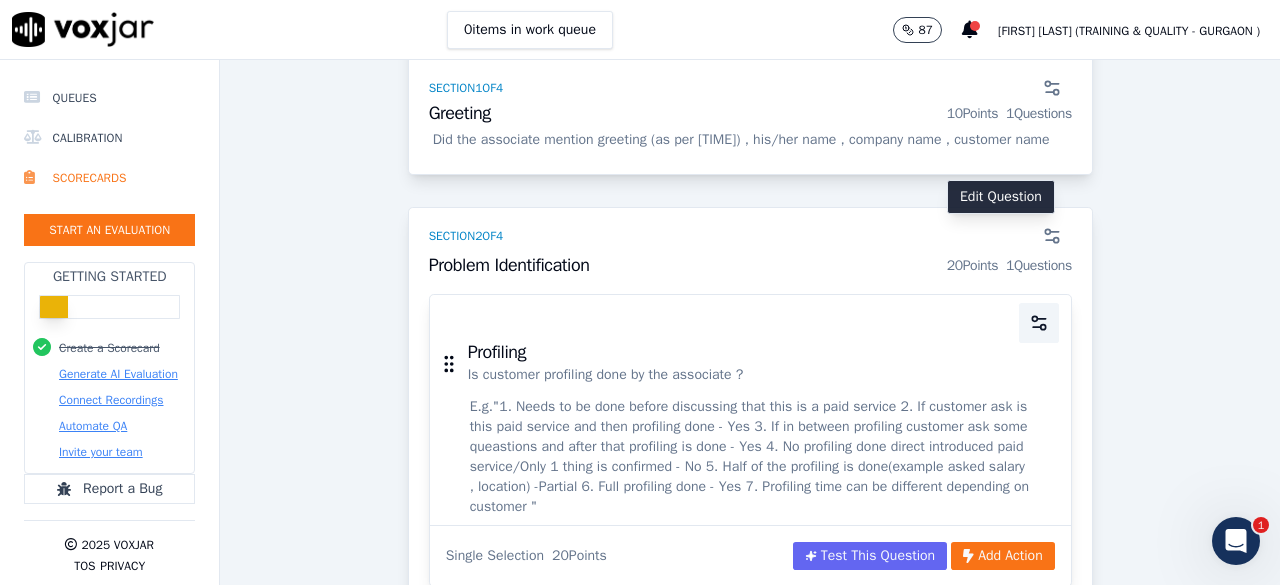 click 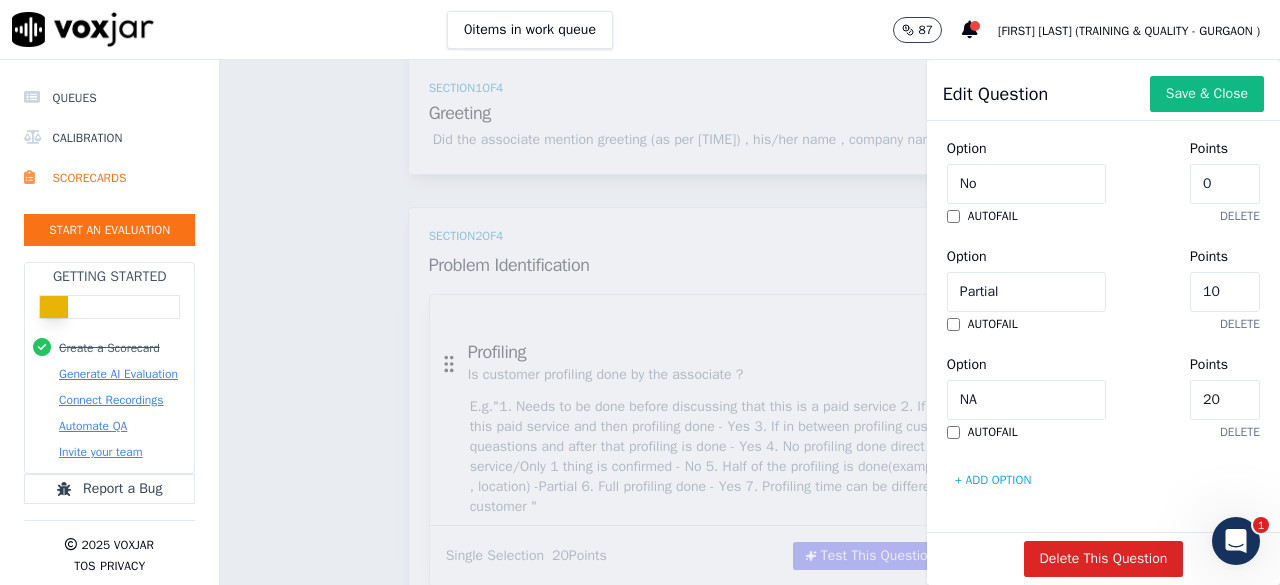 scroll, scrollTop: 1096, scrollLeft: 0, axis: vertical 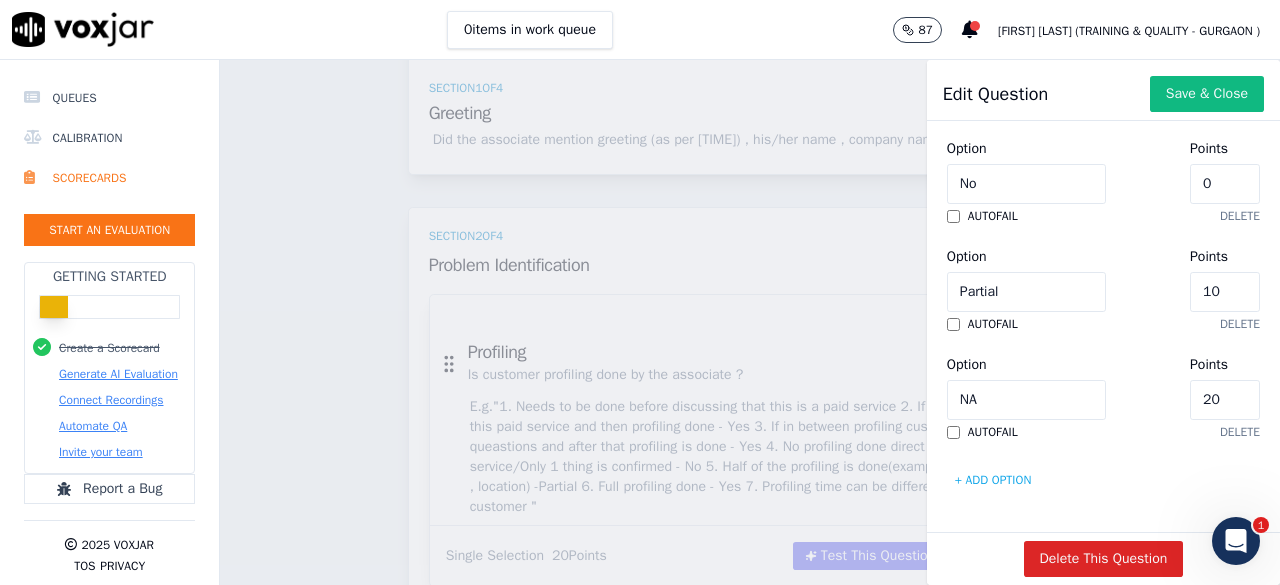 type on "2" 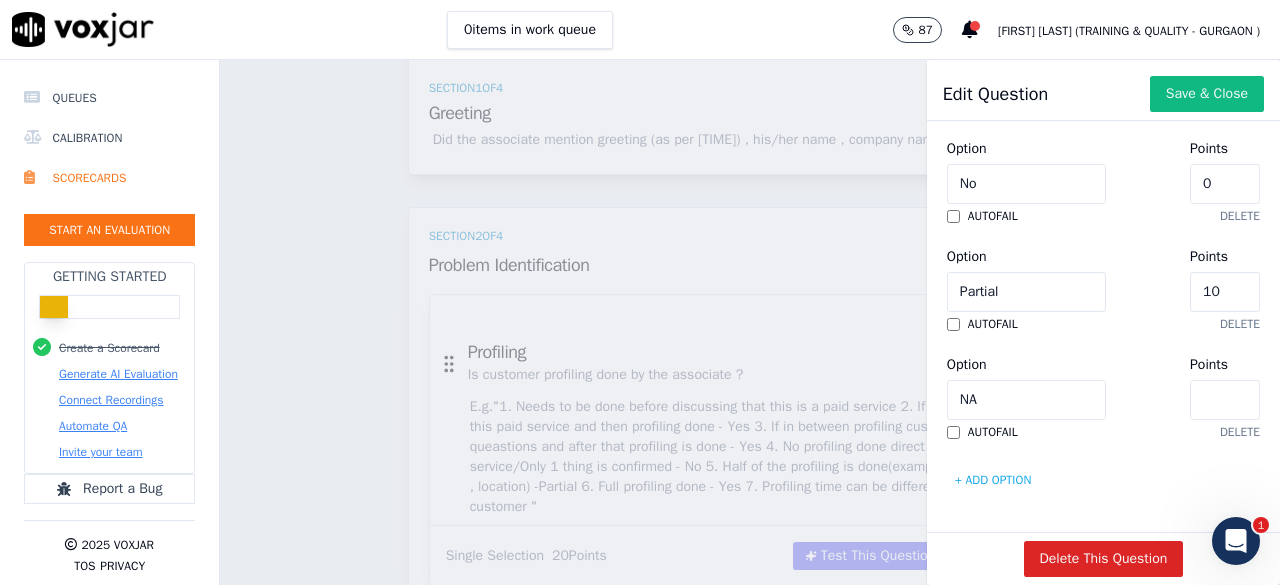 type on "5" 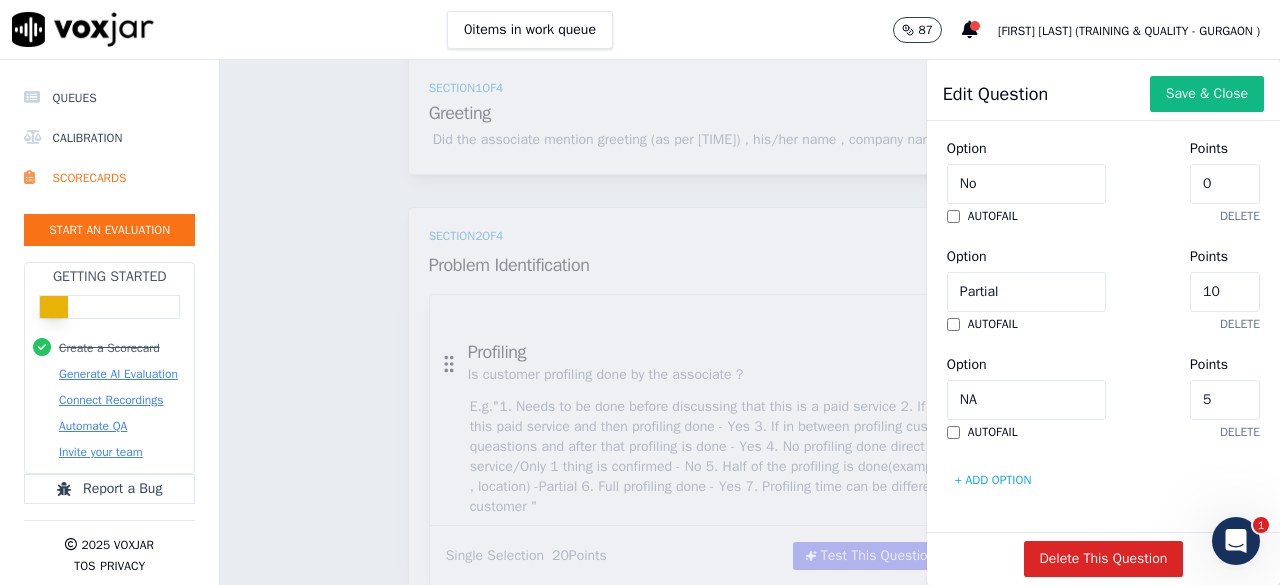 scroll, scrollTop: 1096, scrollLeft: 0, axis: vertical 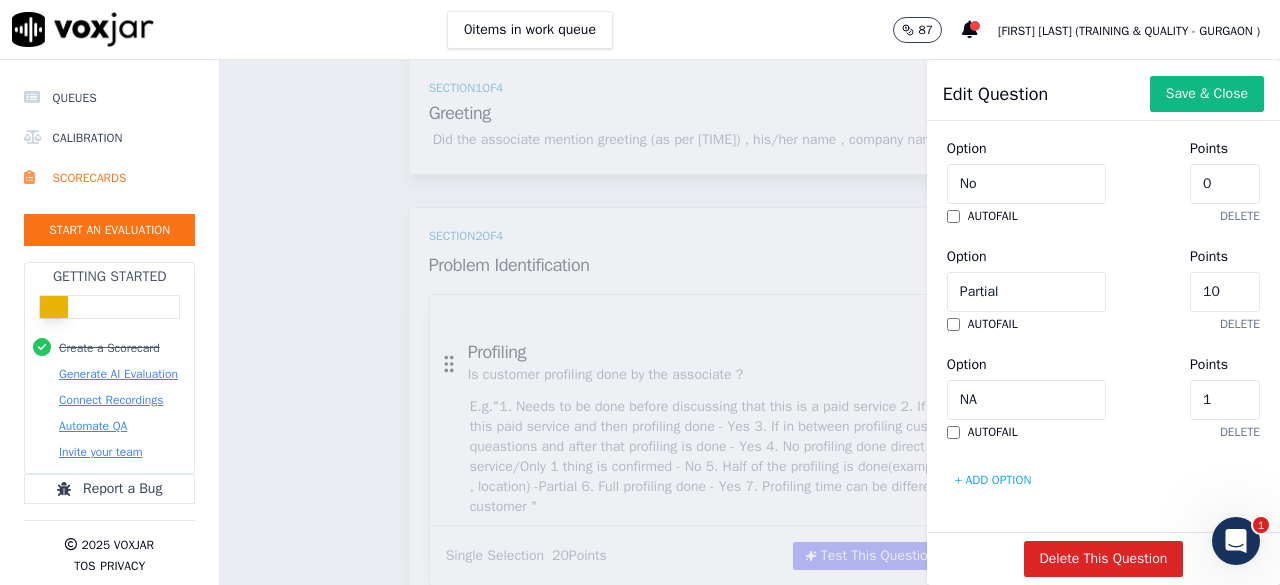 type on "10" 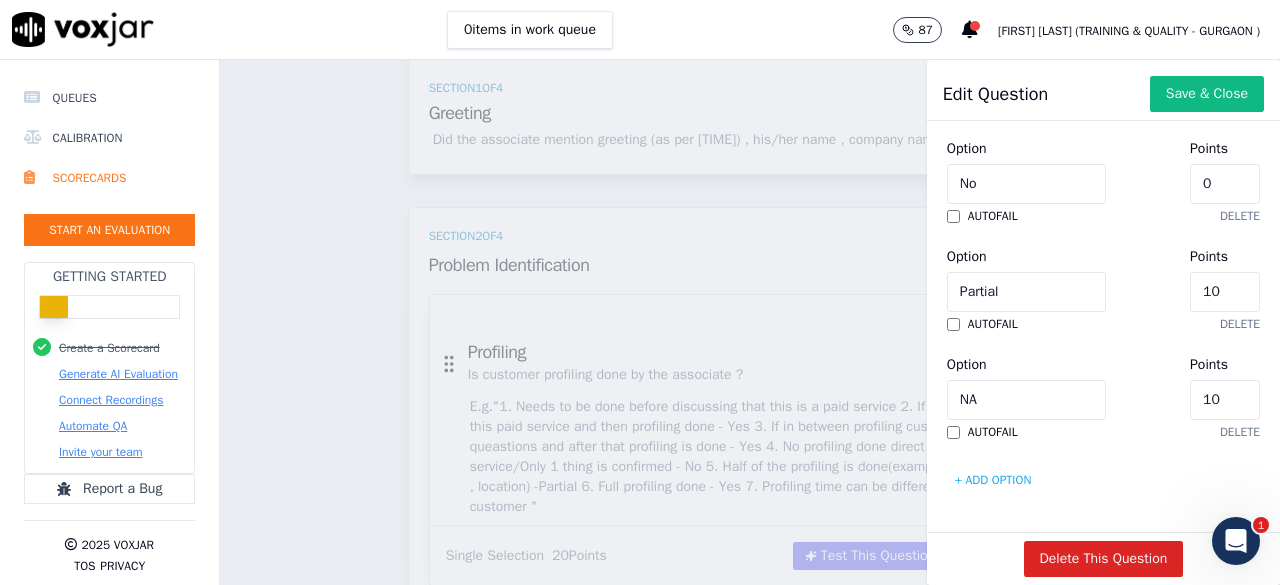 scroll, scrollTop: 896, scrollLeft: 0, axis: vertical 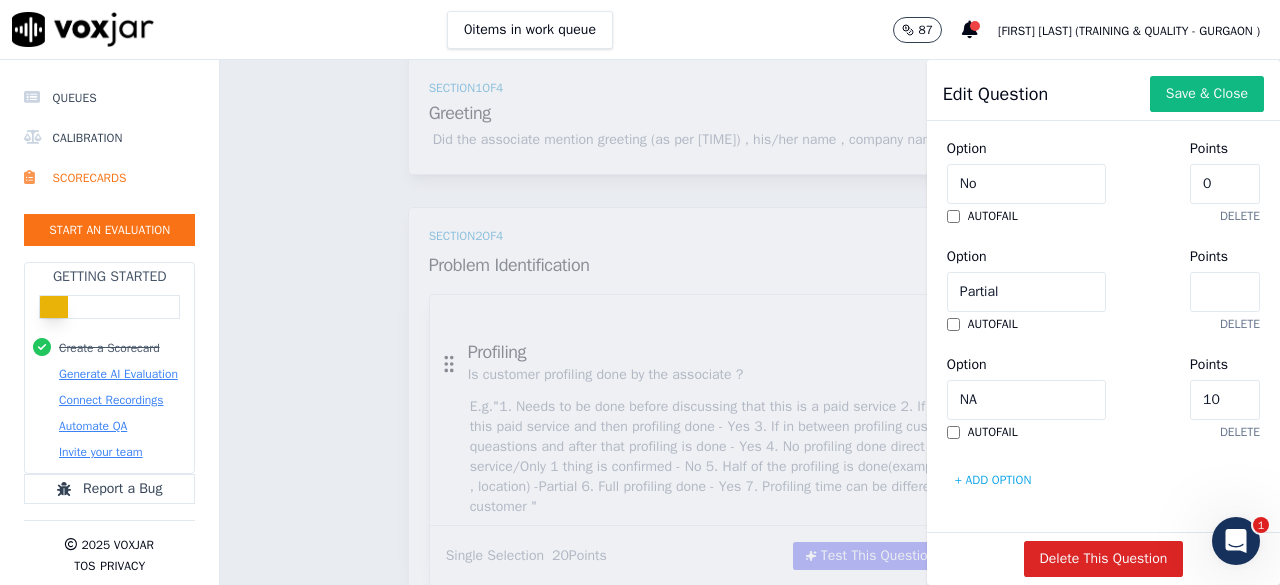type on "5" 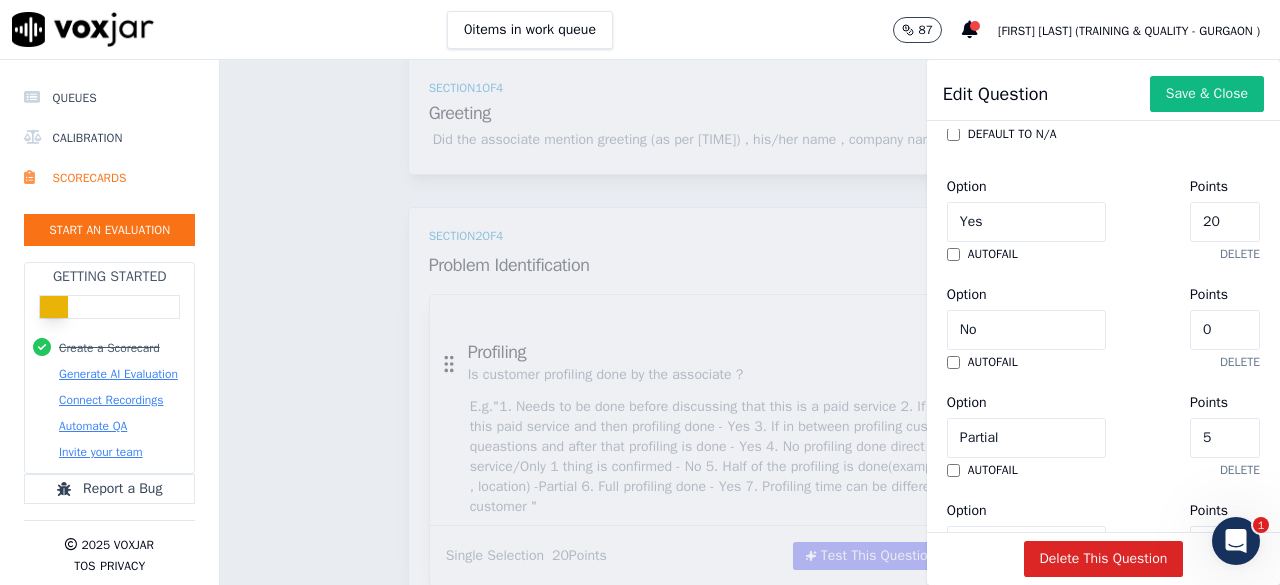 scroll, scrollTop: 596, scrollLeft: 0, axis: vertical 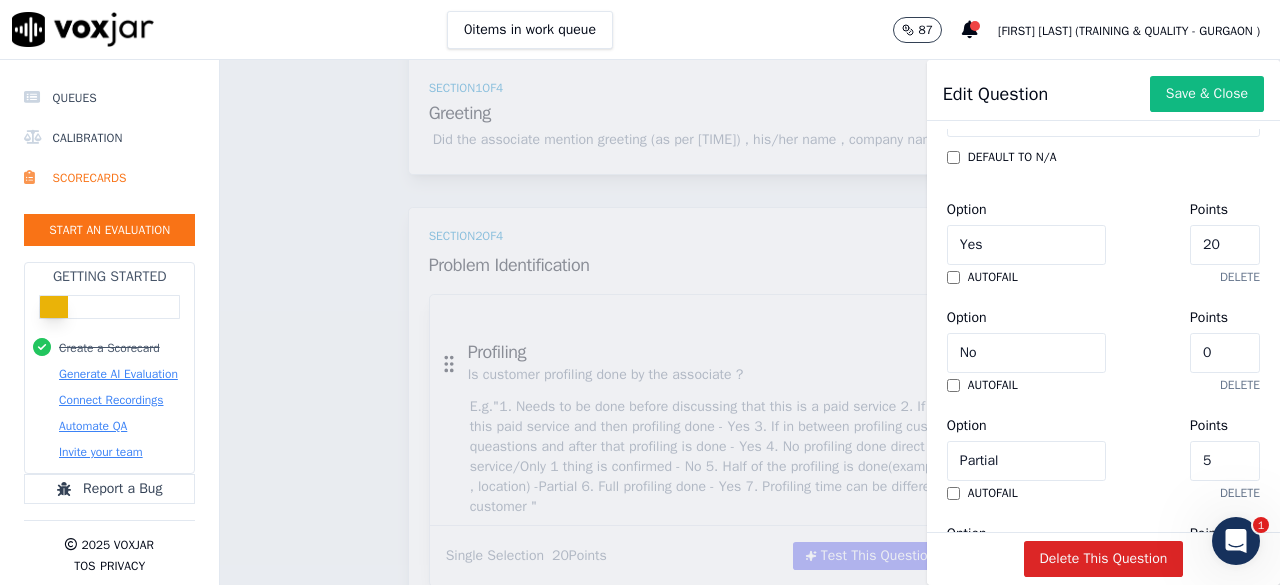 type on "19" 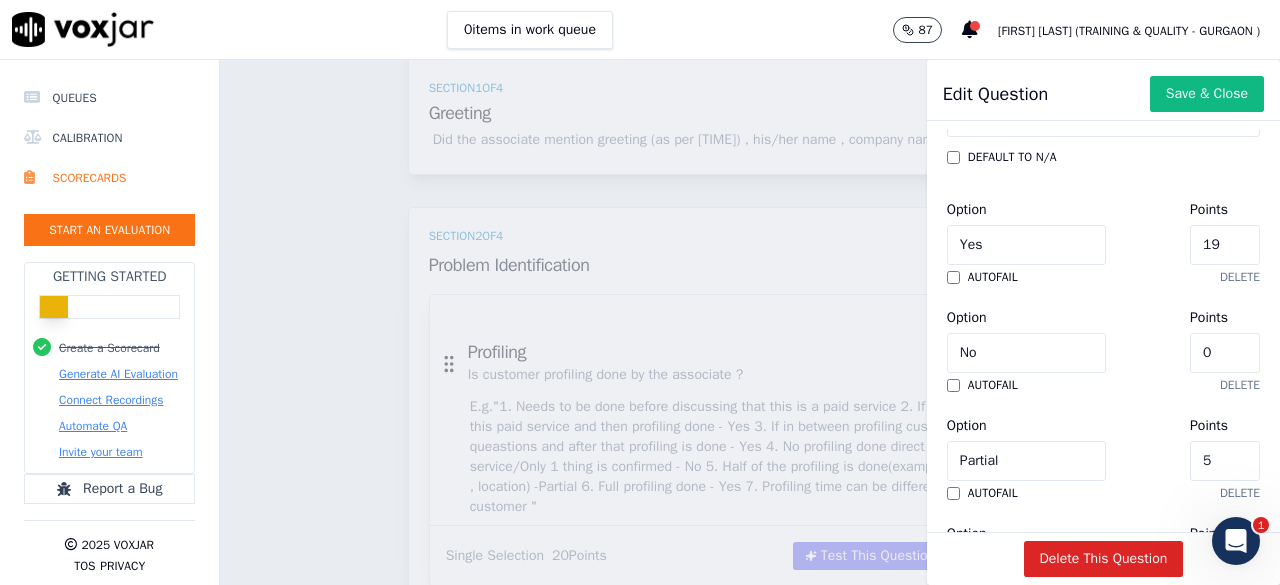 click on "19" 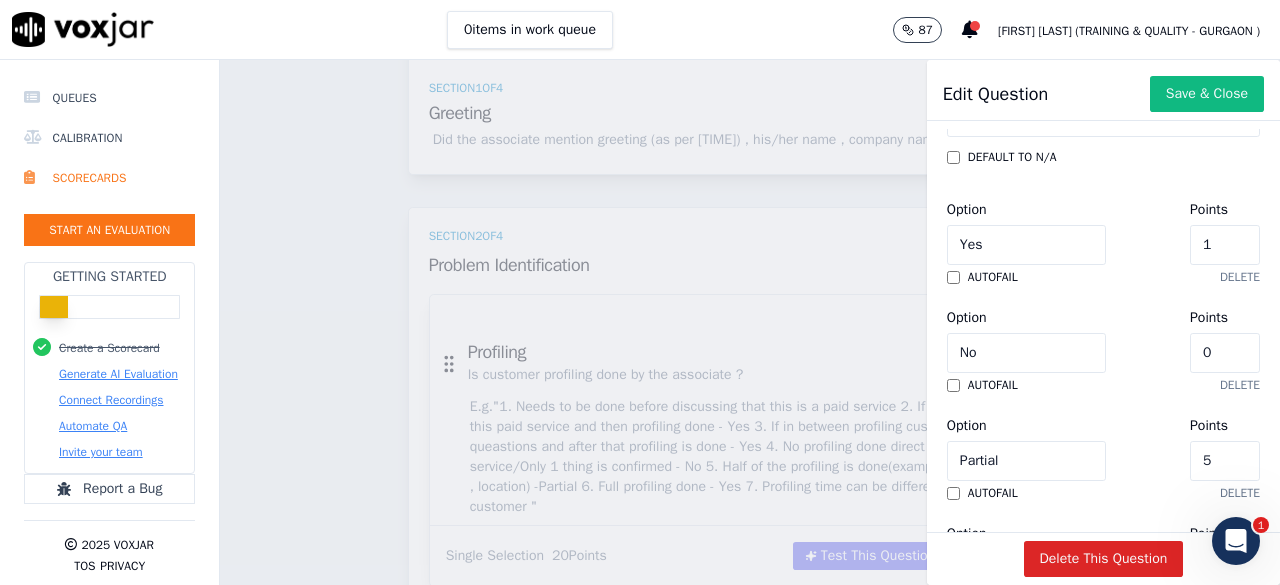 type on "10" 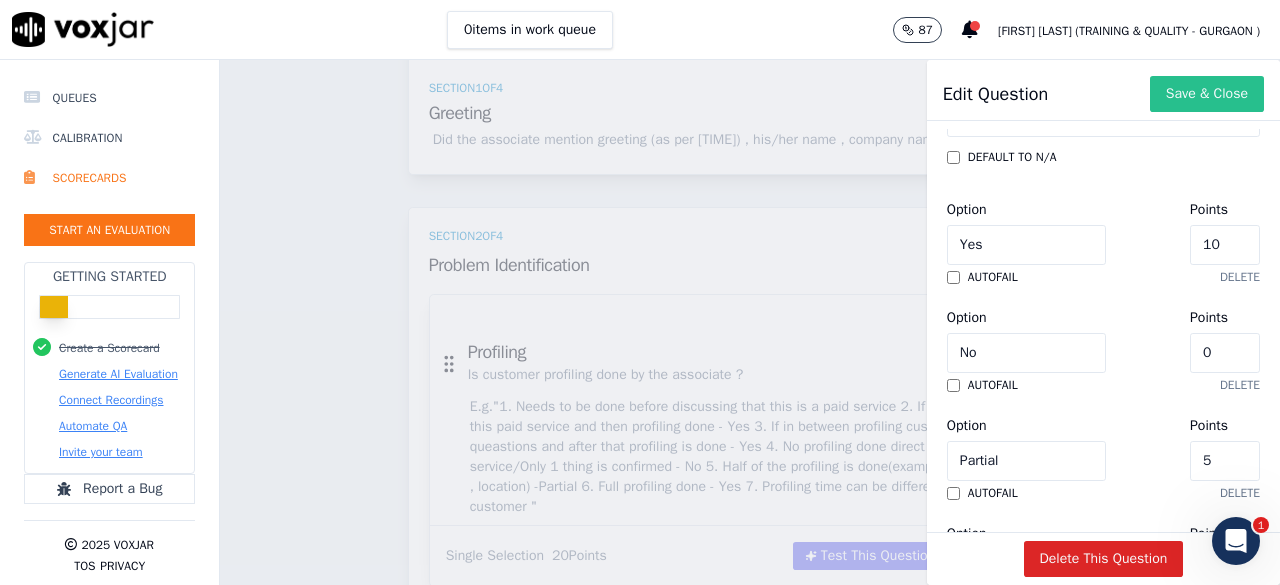 click on "Save & Close" at bounding box center (1207, 94) 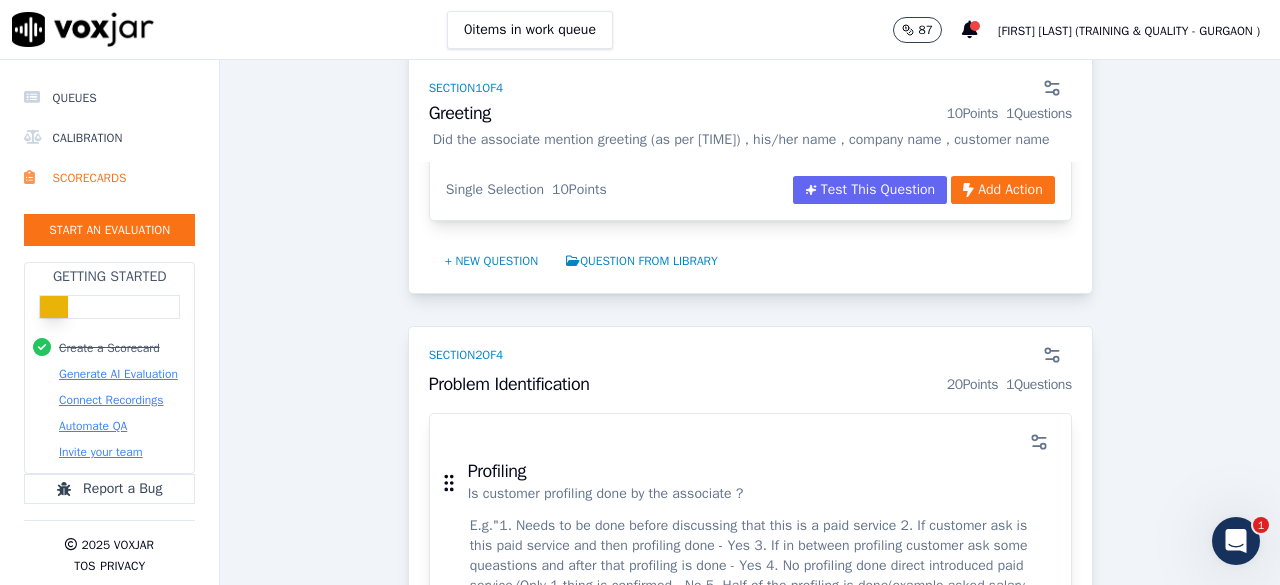 scroll, scrollTop: 541, scrollLeft: 0, axis: vertical 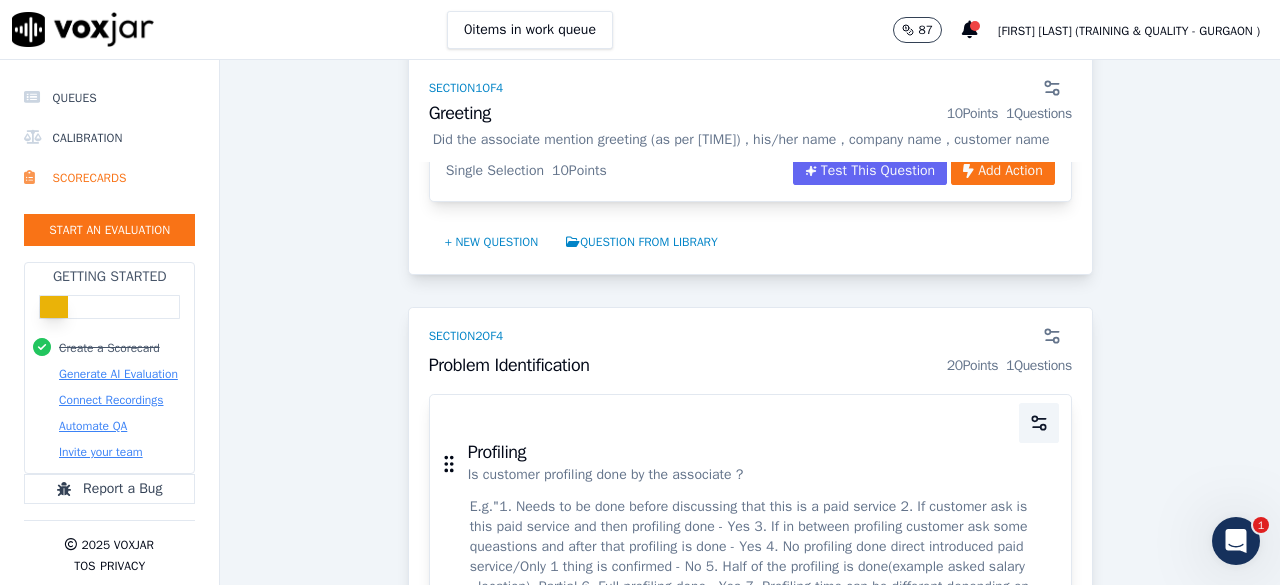click 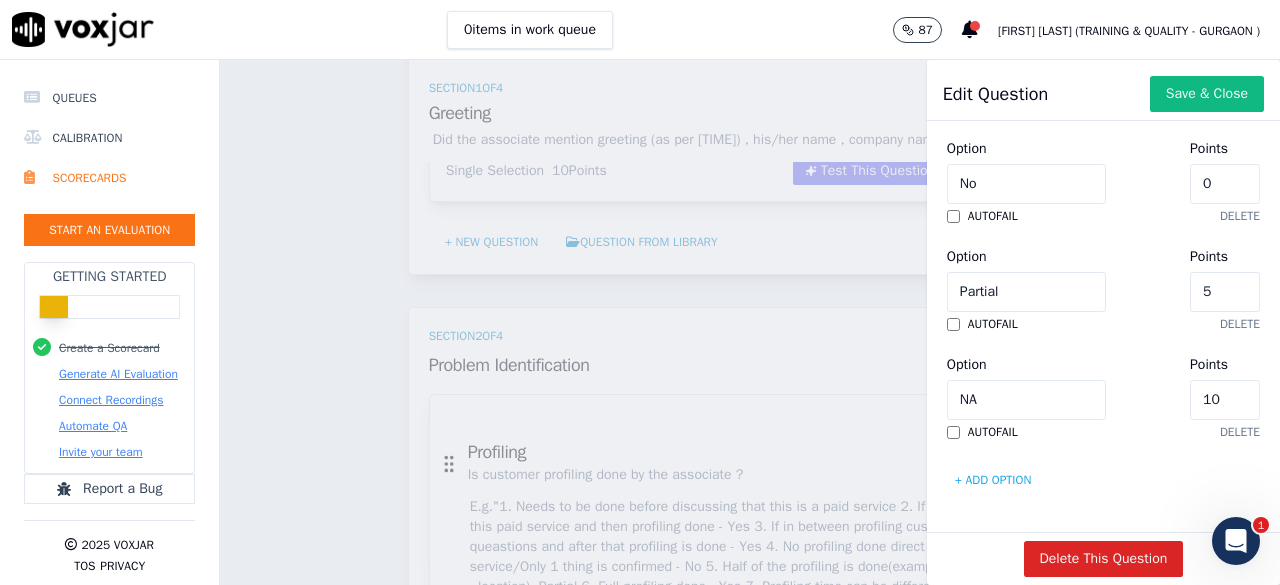 scroll, scrollTop: 1096, scrollLeft: 0, axis: vertical 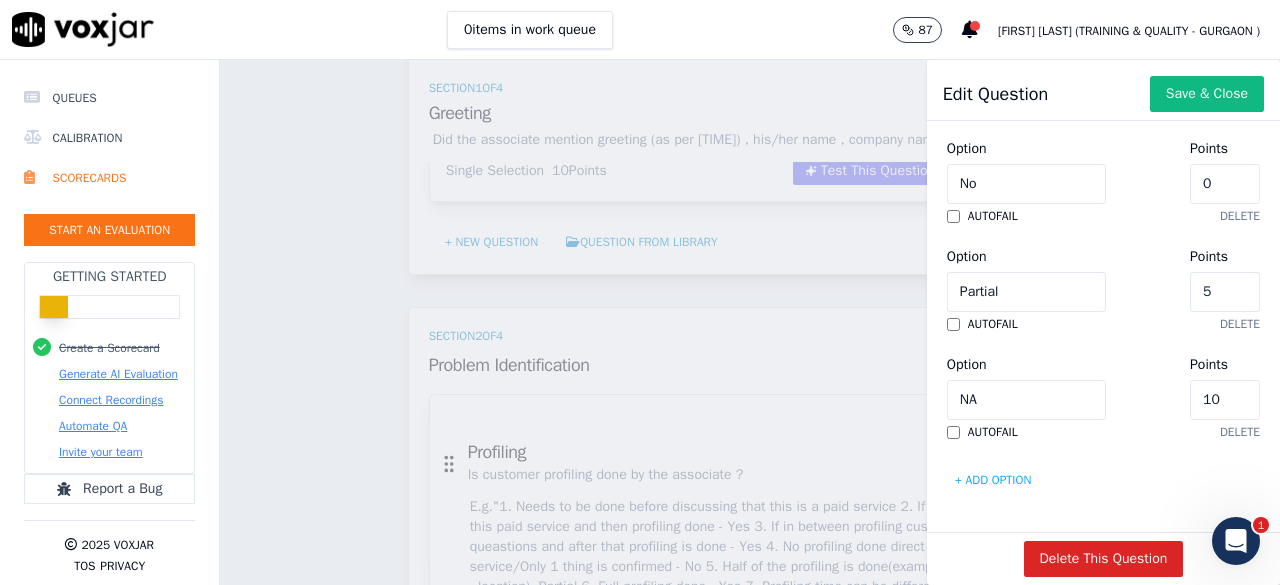 type on "1" 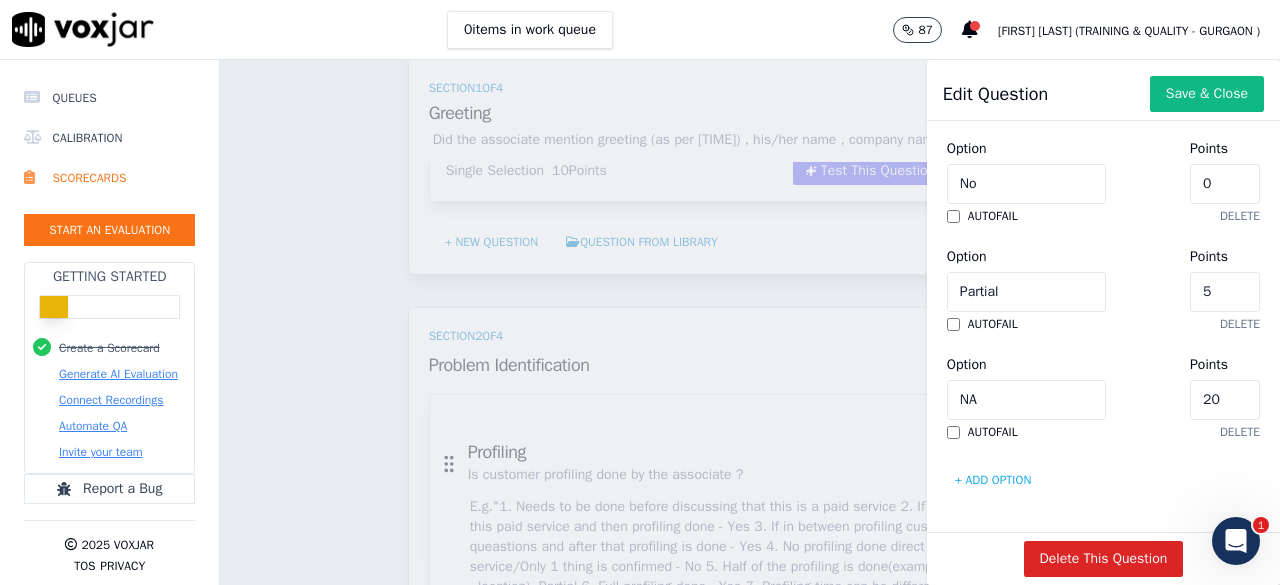 type on "2" 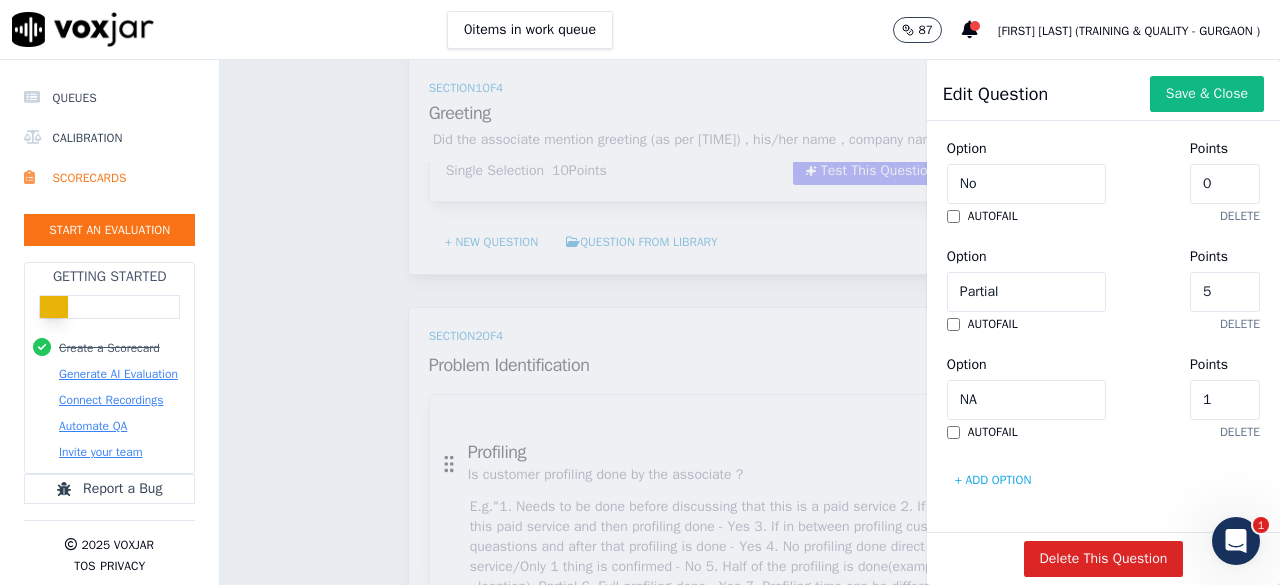type on "10" 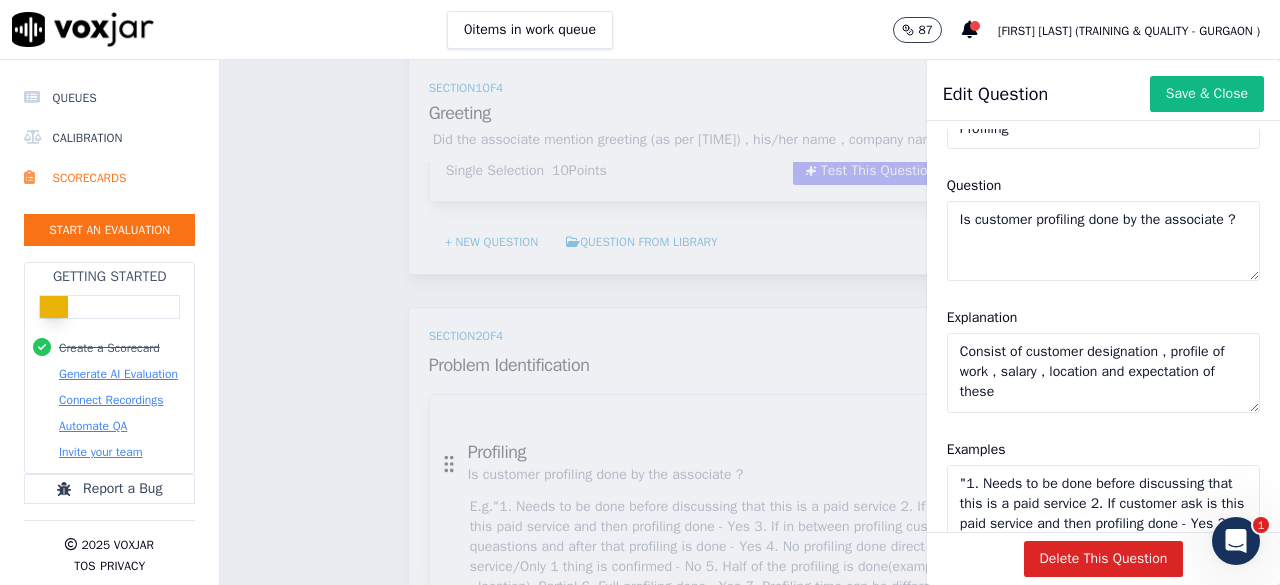 scroll, scrollTop: 0, scrollLeft: 0, axis: both 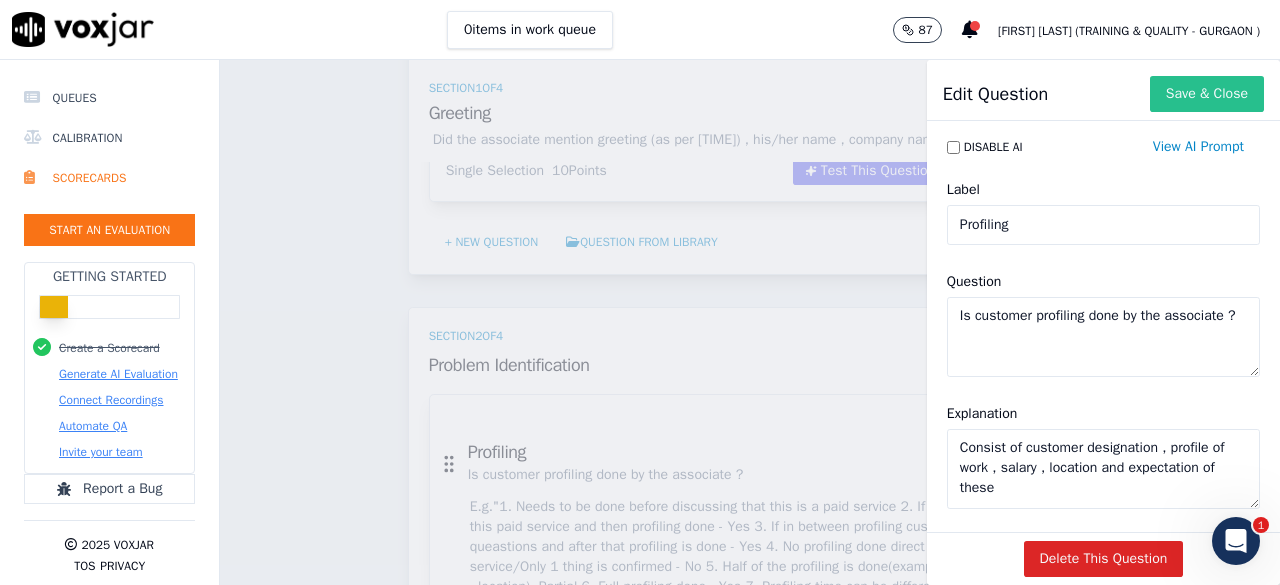 click on "Save & Close" at bounding box center (1207, 94) 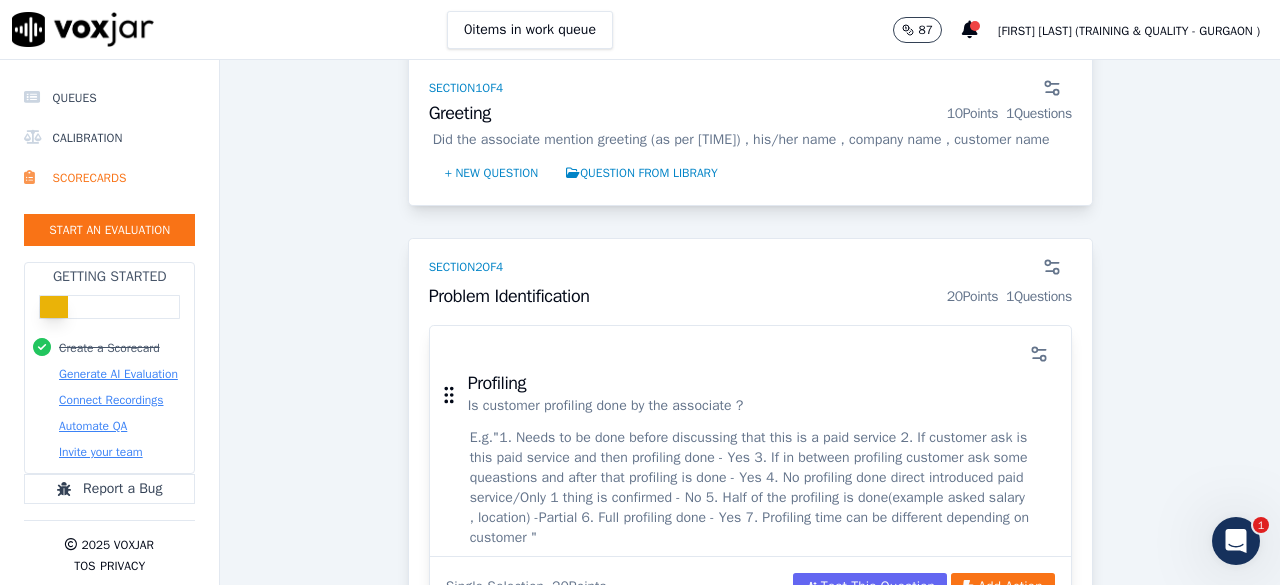 scroll, scrollTop: 600, scrollLeft: 0, axis: vertical 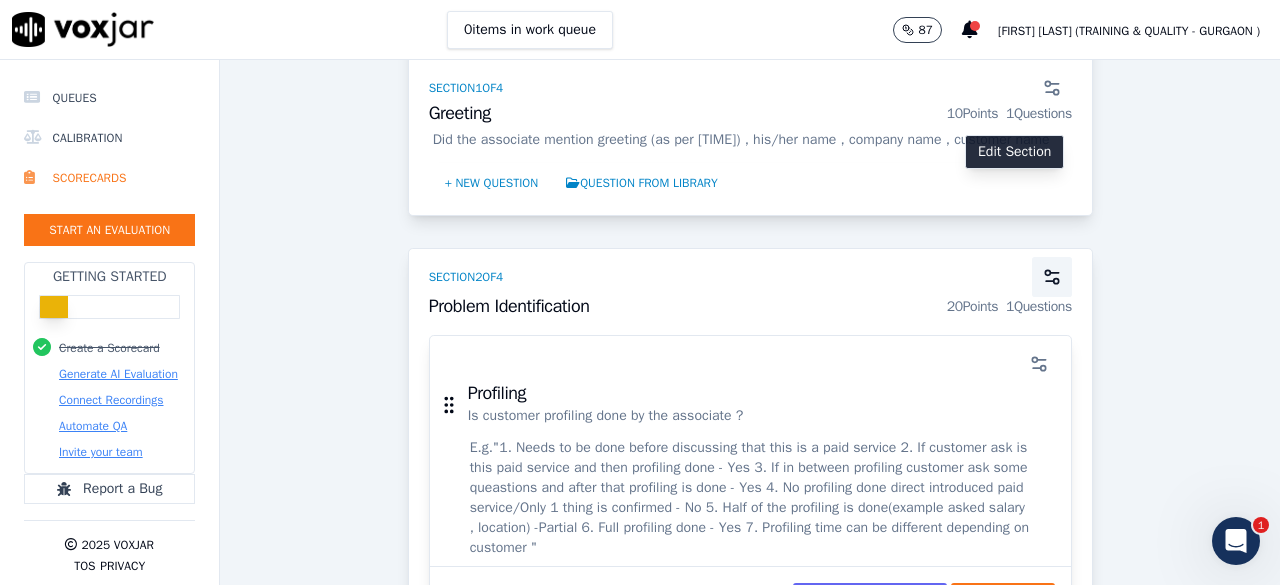 click 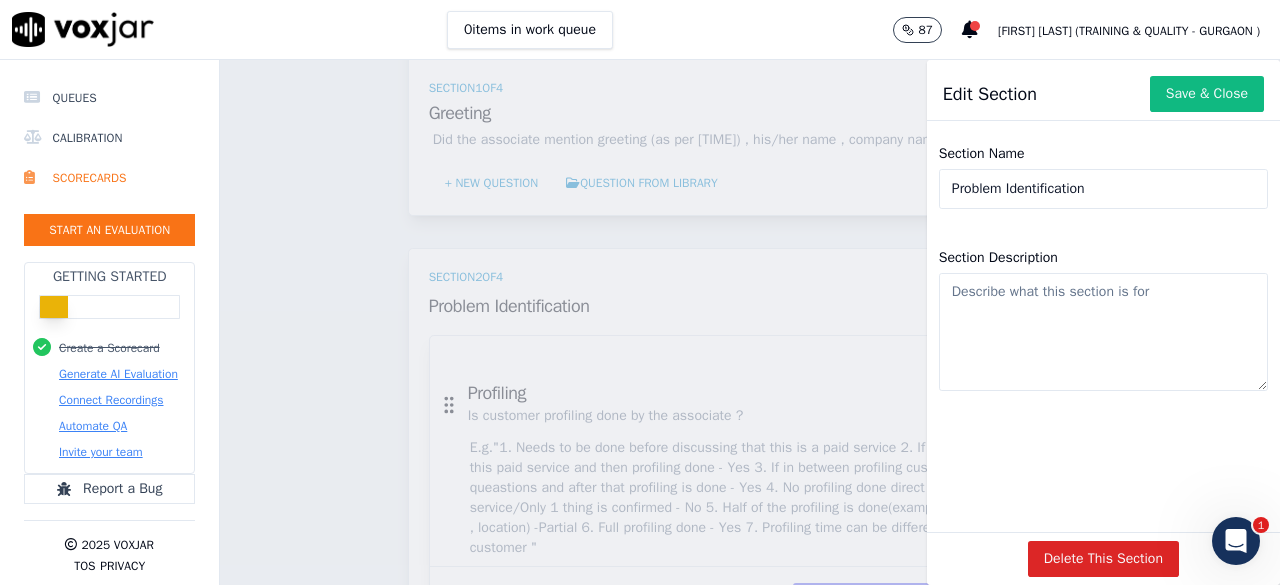 click on "Problem Identification" 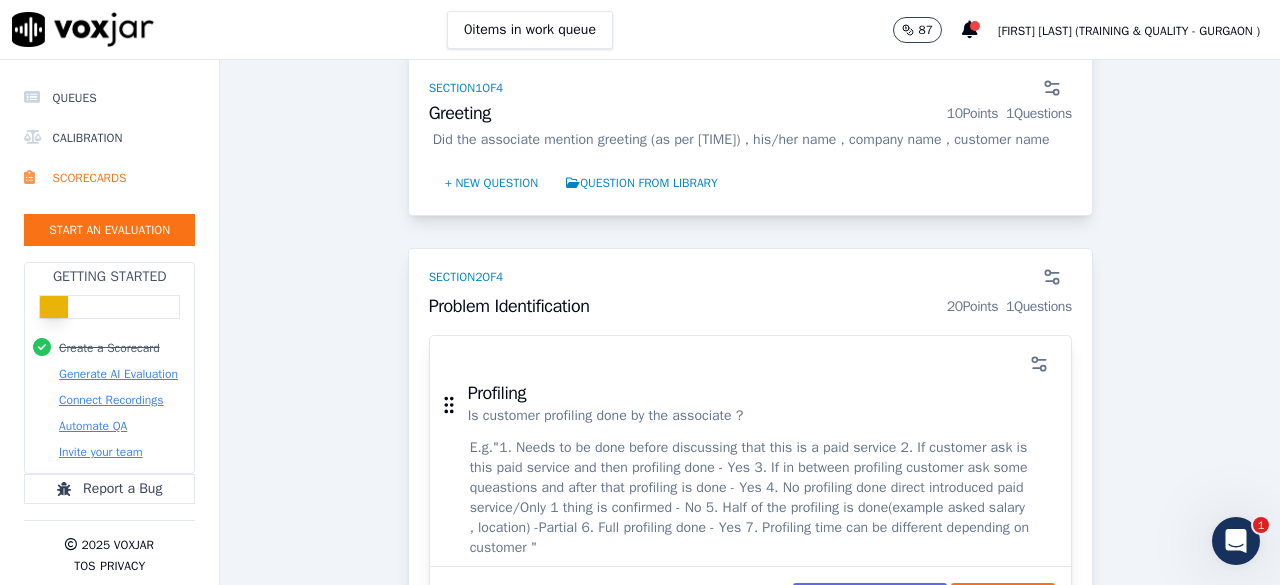 click on "1 Questions" at bounding box center [1039, 307] 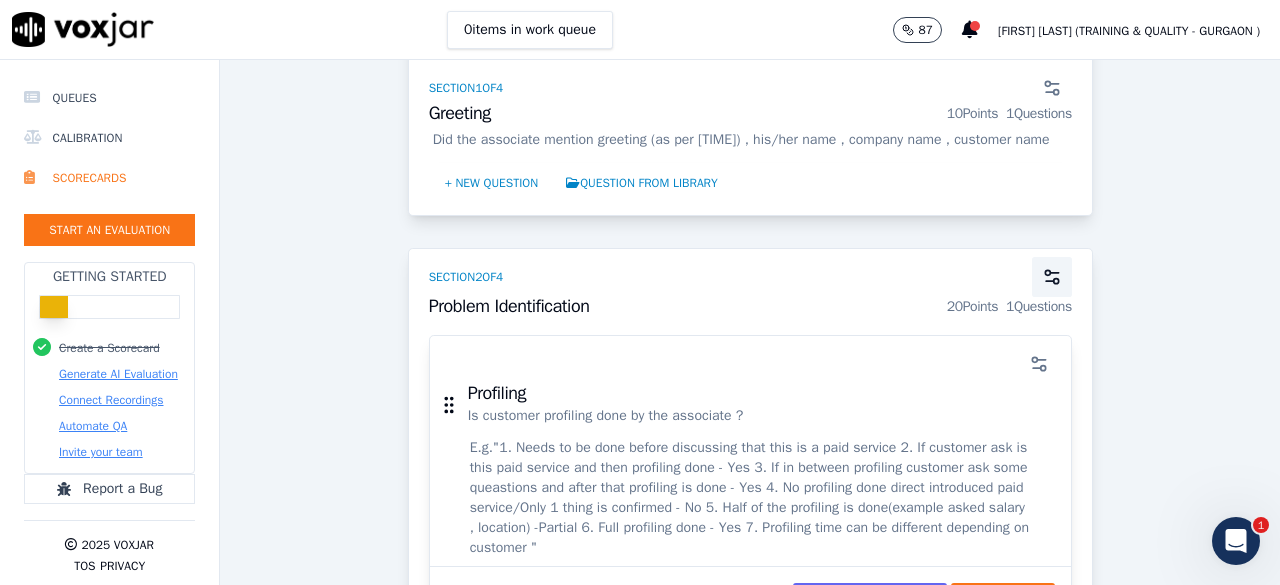 click 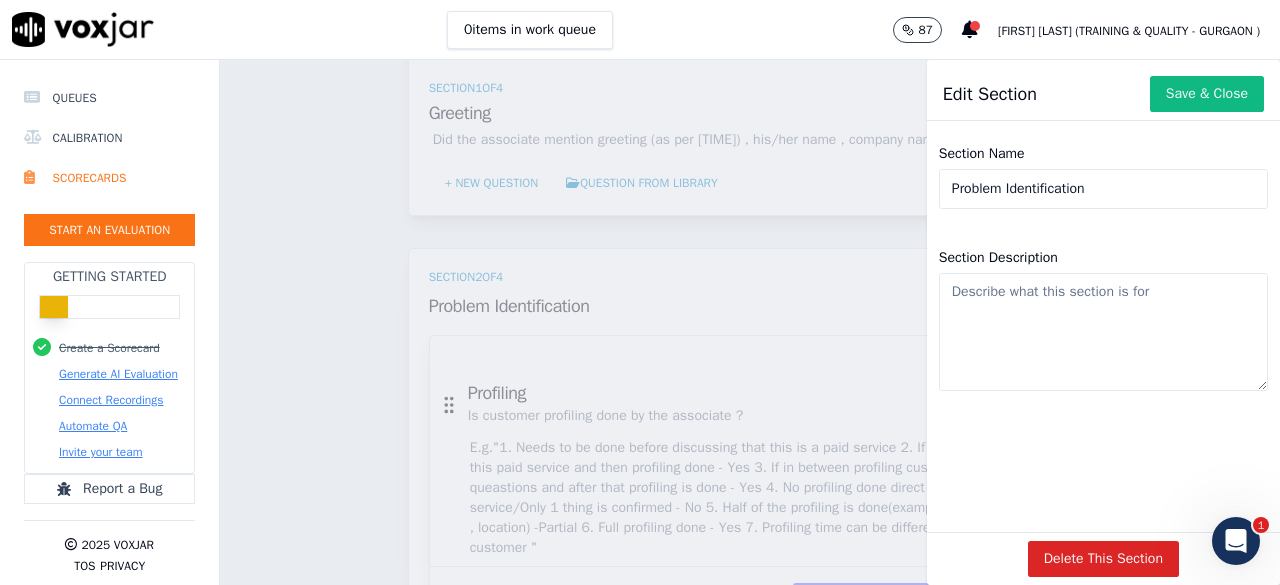 click on "Scorecards Scorecard Editor Outbound Sales ACTIVE A scorecard to review outbound sales calls for best practices GPT-4o Enabled 75 % 60 / 80 pts Test This Scorecard Add Action Section 1 of 4 Greeting 10 Points 1 Questions Did the associate mention greeting (as per time) , his/her name , company name , customer name Opening Did the associate mention greeting (as per time) , his/her name , company name , customer name E.g. Good Morning my name Is ..... calling from shine.com. Single Selection 10 Points Test This Question Add Action + New question Question from Library Section 2 of 4 Problem Identification 20 Points 1 Questions Profiling Is customer profiling done by the associate ? E.g. Single Selection 20 Points Test This Question Add Action + New question Question from Library 3 of" at bounding box center [750, 322] 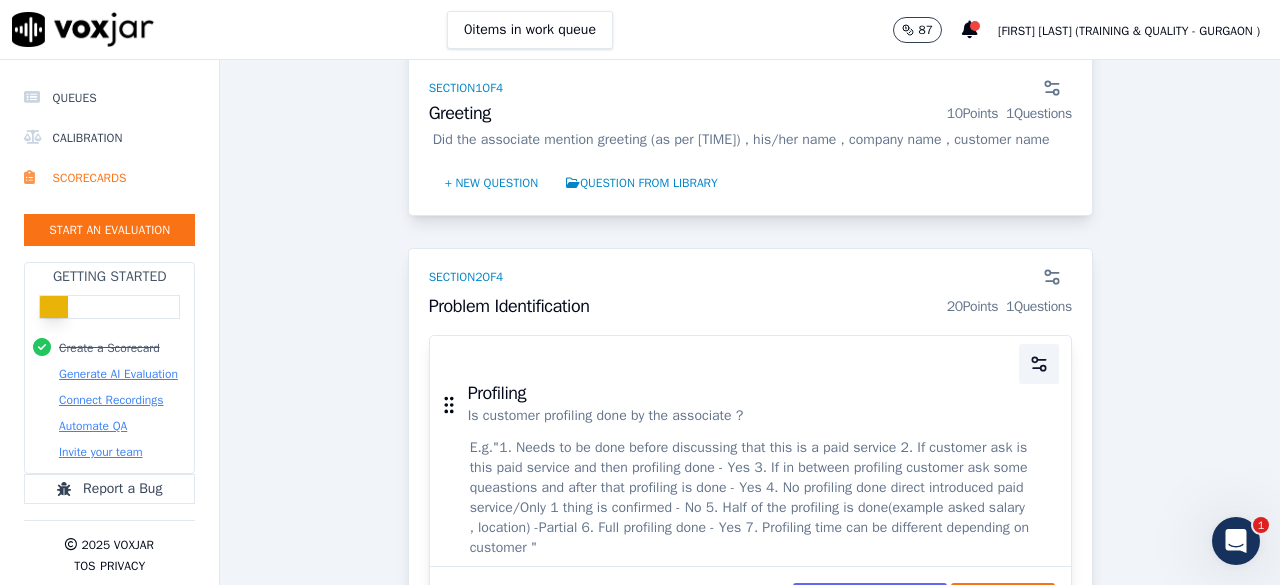 click 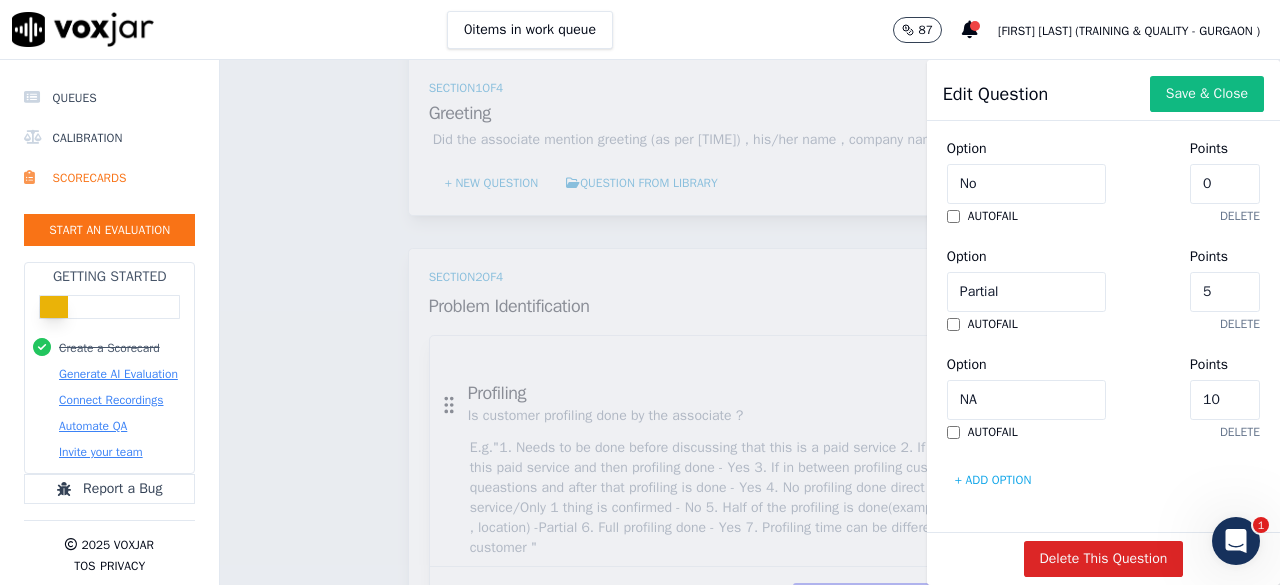 scroll, scrollTop: 997, scrollLeft: 0, axis: vertical 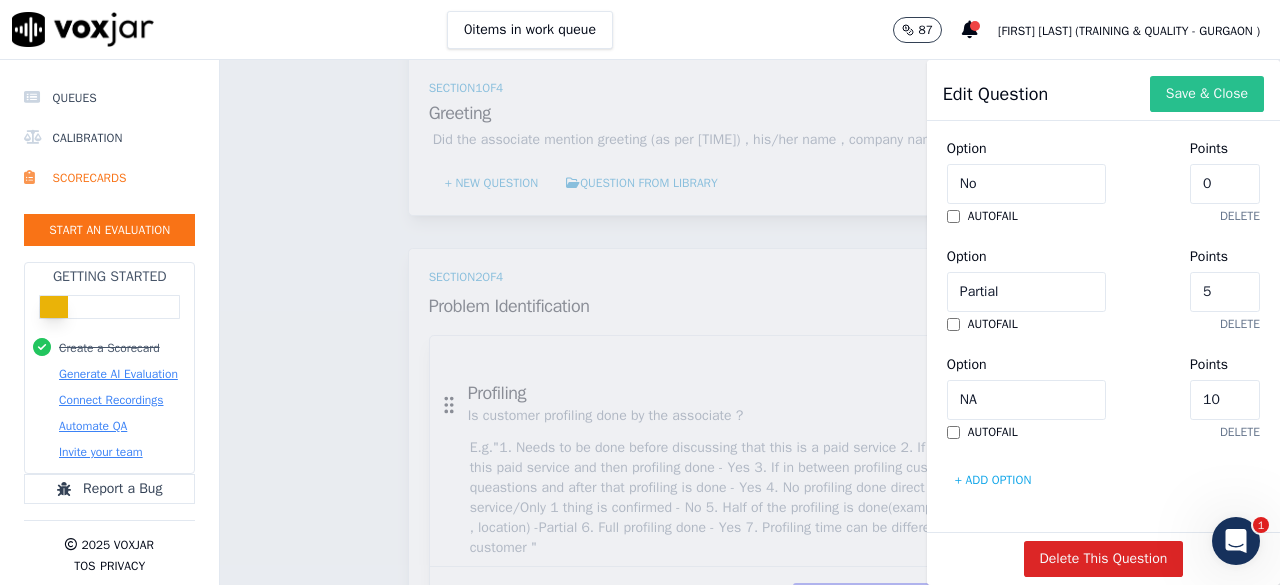 click on "Save & Close" at bounding box center [1207, 94] 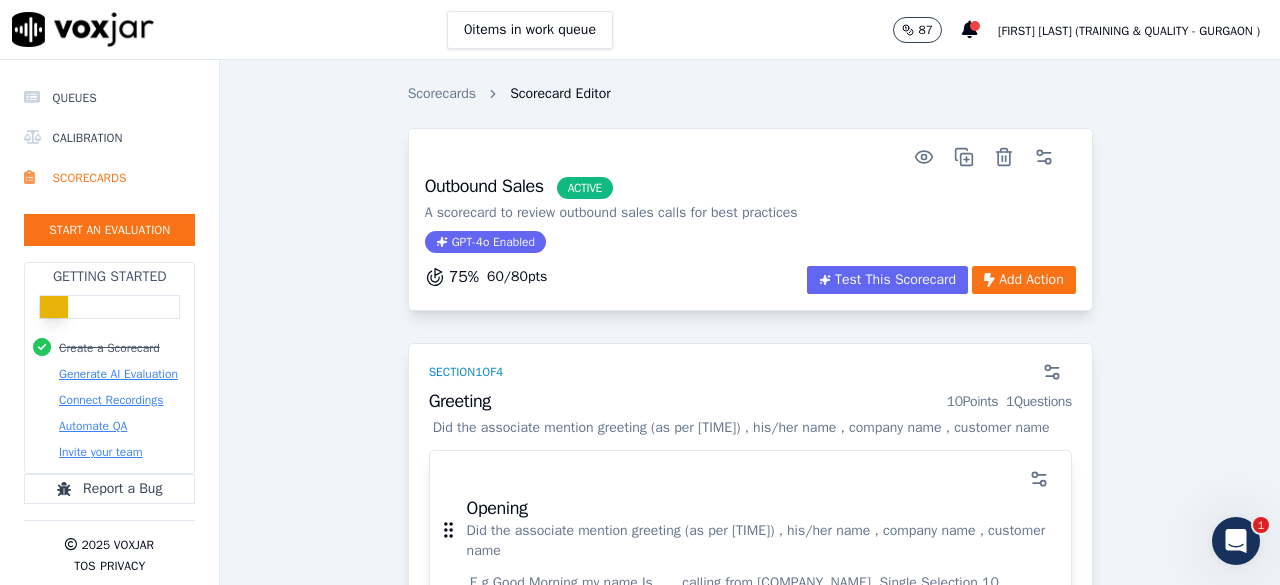scroll, scrollTop: 0, scrollLeft: 0, axis: both 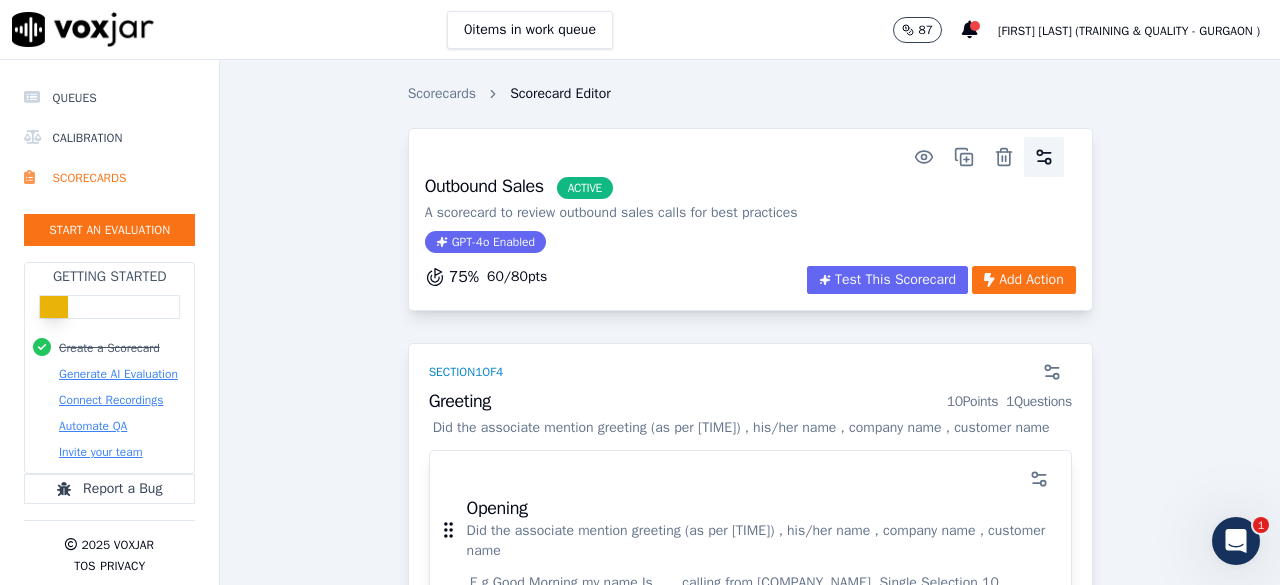 click 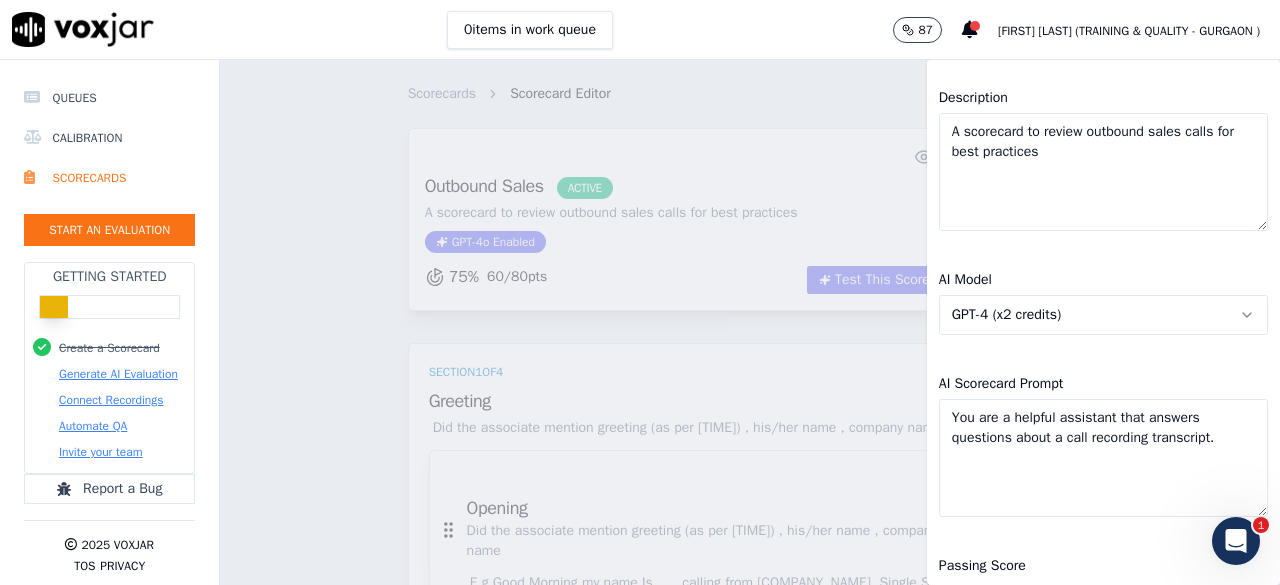 scroll, scrollTop: 359, scrollLeft: 0, axis: vertical 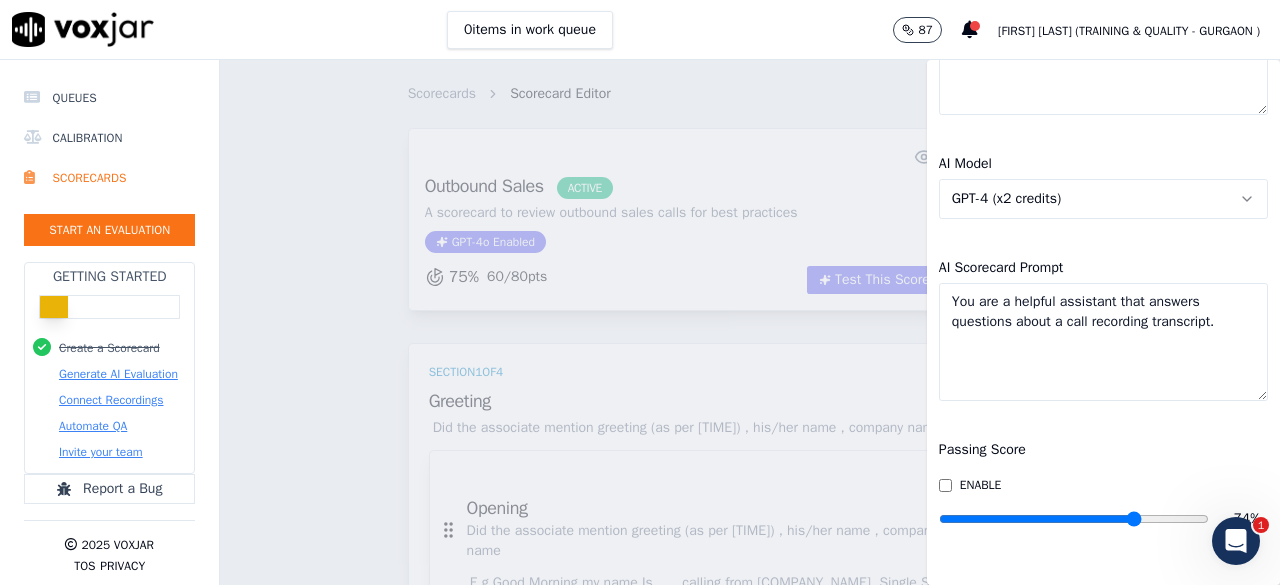 type on "75" 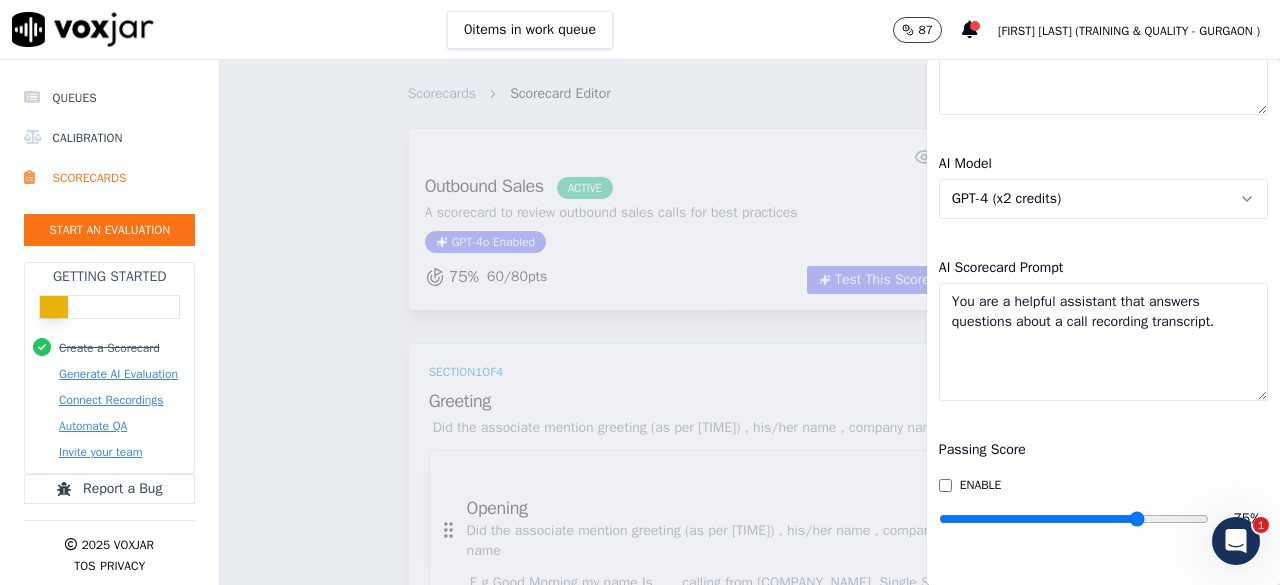 click at bounding box center [1074, 519] 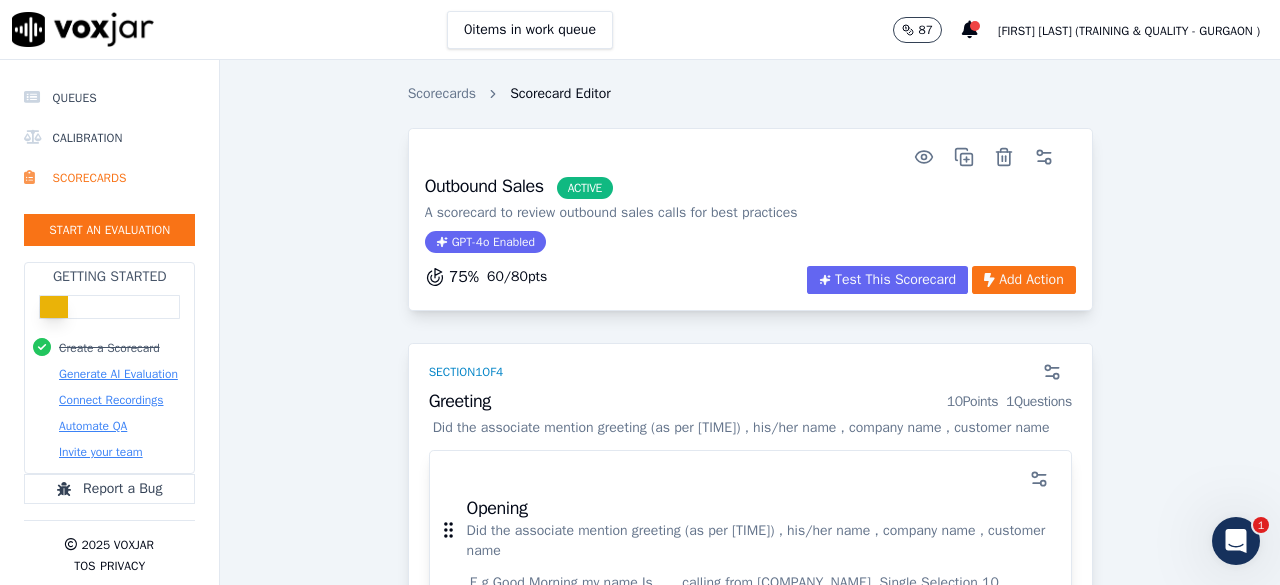 click on "Scorecards Scorecard Editor Outbound Sales ACTIVE A scorecard to review outbound sales calls for best practices GPT-4o Enabled 75 % 60 / 80 pts Test This Scorecard Add Action Section 1 of 4 Greeting 10 Points 1 Questions Did the associate mention greeting (as per time) , his/her name , company name , customer name Opening Did the associate mention greeting (as per time) , his/her name , company name , customer name E.g. Good Morning my name Is ..... calling from shine.com. Single Selection 10 Points Test This Question Add Action + New question Question from Library Section 2 of 4 Problem Identification 20 Points 1 Questions Profiling Is customer profiling done by the associate ? E.g. Single Selection 20 Points Test This Question Add Action + New question Question from Library 3 of" at bounding box center (750, 322) 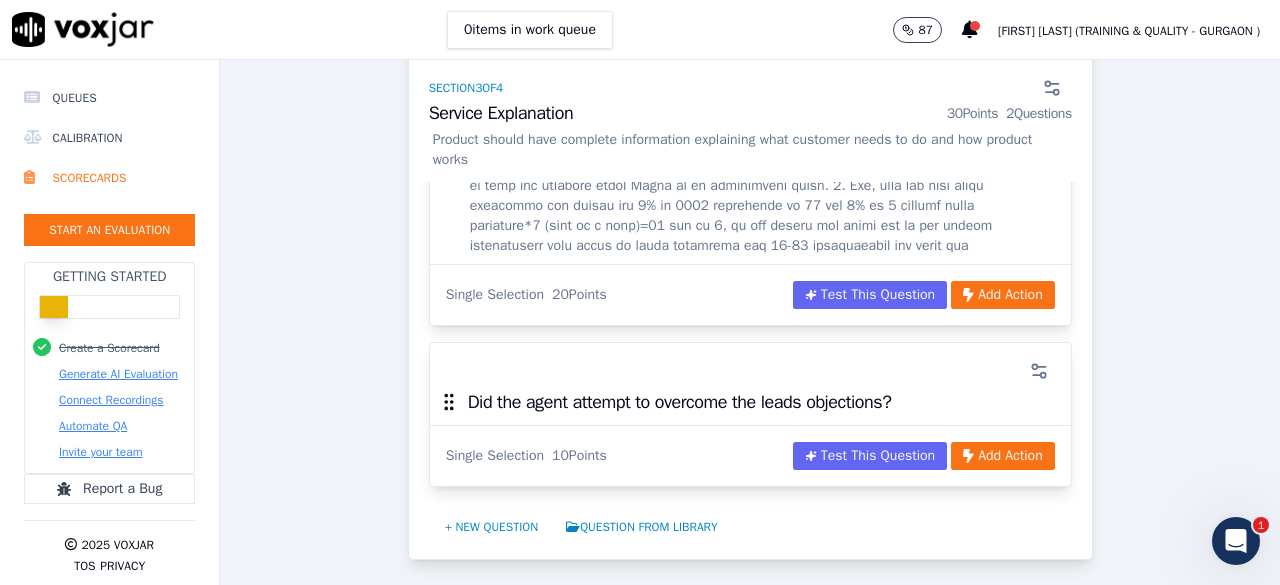 scroll, scrollTop: 1500, scrollLeft: 0, axis: vertical 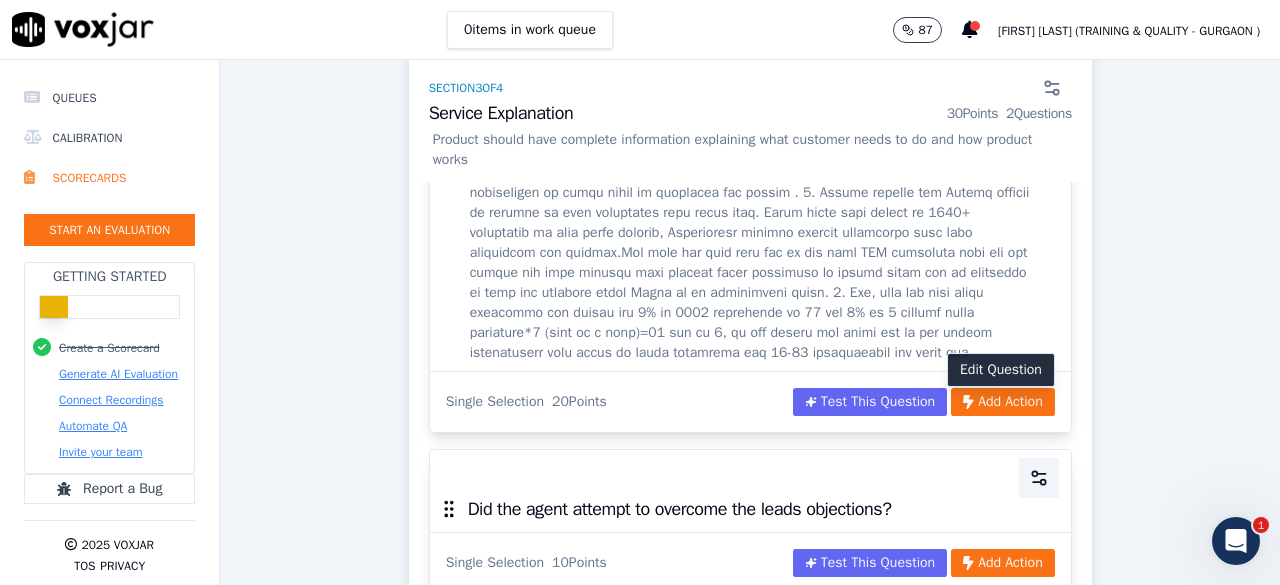 click 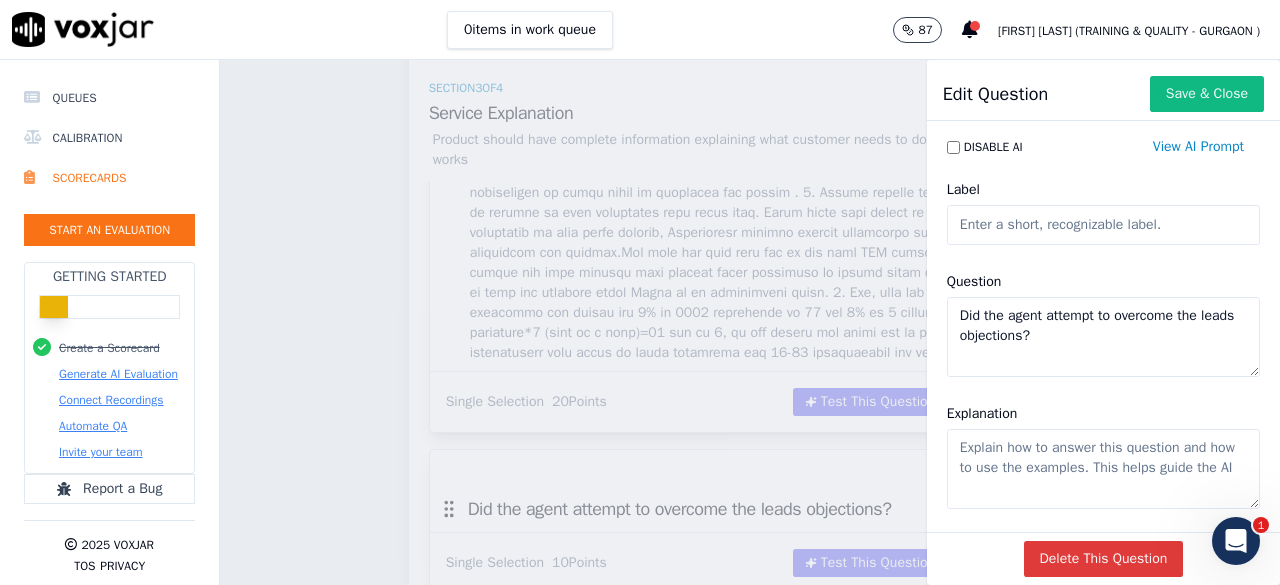 click on "Delete This Question" at bounding box center (1104, 559) 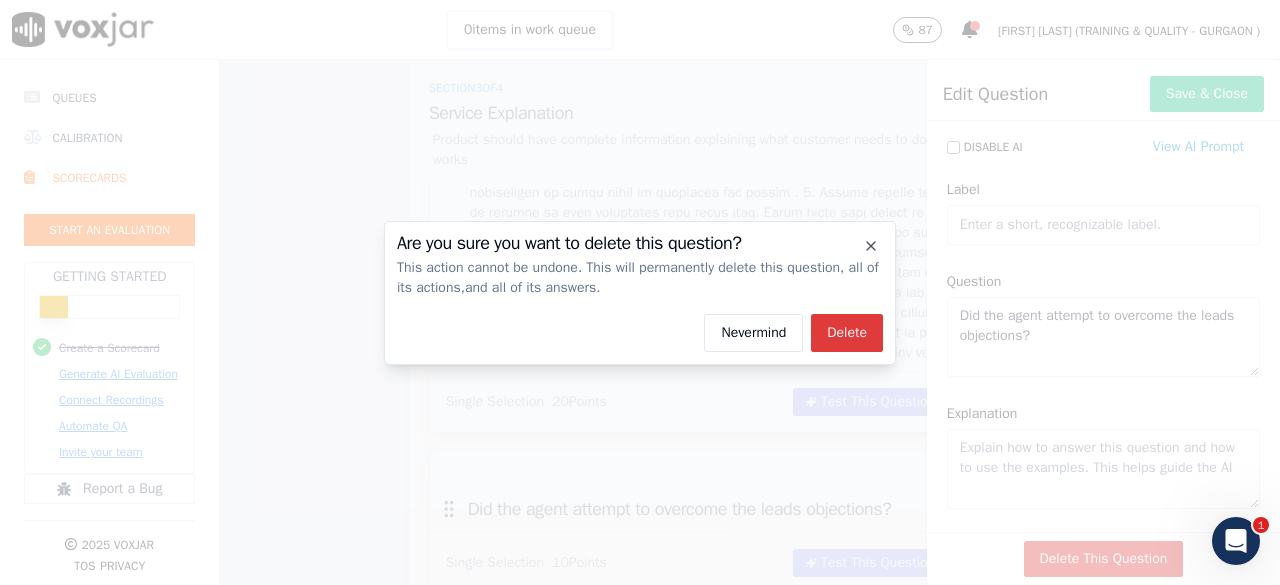 click on "Delete" 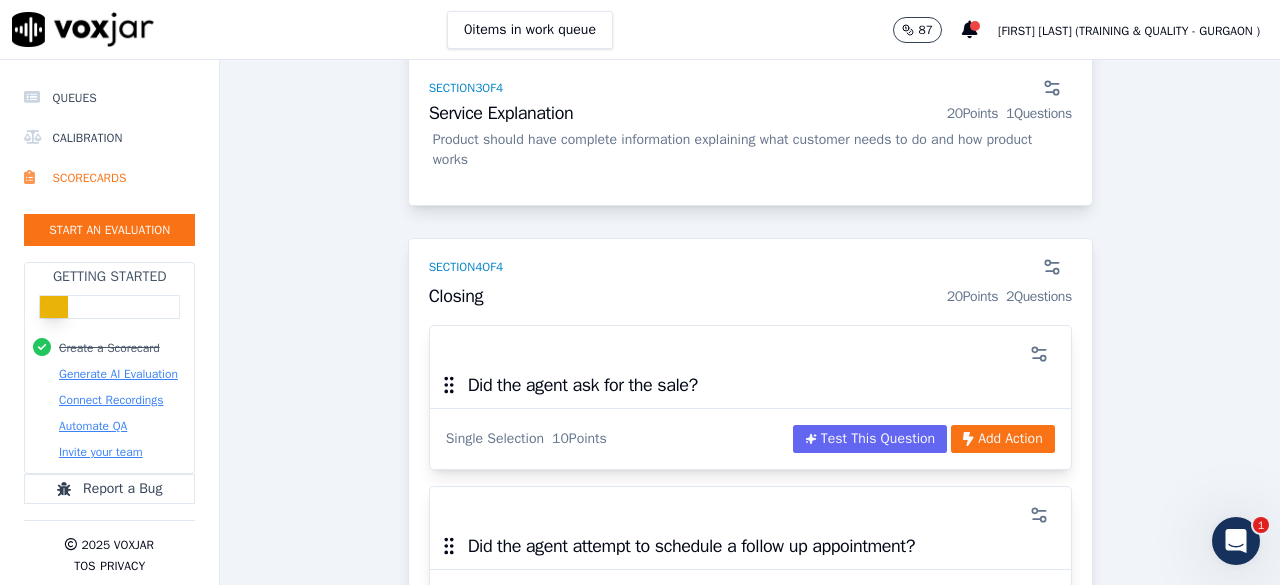 scroll, scrollTop: 1700, scrollLeft: 0, axis: vertical 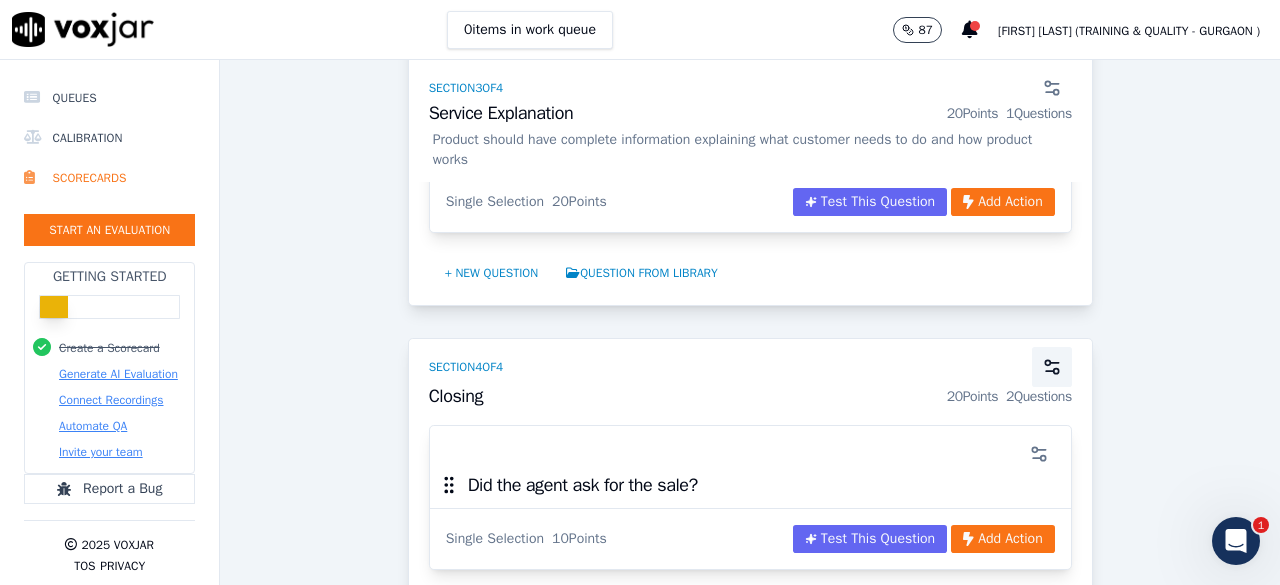 click 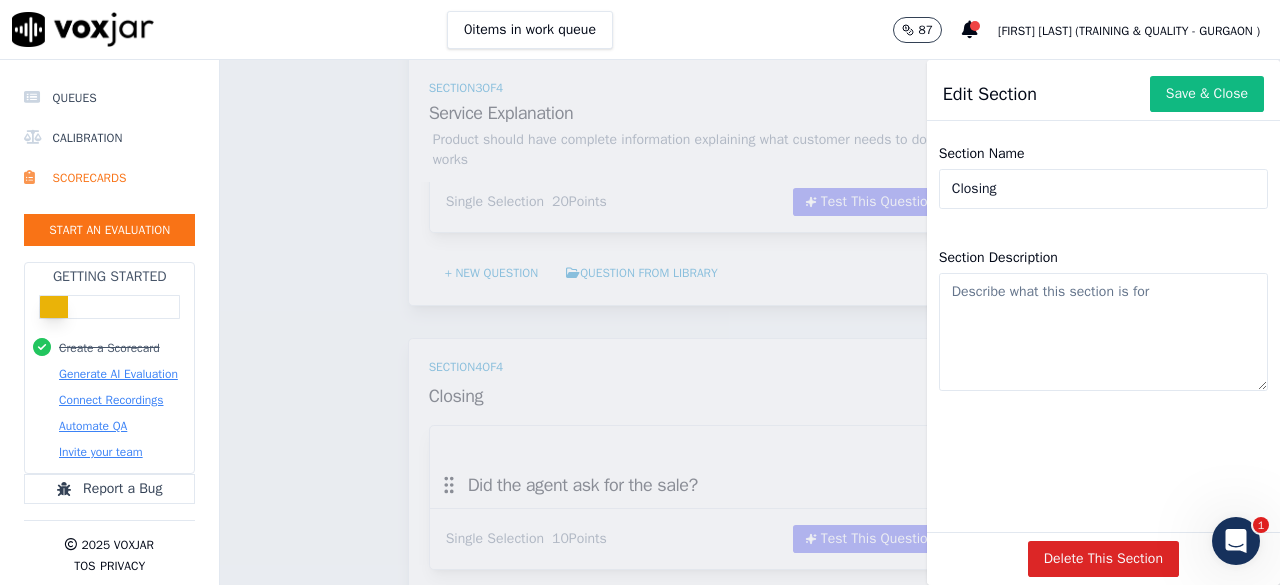 click on "Closing" 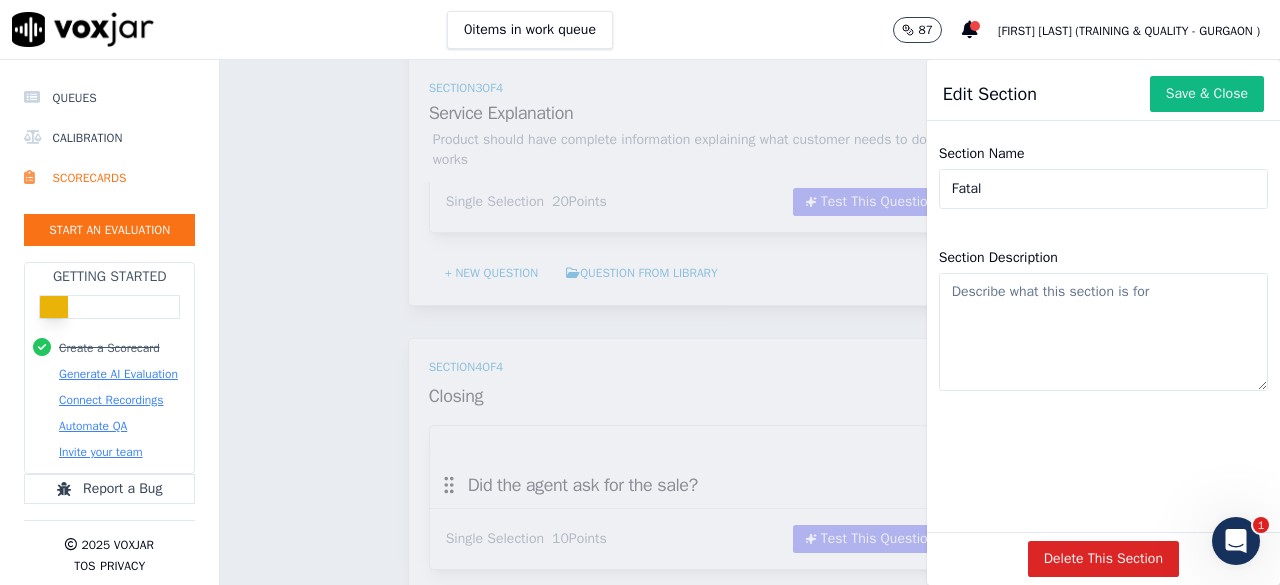 type on "Fatal" 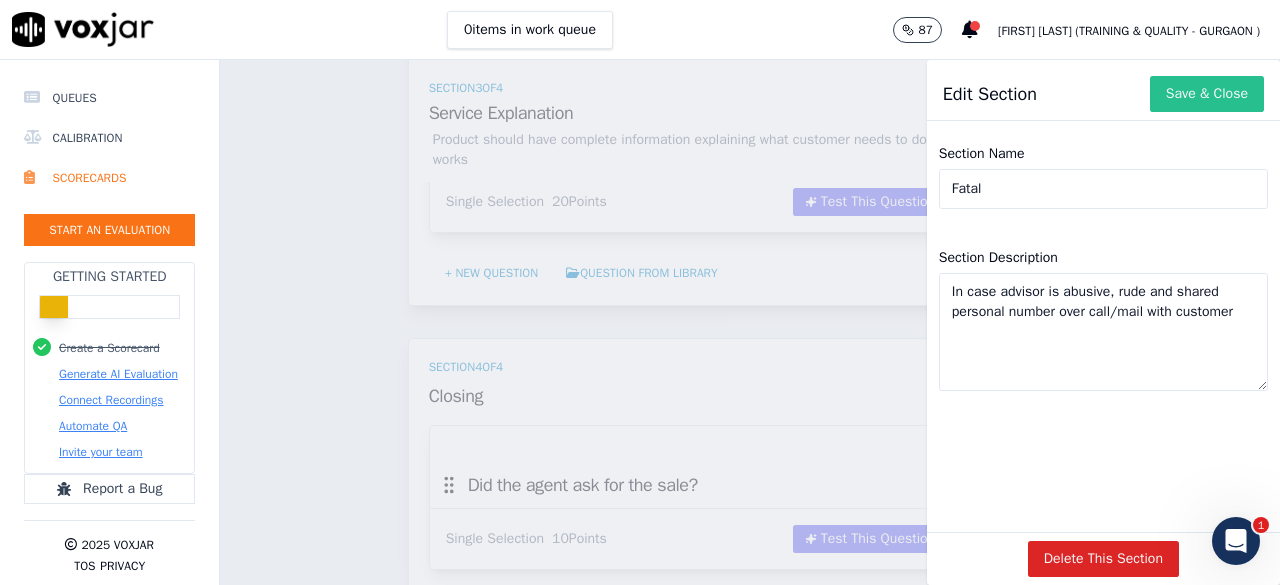 type on "In case advisor is abusive, rude and shared personal number over call/mail with customer" 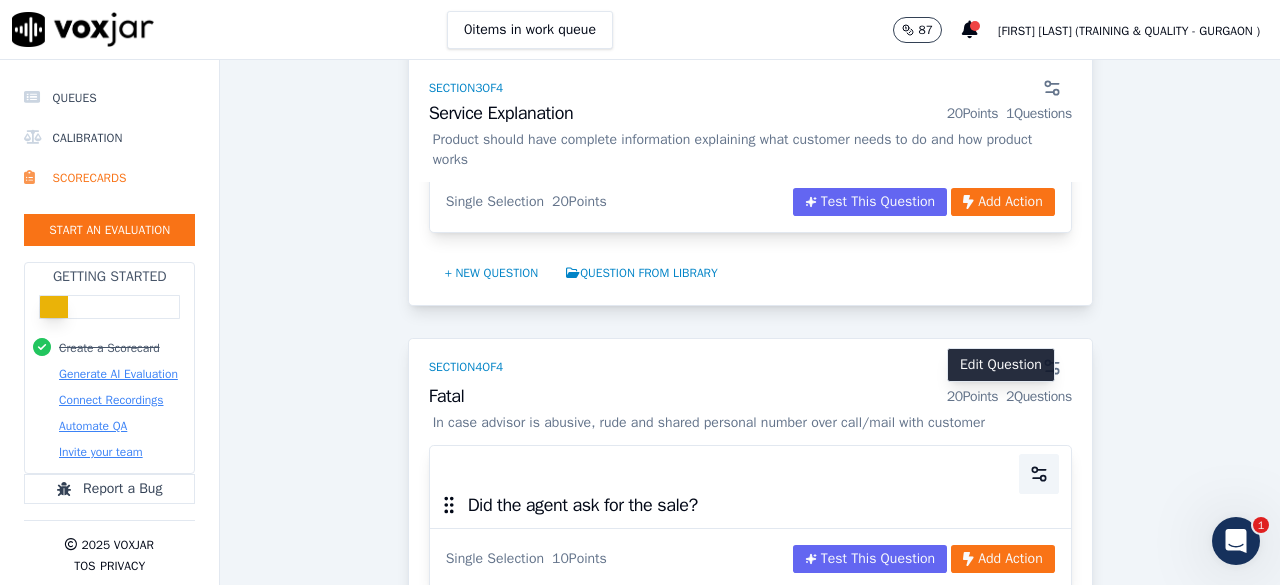 click 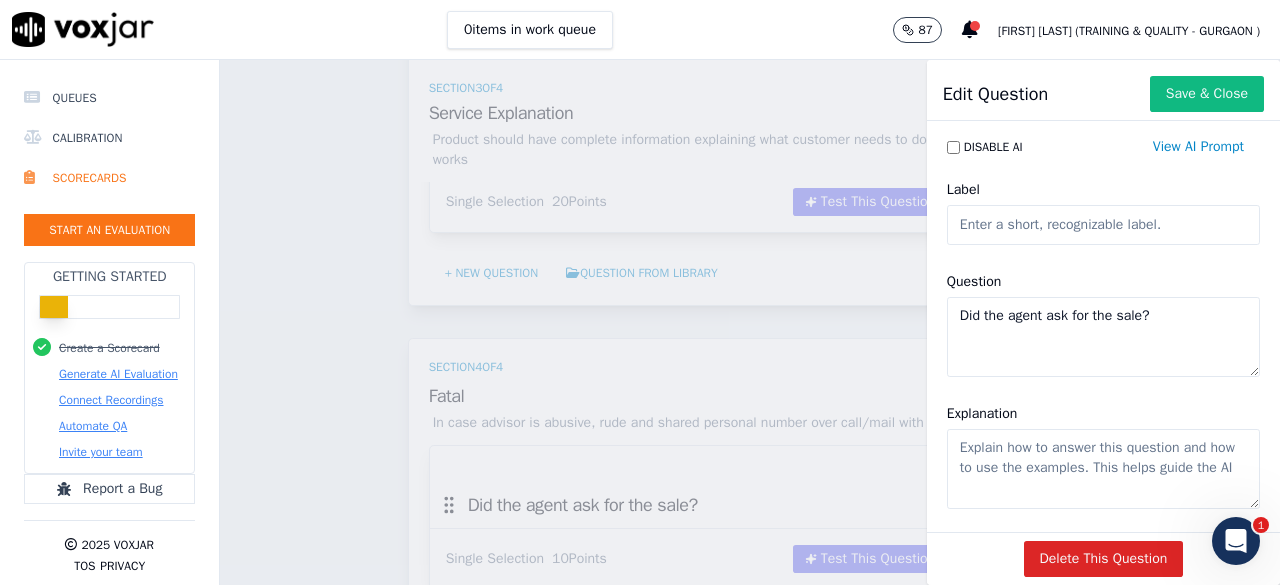 click on "Label" 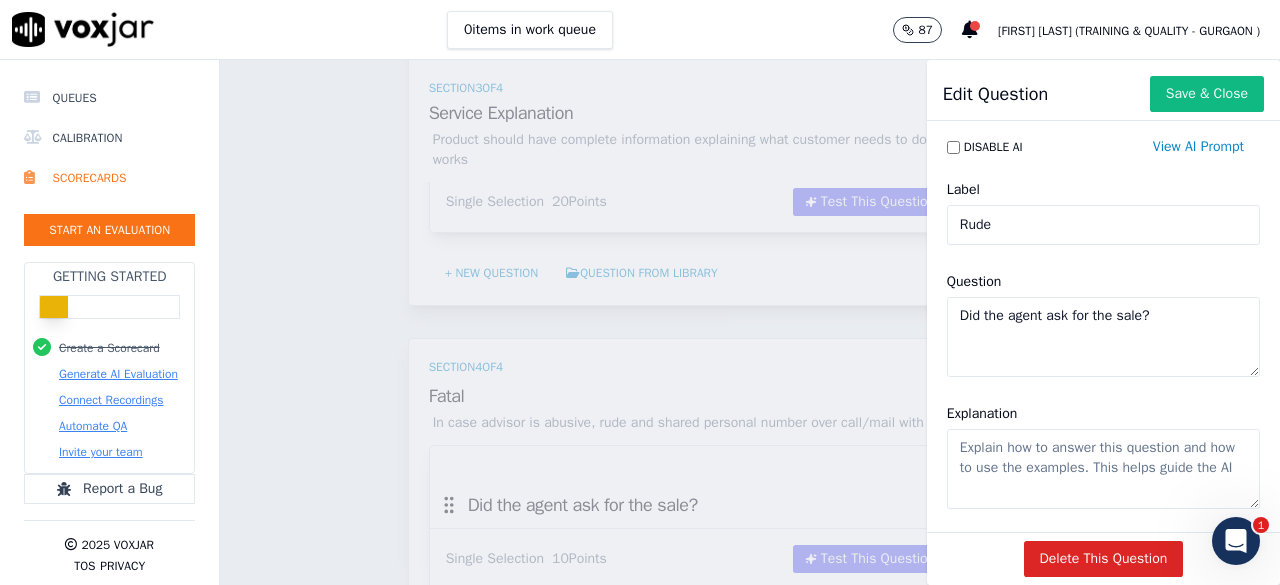 type on "Rude" 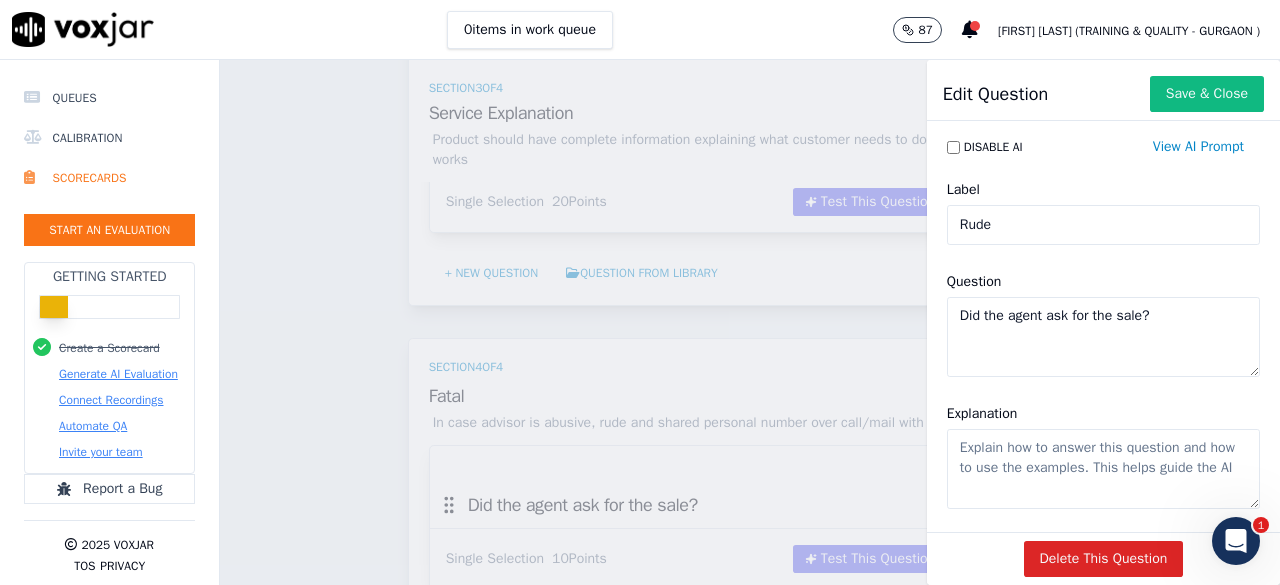 click on "Did the agent ask for the sale?" 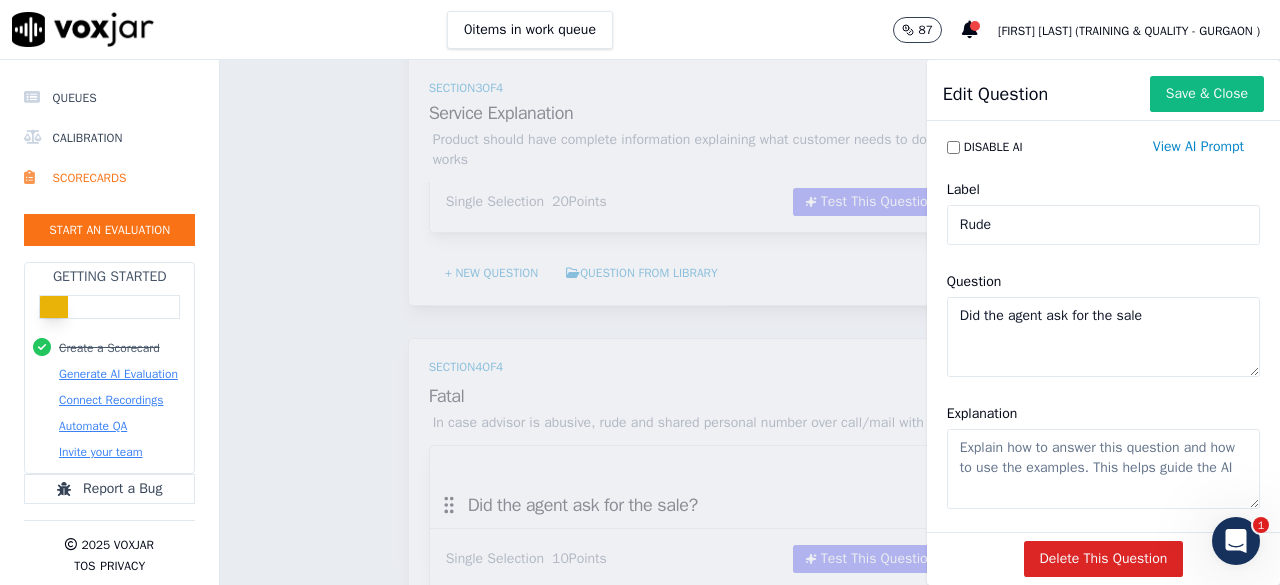 click on "Did the agent ask for the sale" 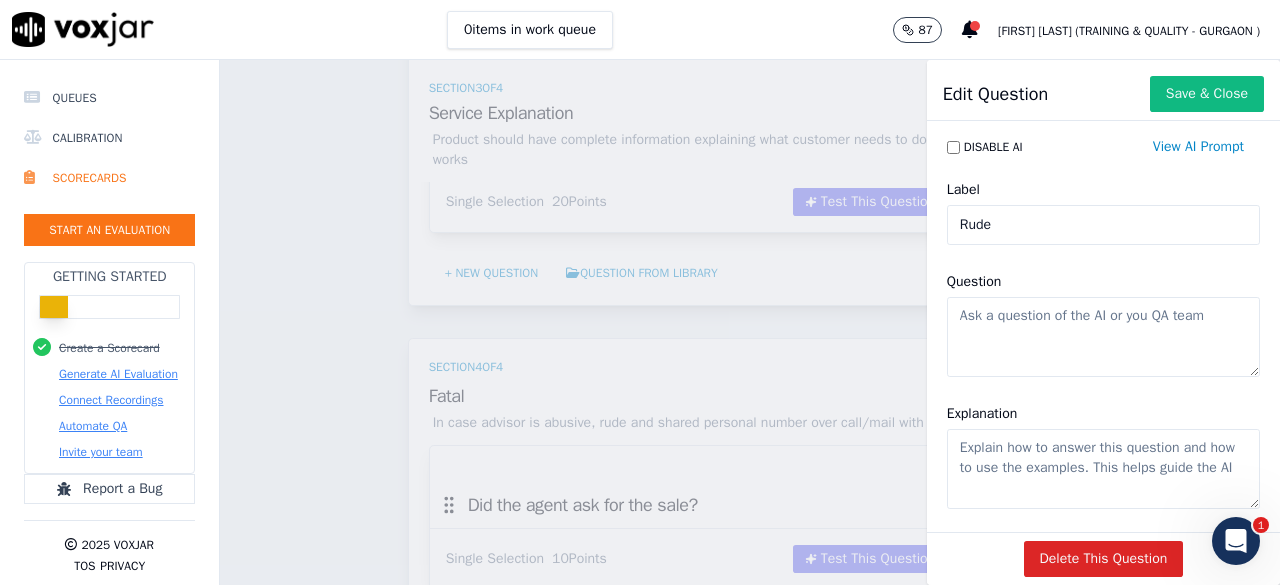 paste on "In case advisor is abusive, rude and shared personal number over call/mail with customer" 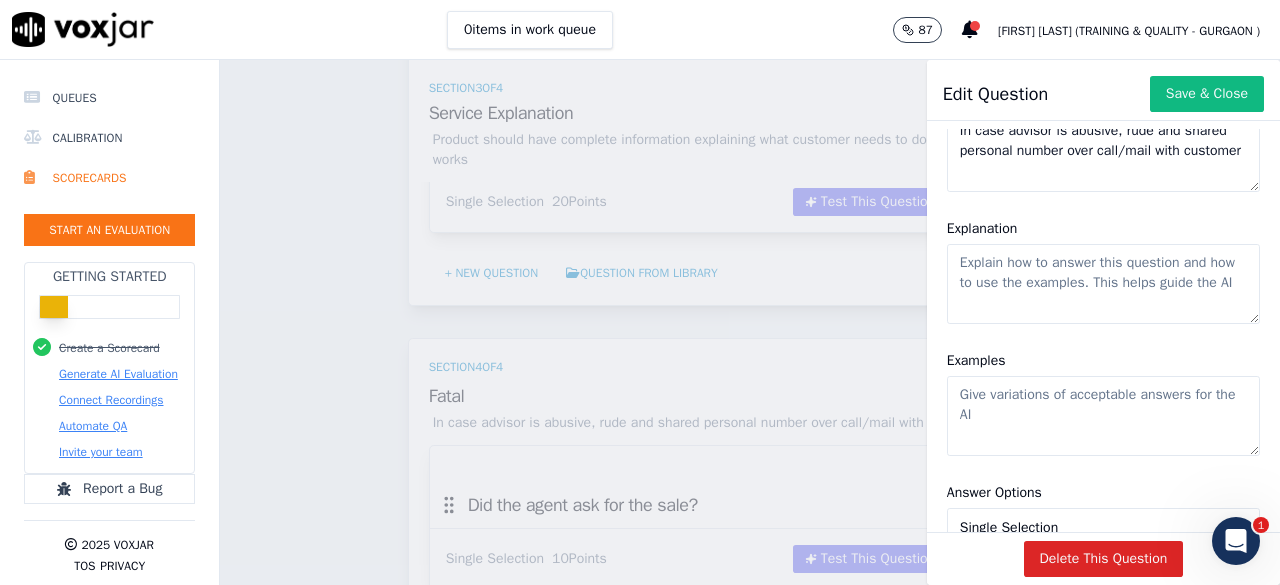 scroll, scrollTop: 200, scrollLeft: 0, axis: vertical 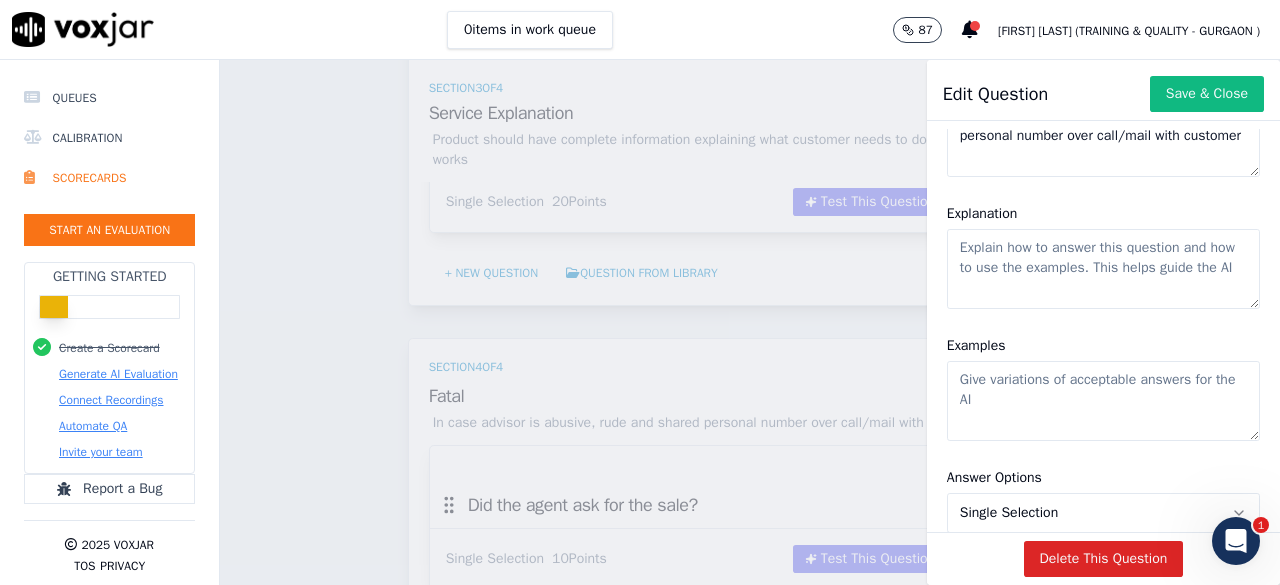 type on "In case advisor is abusive, rude and shared personal number over call/mail with customer" 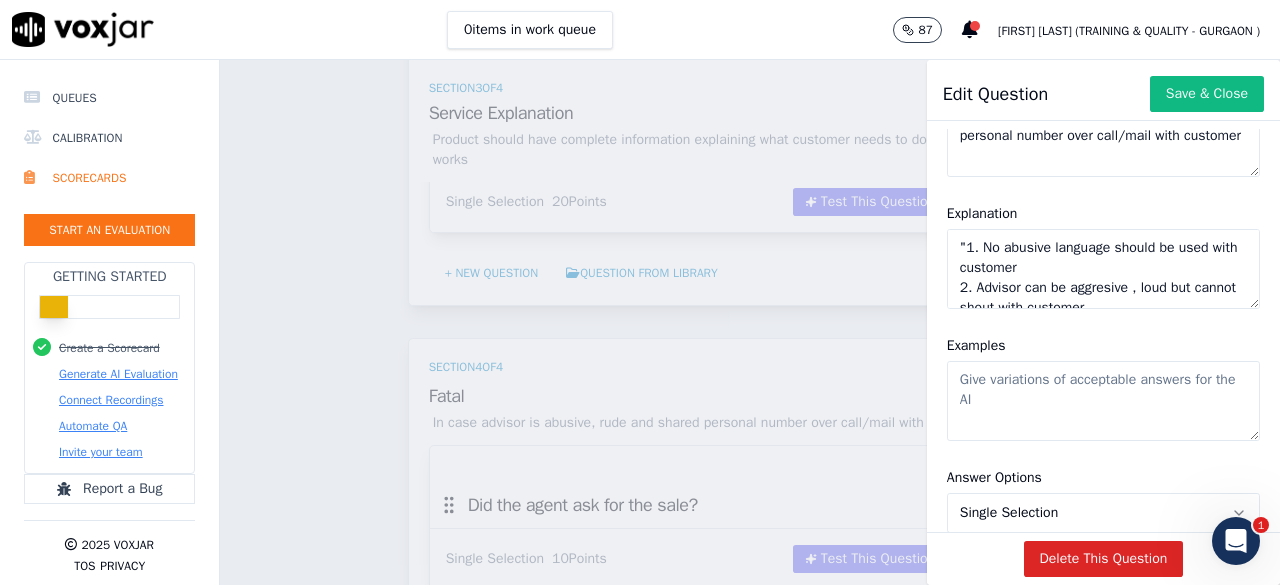scroll, scrollTop: 49, scrollLeft: 0, axis: vertical 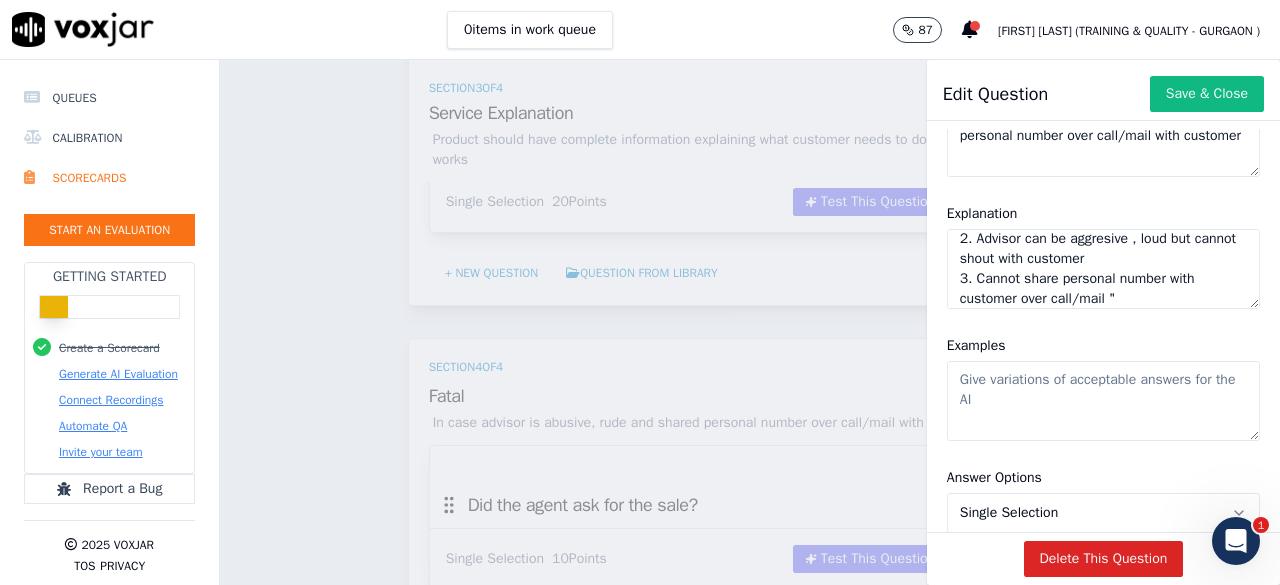 type on ""1. No abusive language should be used with customer
2. Advisor can be aggresive , loud but cannot shout with customer
3. Cannot share personal number with customer over call/mail "" 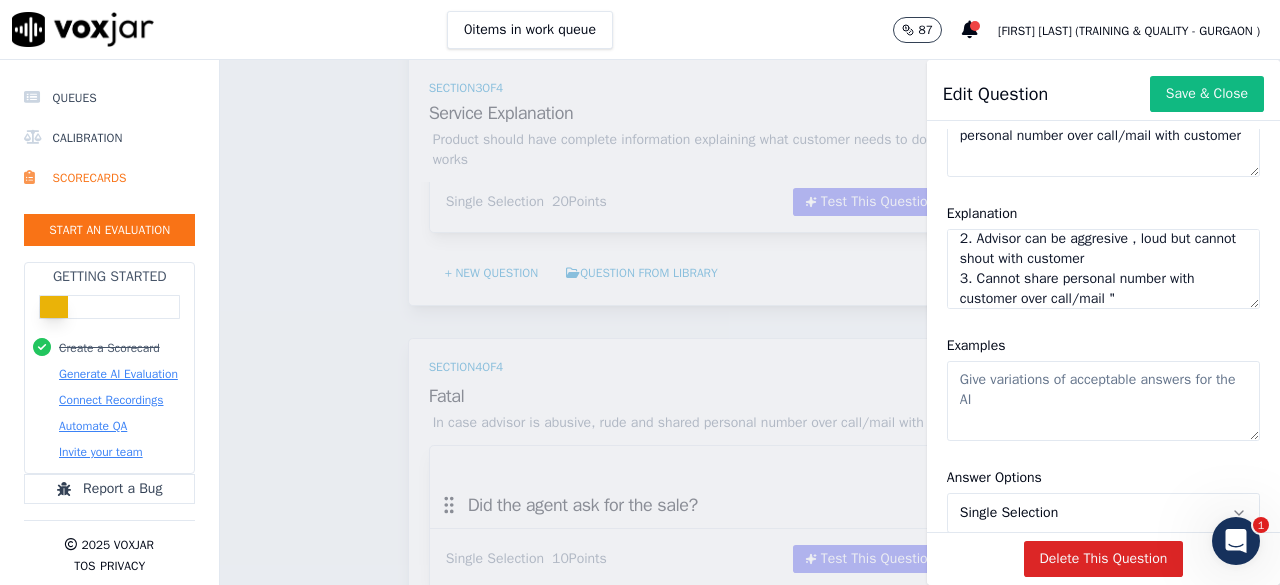 paste on ""1. No abusive language should be used with customer
2. Advisor can be aggresive , loud but cannot shout with customer
3. Cannot share personal number with customer over call/mail "" 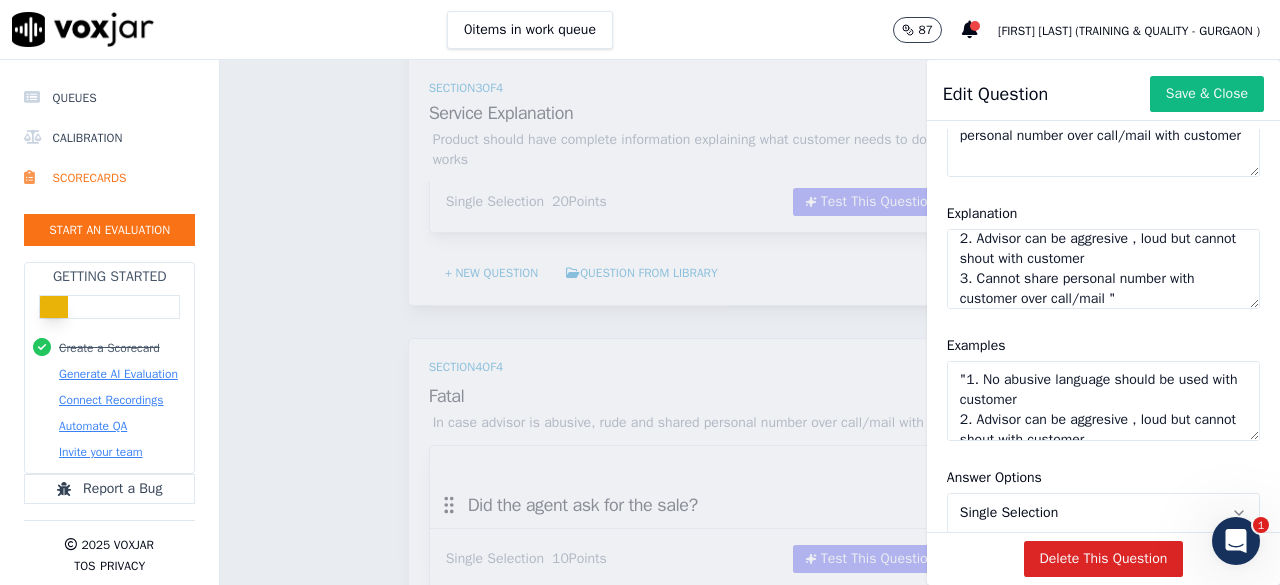 scroll, scrollTop: 49, scrollLeft: 0, axis: vertical 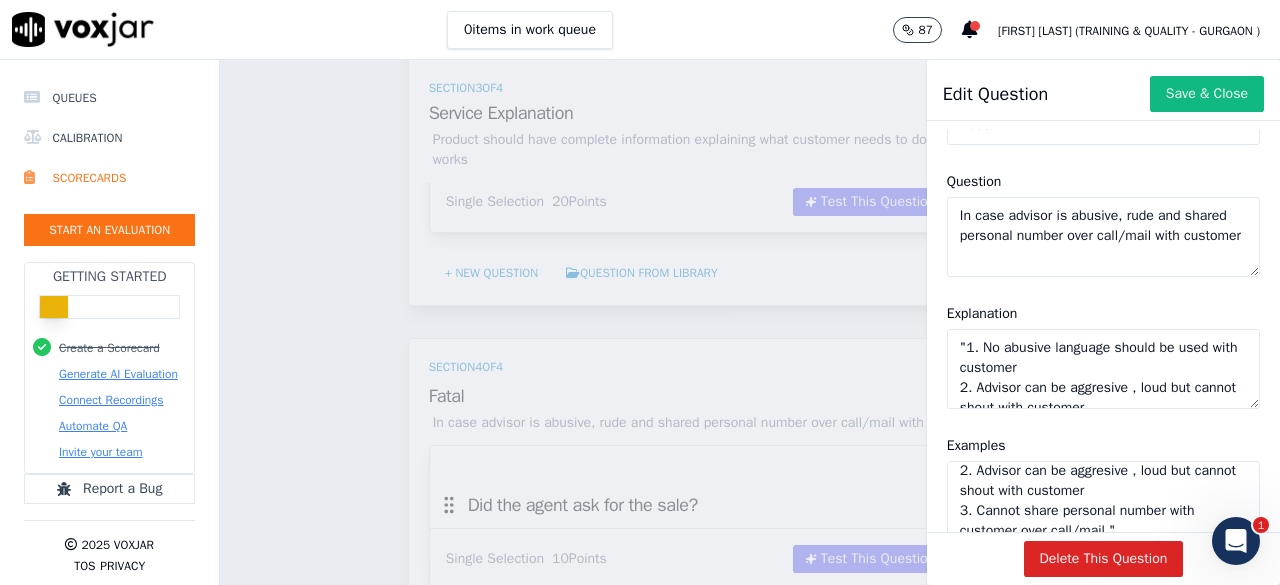 type on ""1. No abusive language should be used with customer
2. Advisor can be aggresive , loud but cannot shout with customer
3. Cannot share personal number with customer over call/mail "" 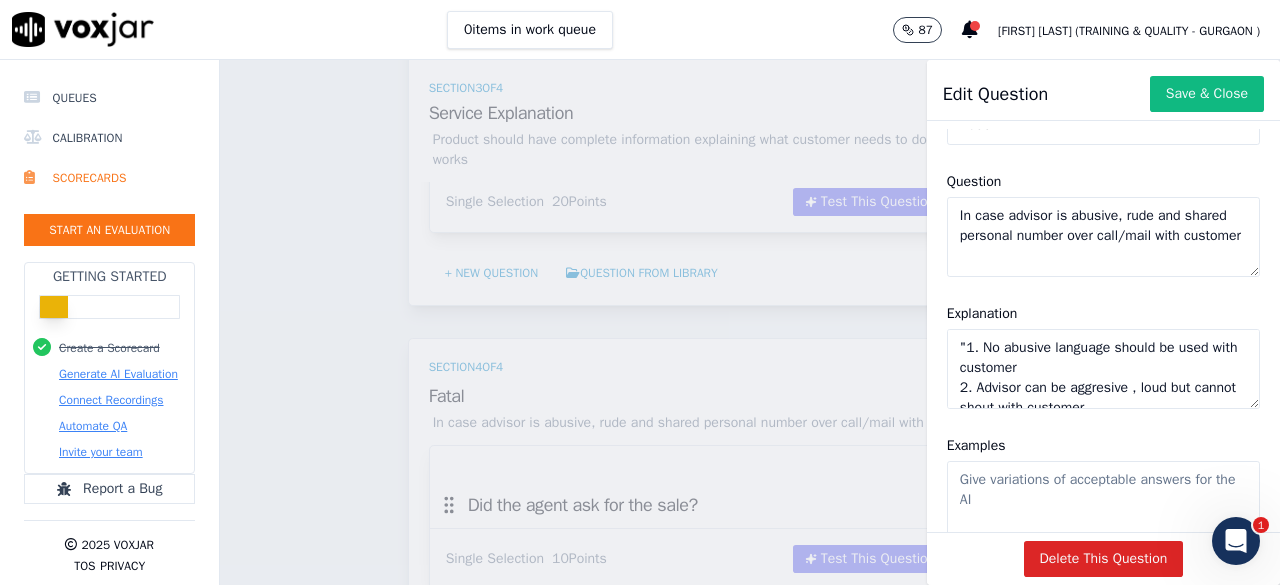 scroll, scrollTop: 0, scrollLeft: 0, axis: both 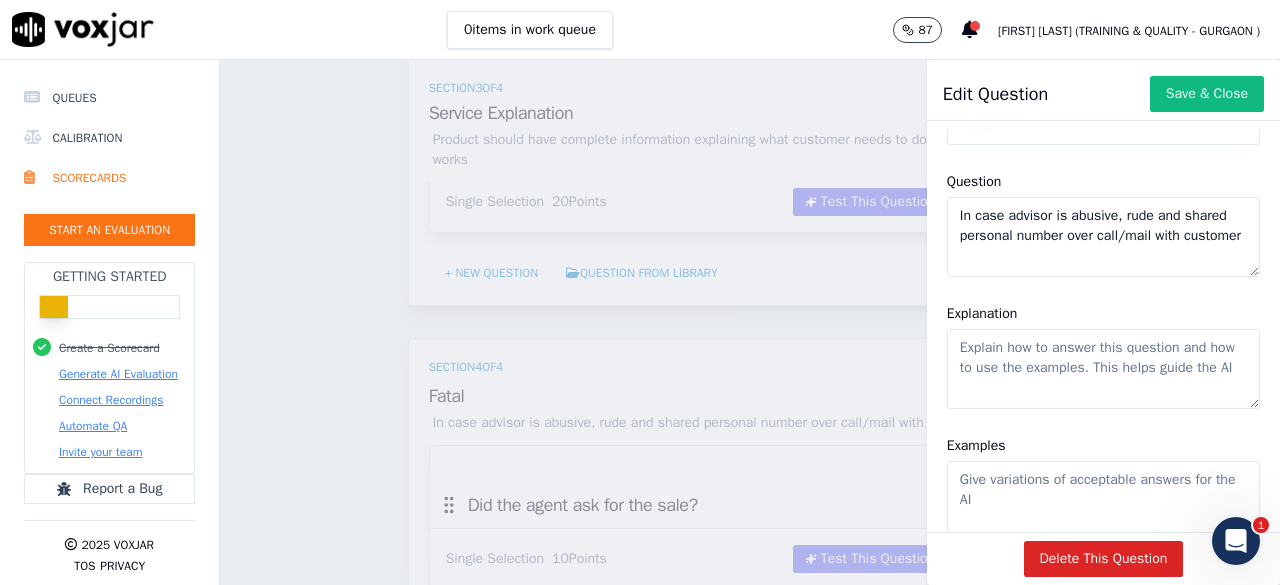 click on "In case advisor is abusive, rude and shared personal number over call/mail with customer" 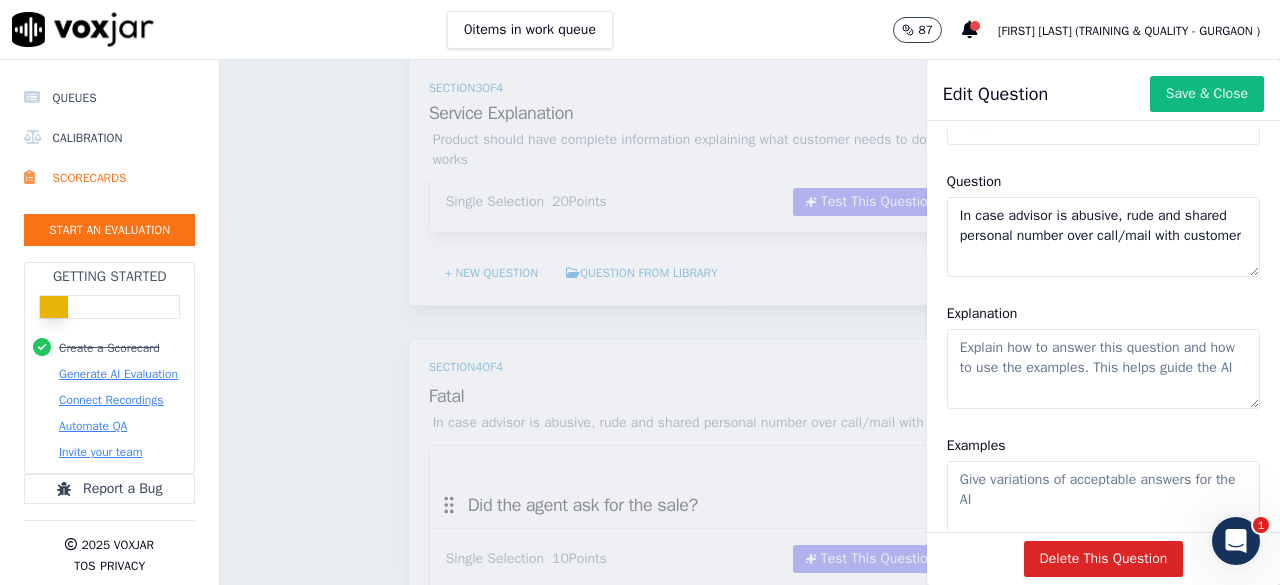 click on "Explanation" 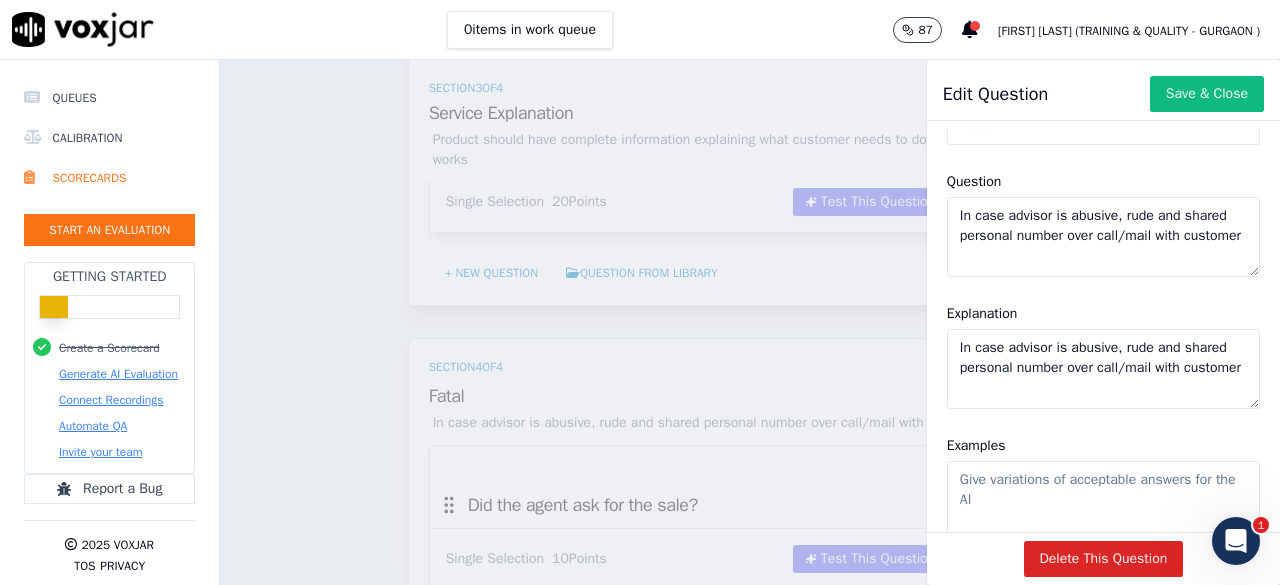 type on "In case advisor is abusive, rude and shared personal number over call/mail with customer" 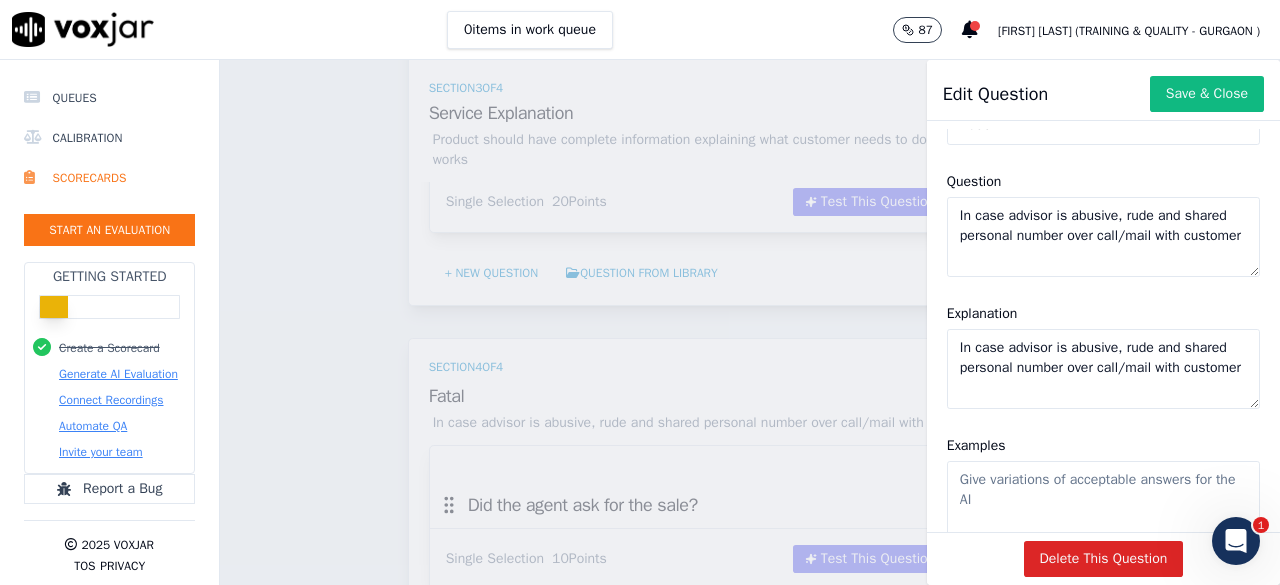 click on "In case advisor is abusive, rude and shared personal number over call/mail with customer" 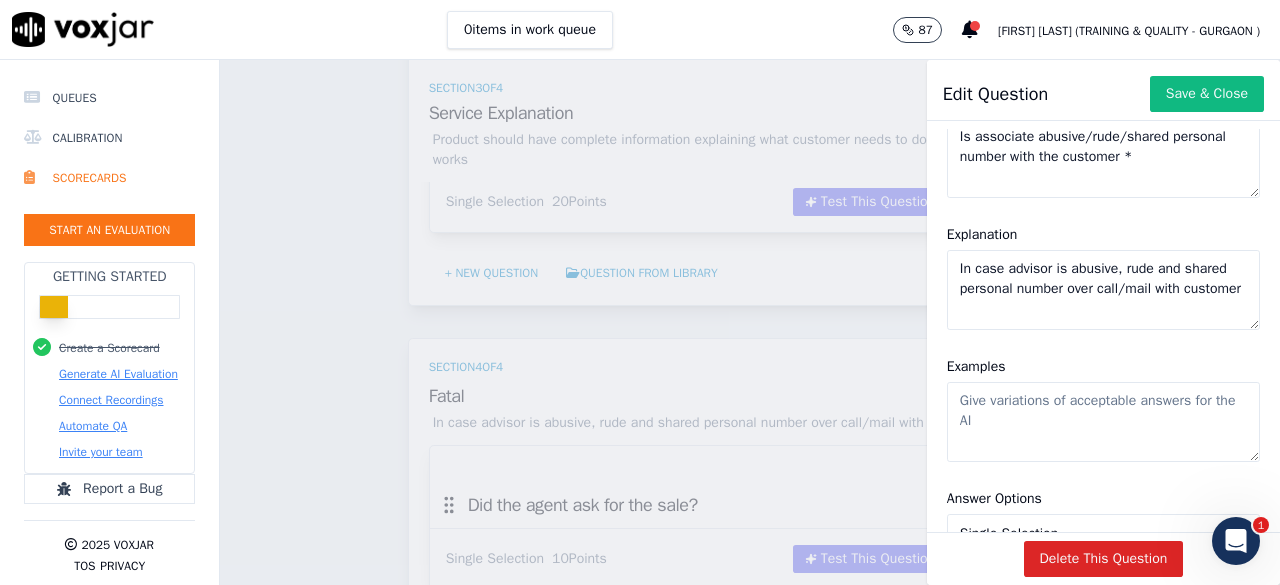 scroll, scrollTop: 300, scrollLeft: 0, axis: vertical 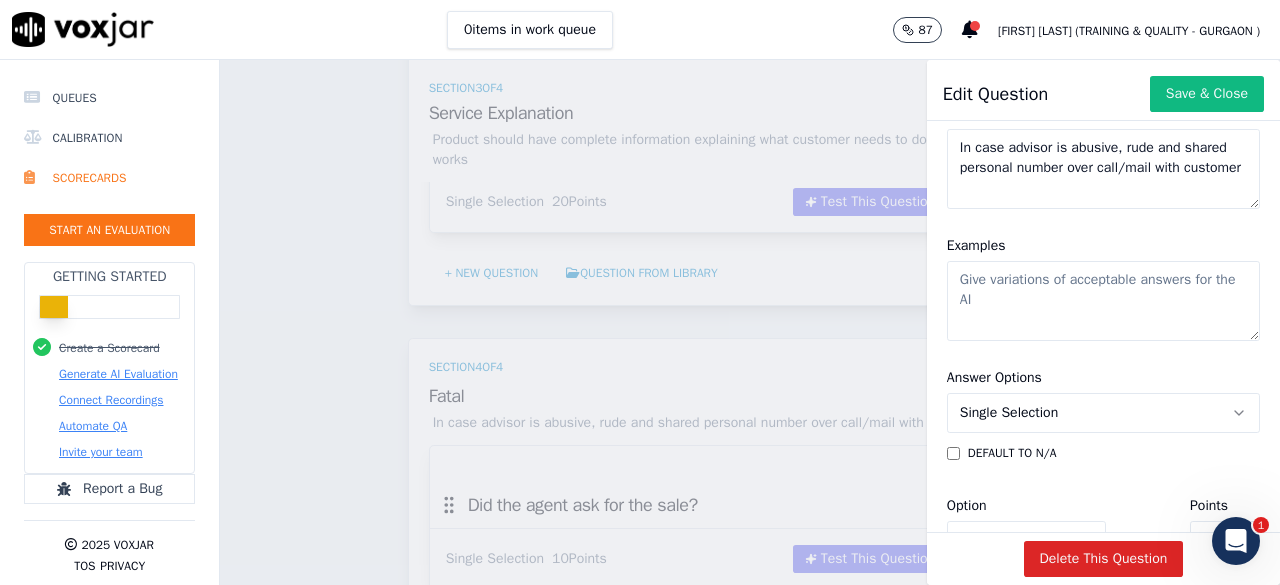 type on "Is associate abusive/rude/shared personal number with the customer *" 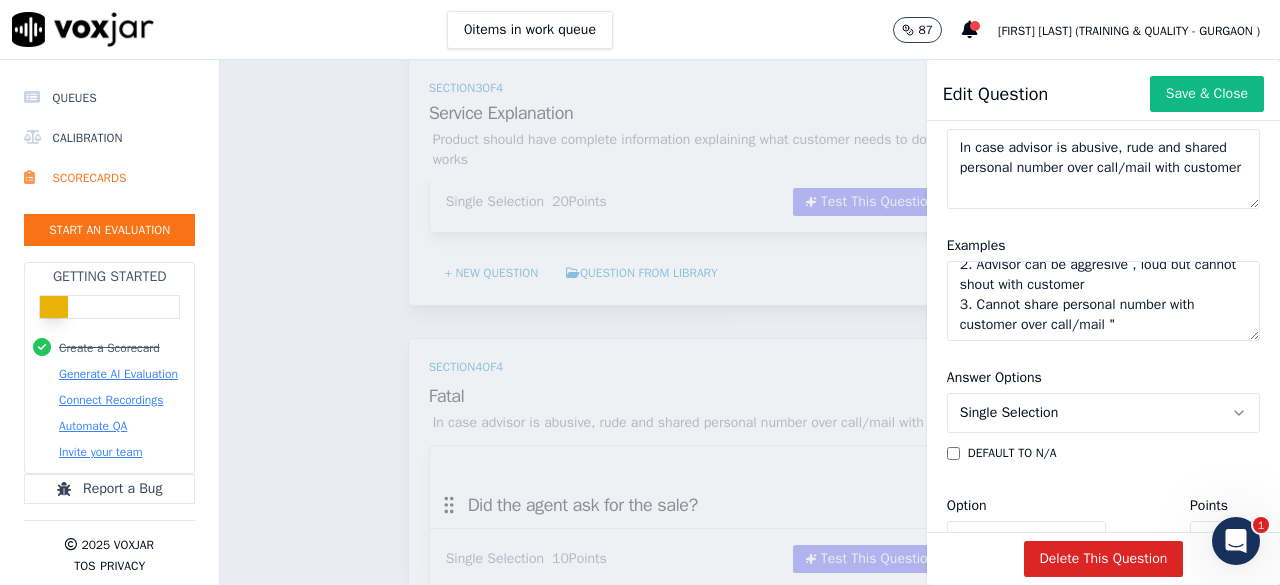 scroll, scrollTop: 57, scrollLeft: 0, axis: vertical 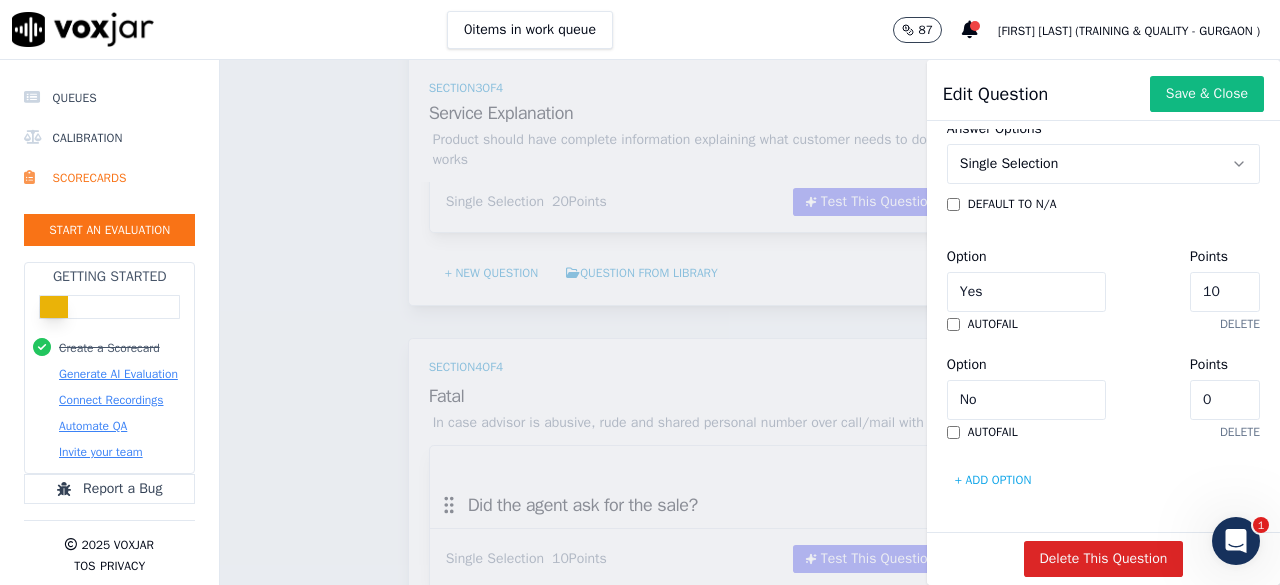 type on ""1. No abusive language should be used with customer
2. Advisor can be aggresive , loud but cannot shout with customer
3. Cannot share personal number with customer over call/mail "" 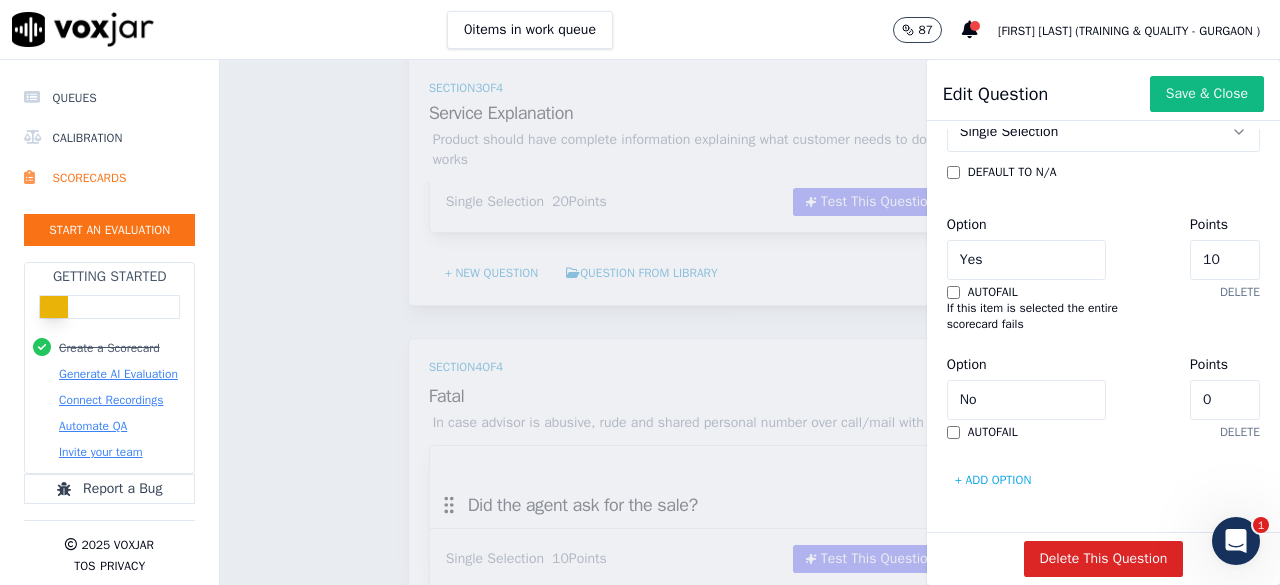 scroll, scrollTop: 744, scrollLeft: 0, axis: vertical 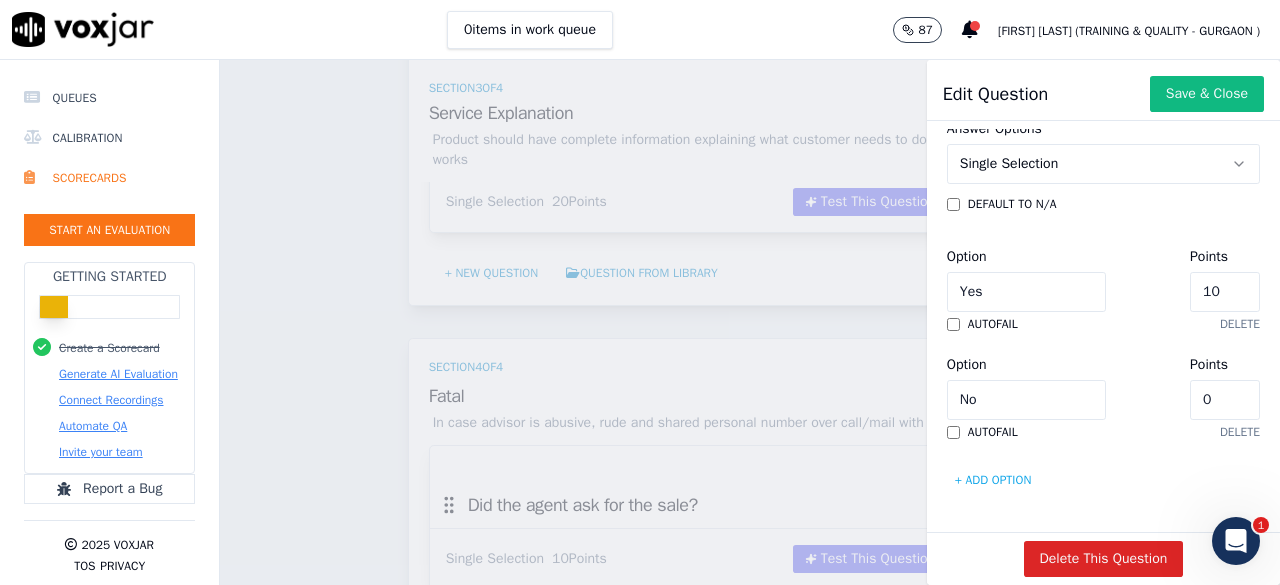 click on "autofail" at bounding box center (993, 324) 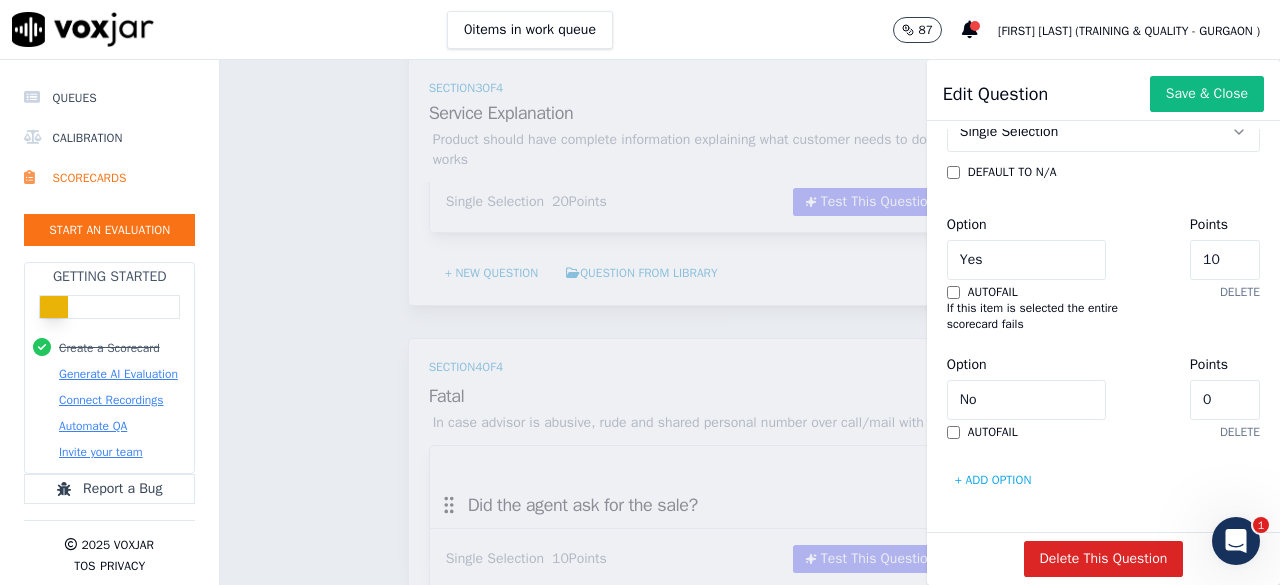 scroll, scrollTop: 677, scrollLeft: 0, axis: vertical 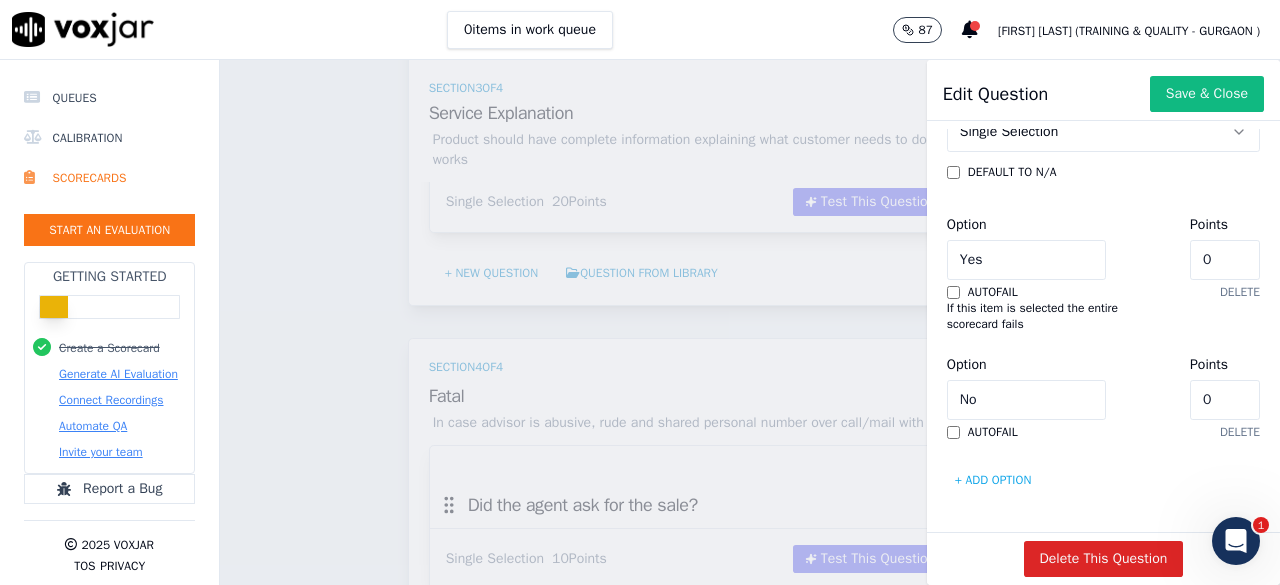 click on "0" 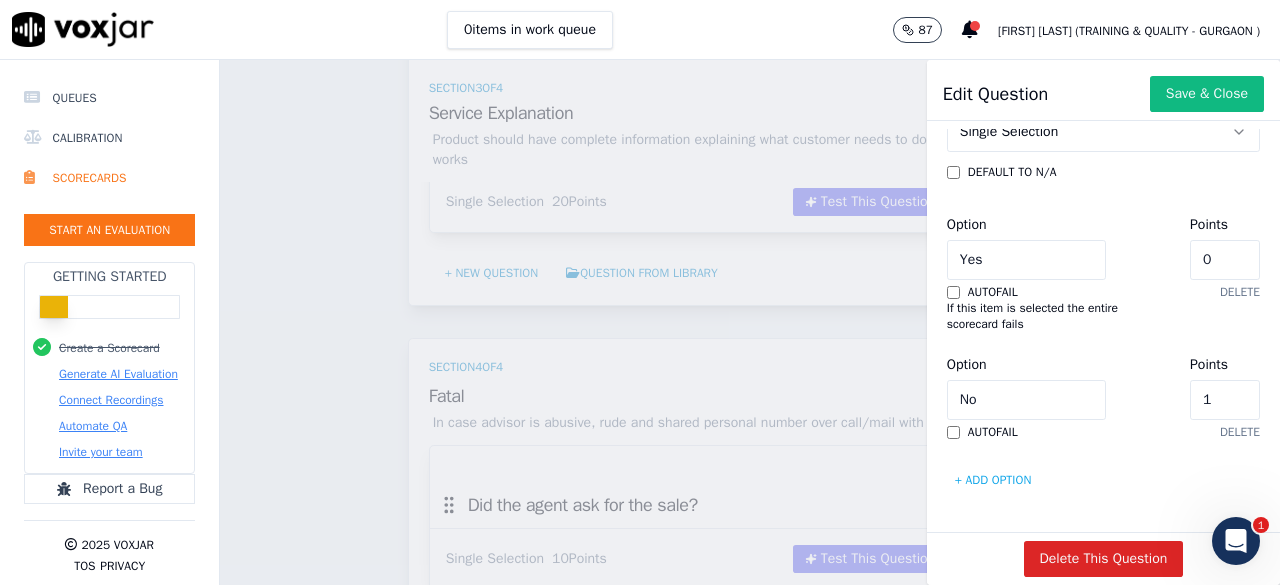 type on "10" 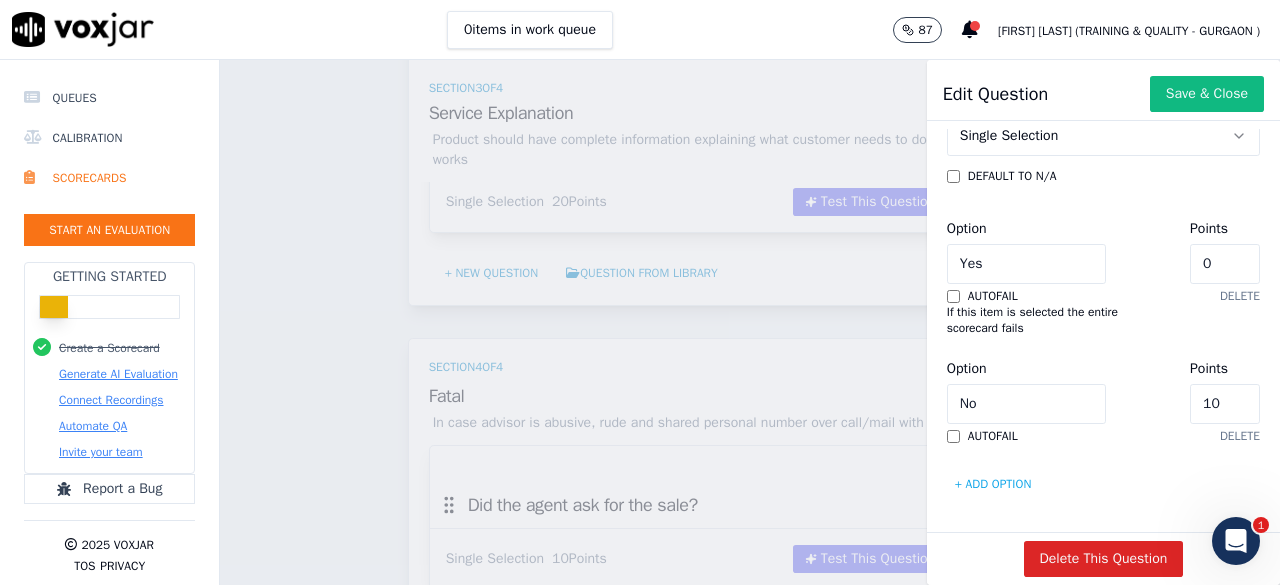 scroll, scrollTop: 776, scrollLeft: 0, axis: vertical 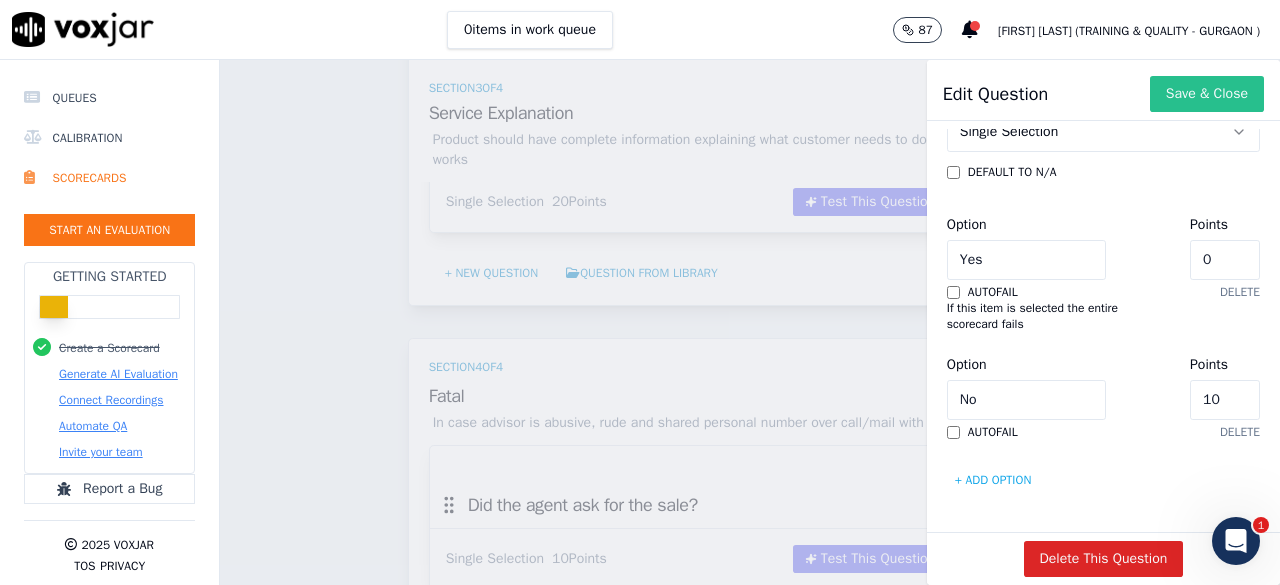 click on "Save & Close" at bounding box center (1207, 94) 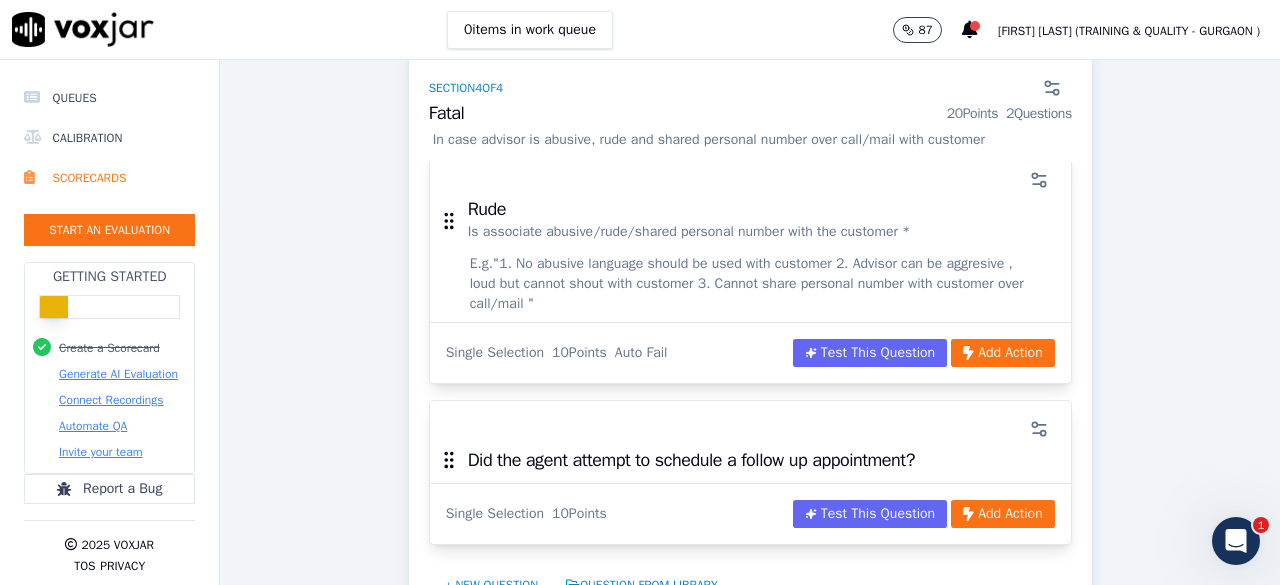 scroll, scrollTop: 2000, scrollLeft: 0, axis: vertical 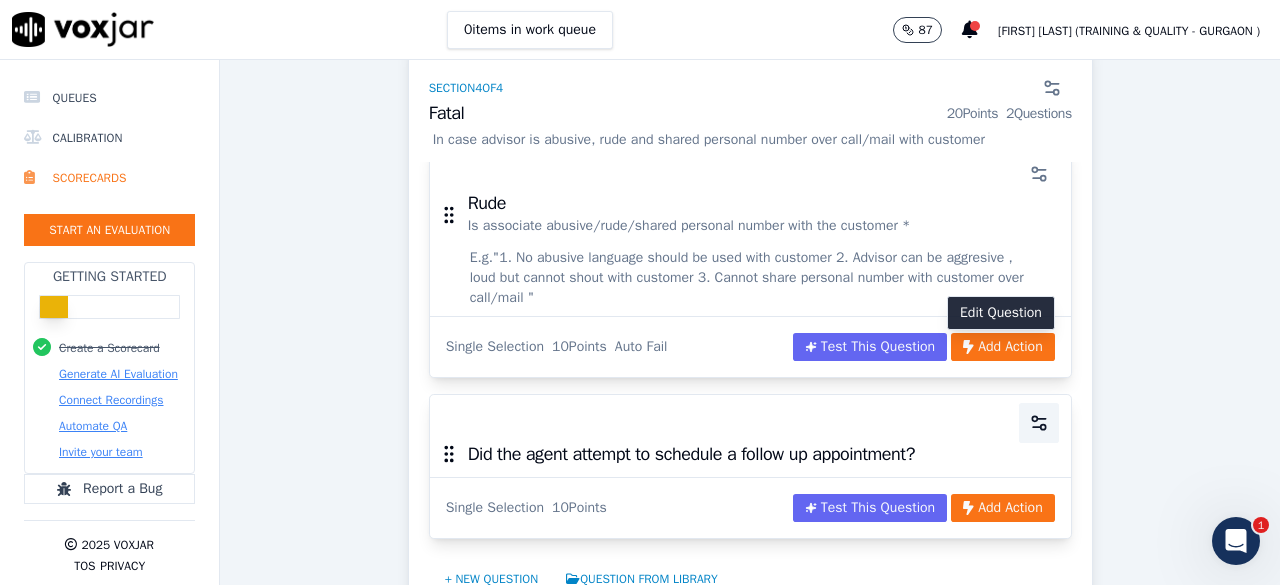 click 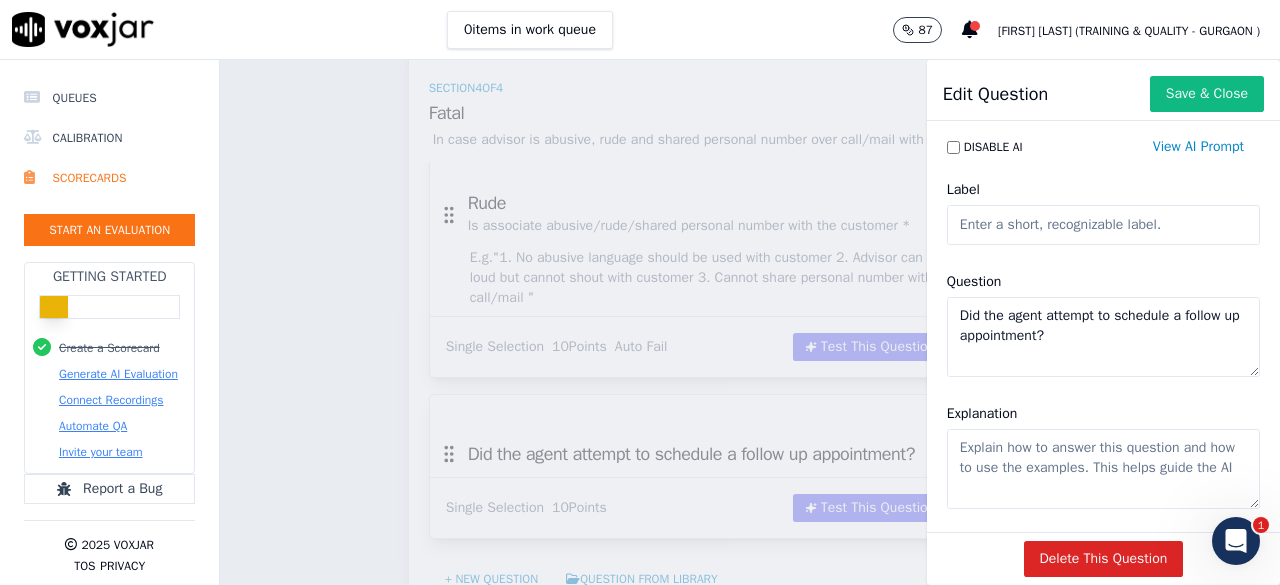 click on "Label" 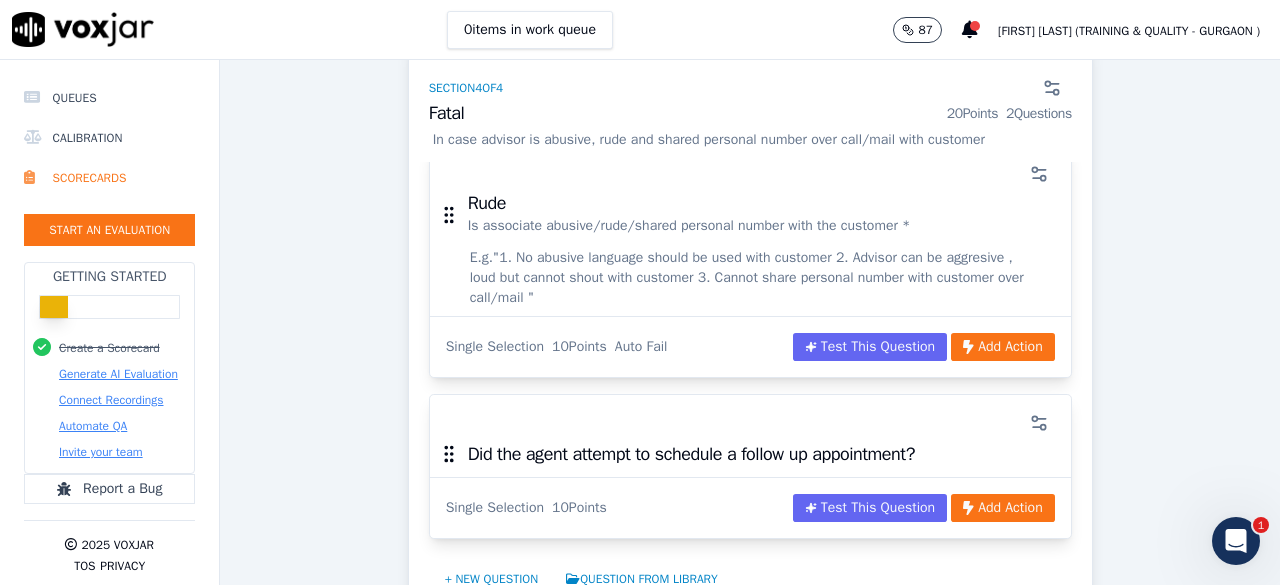click on "Scorecards     Scorecard Editor                     Outbound Sales   ACTIVE   A scorecard to review outbound sales calls for best practices     GPT-4o Enabled     75 %
45 / 60  pts
Test This Scorecard
Add Action     Section  1  of  4       Greeting   10  Points   1  Questions   Did the associate mention greeting (as per [TIME]) , his/her name , company name , customer name             Opening   Did the associate mention greeting (as per [TIME]) , his/her name , company name , customer name     E.g.  Good Morning my name Is  ..... calling from shine.com.     Single Selection   10  Points
Test This Question
Add Action       + New question    Question from Library Section  2  of  4       Problem Identification   10  Points   1  Questions             Profiling   Is customer profiling done by the associate ?
E.g.    Single Selection   10  Points
Test This Question
Add Action       + New question    Question from Library 3  of" at bounding box center (750, 322) 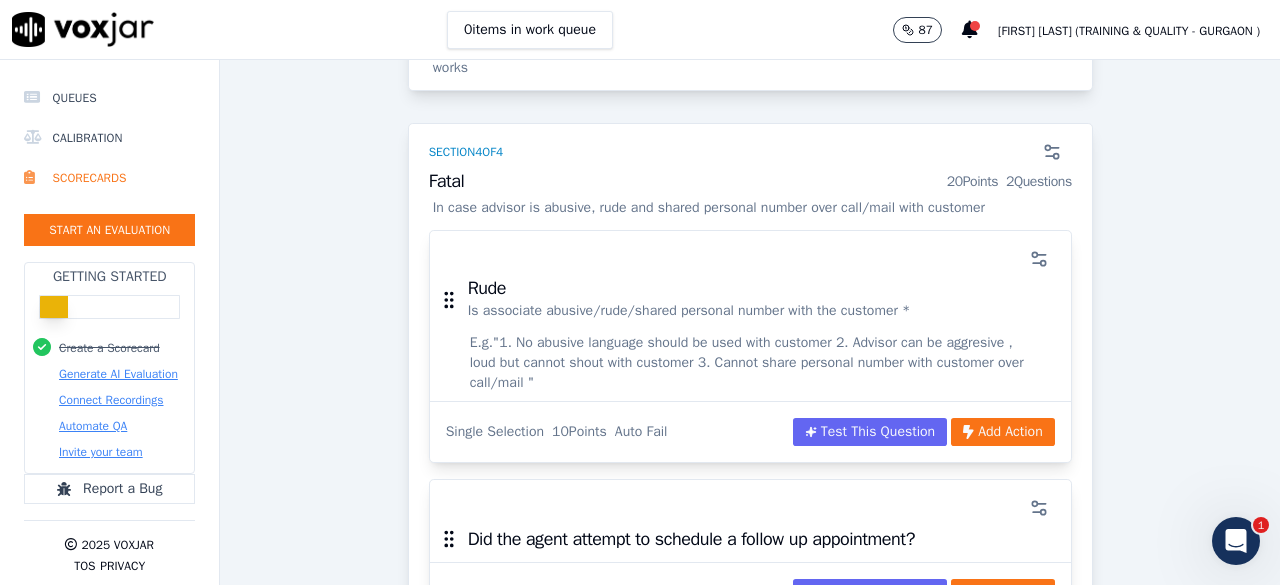 scroll, scrollTop: 2000, scrollLeft: 0, axis: vertical 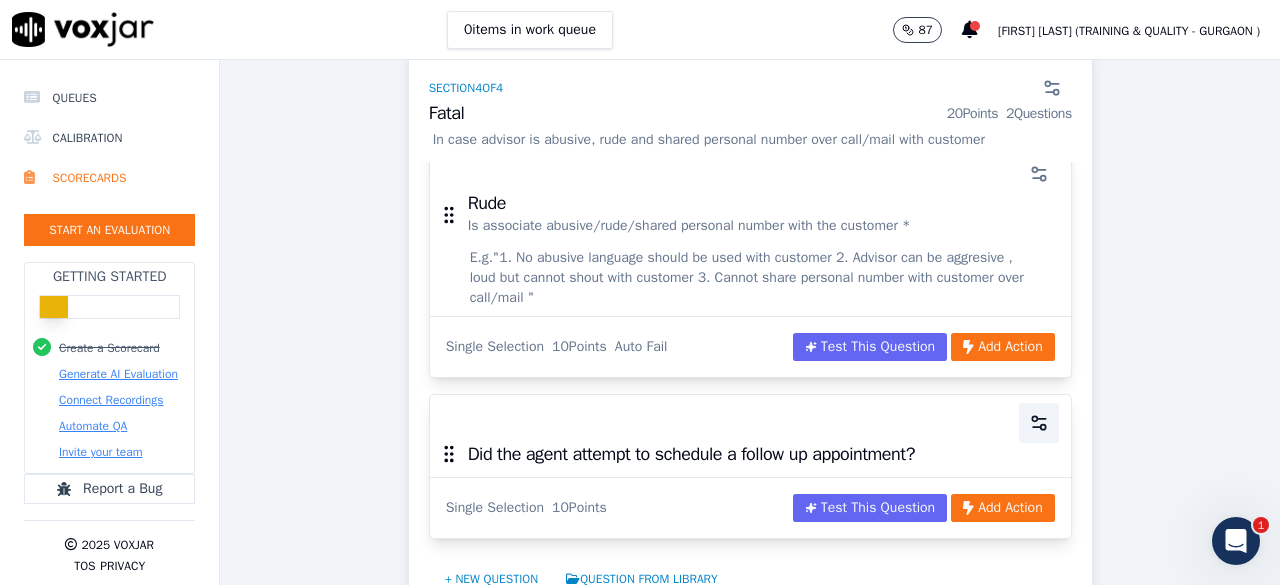 click 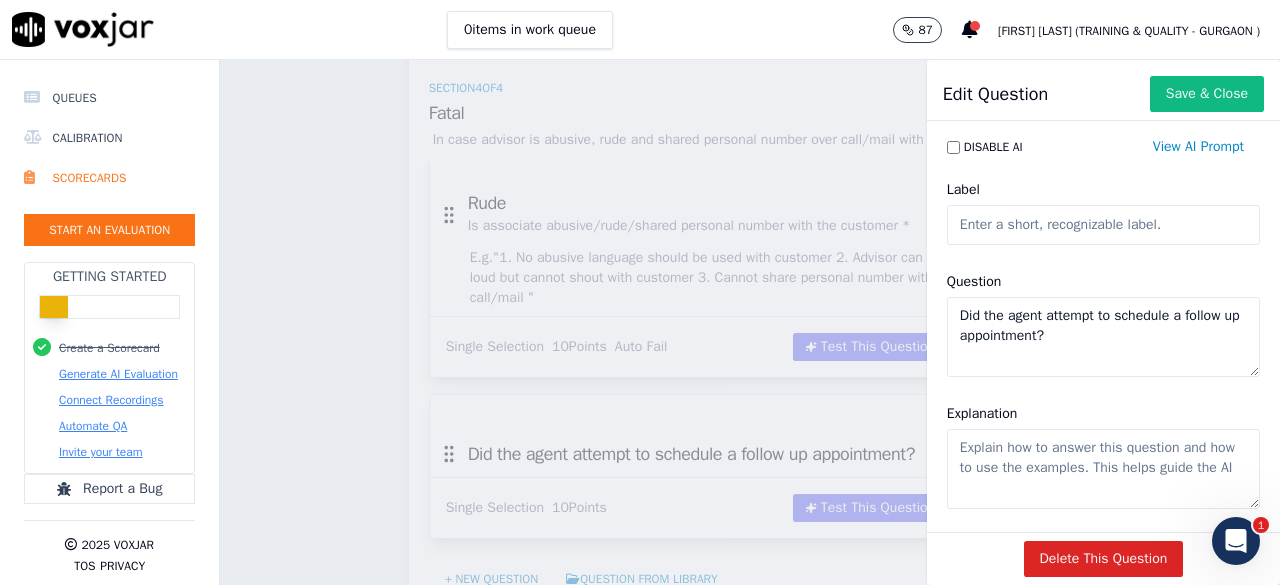click on "Label" 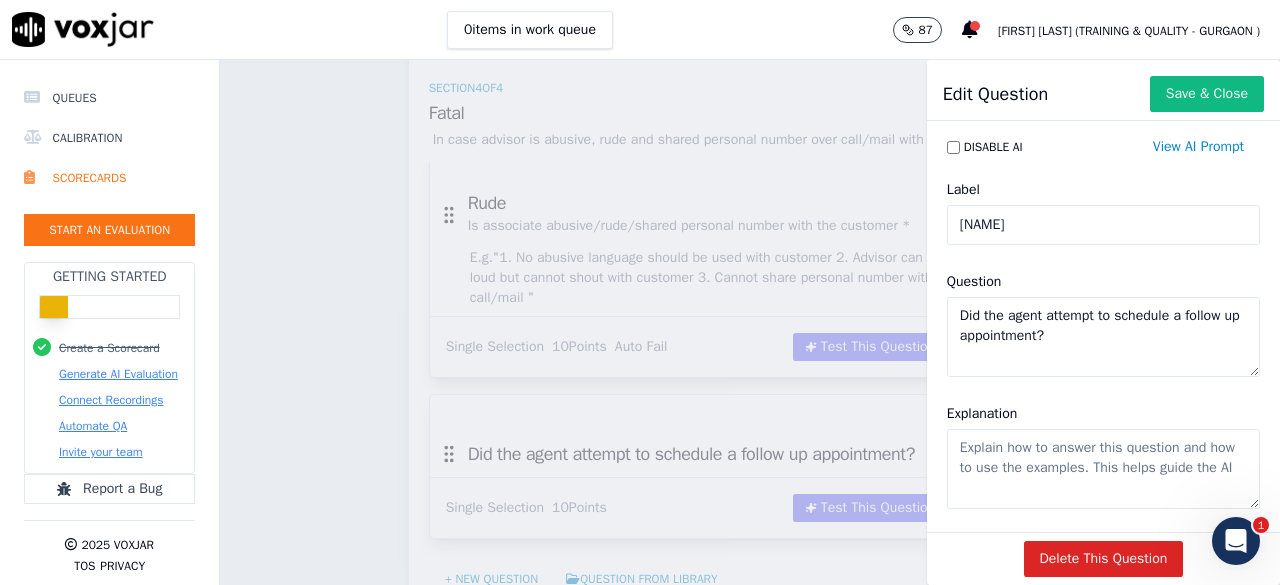 type on "Surity" 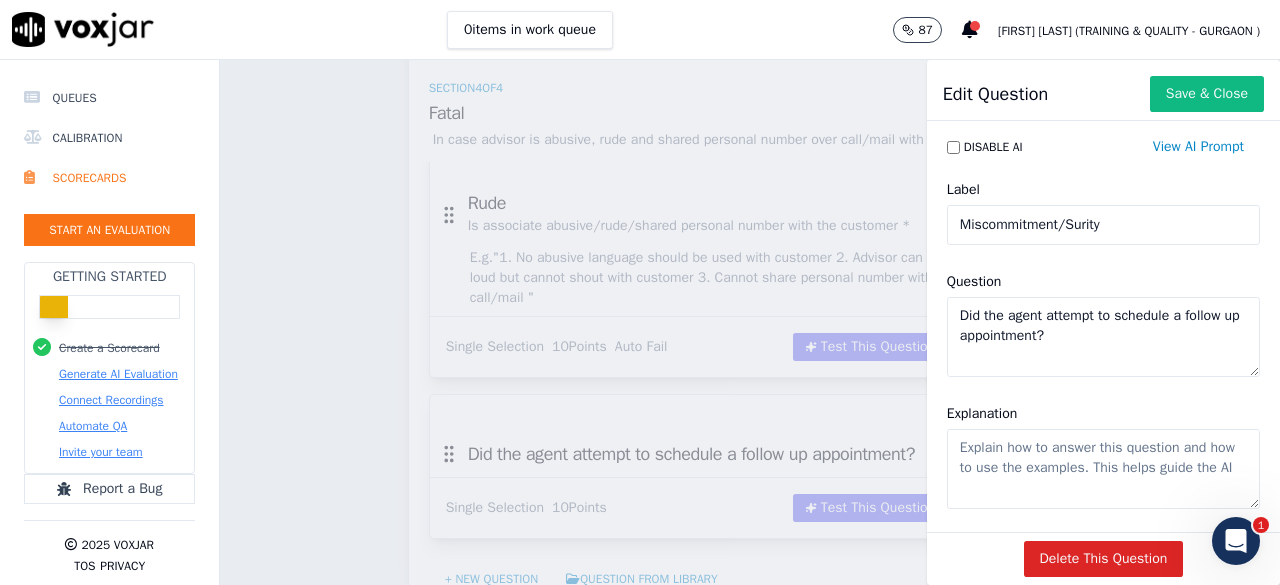 type on "Miscommitment/Surity" 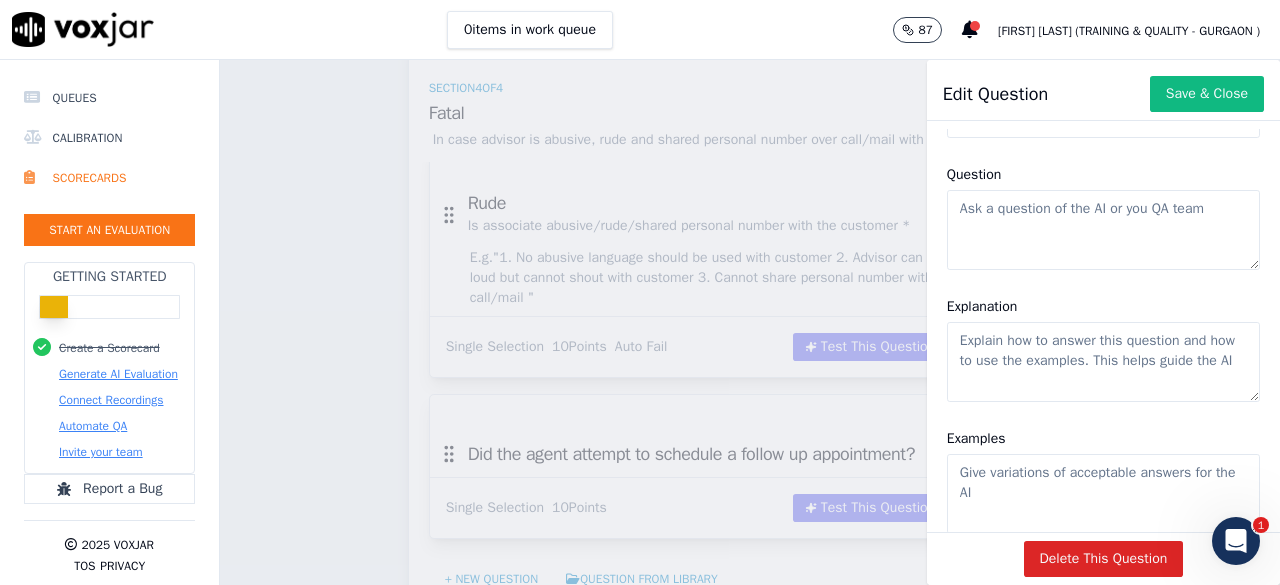 scroll, scrollTop: 0, scrollLeft: 0, axis: both 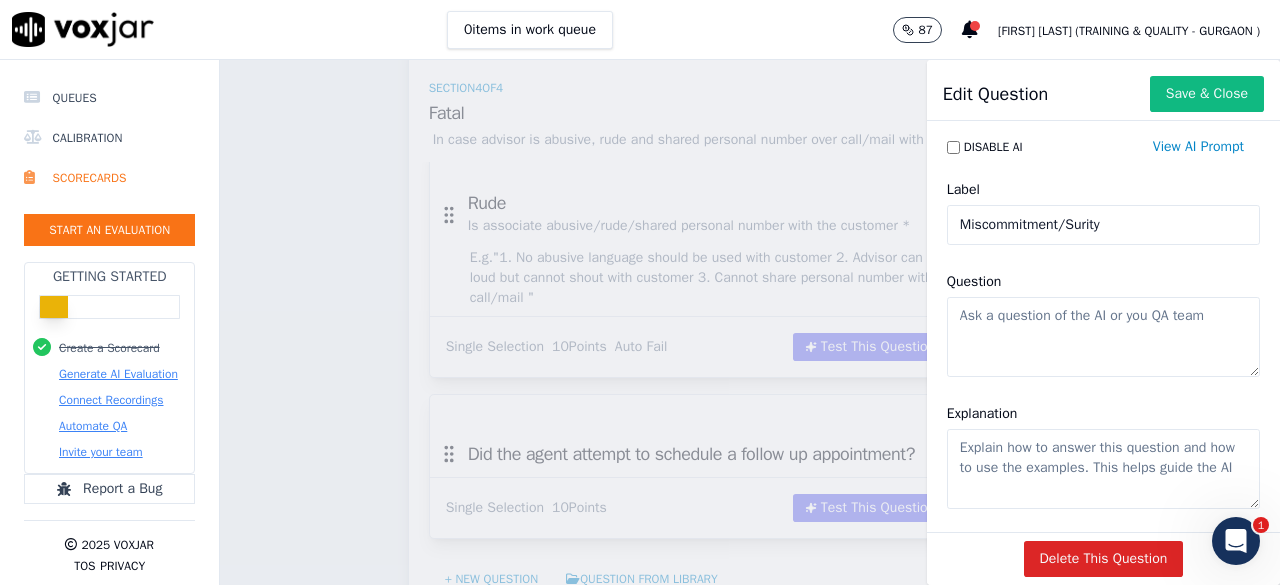 paste on "Is some miscommitment done by the associate to crack the sale *" 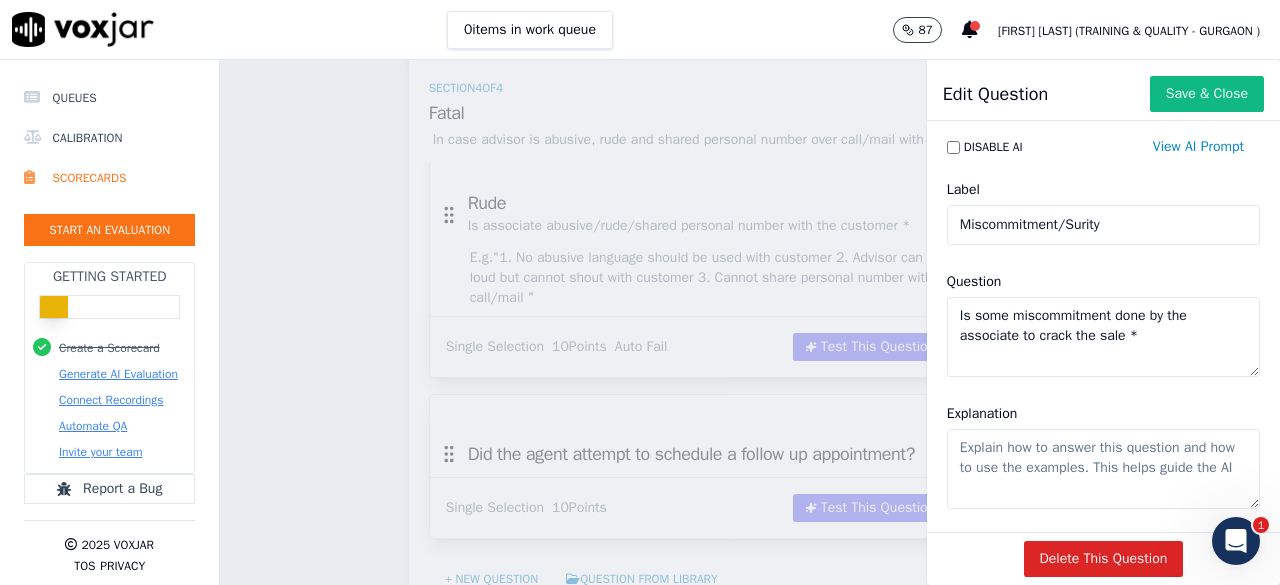 type on "Is some miscommitment done by the associate to crack the sale *" 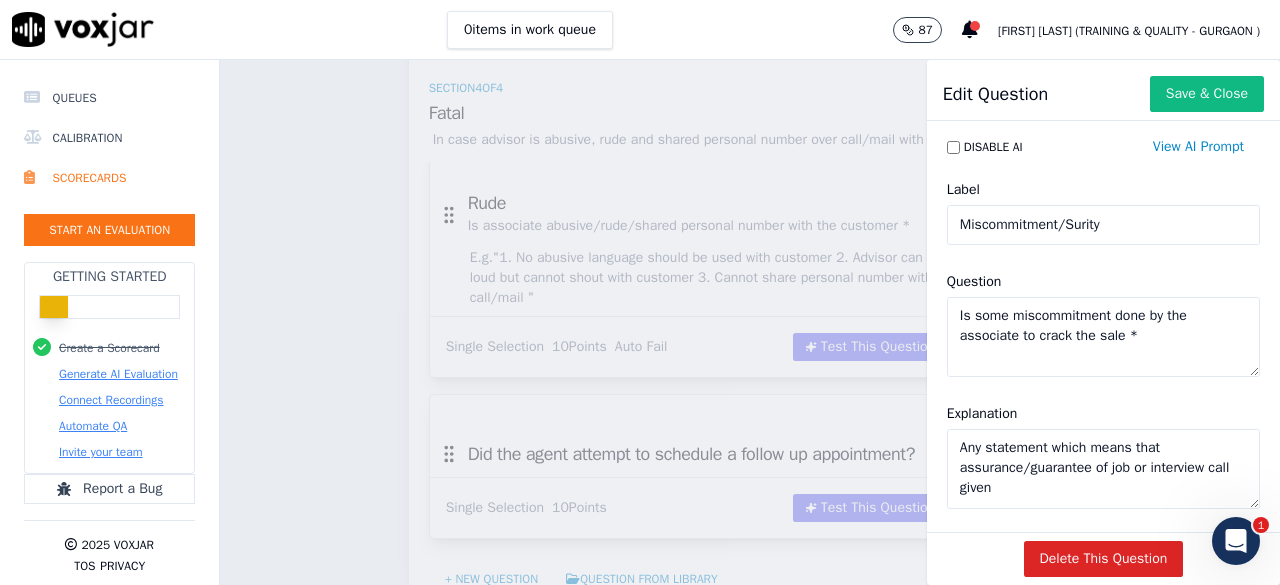 scroll, scrollTop: 25, scrollLeft: 0, axis: vertical 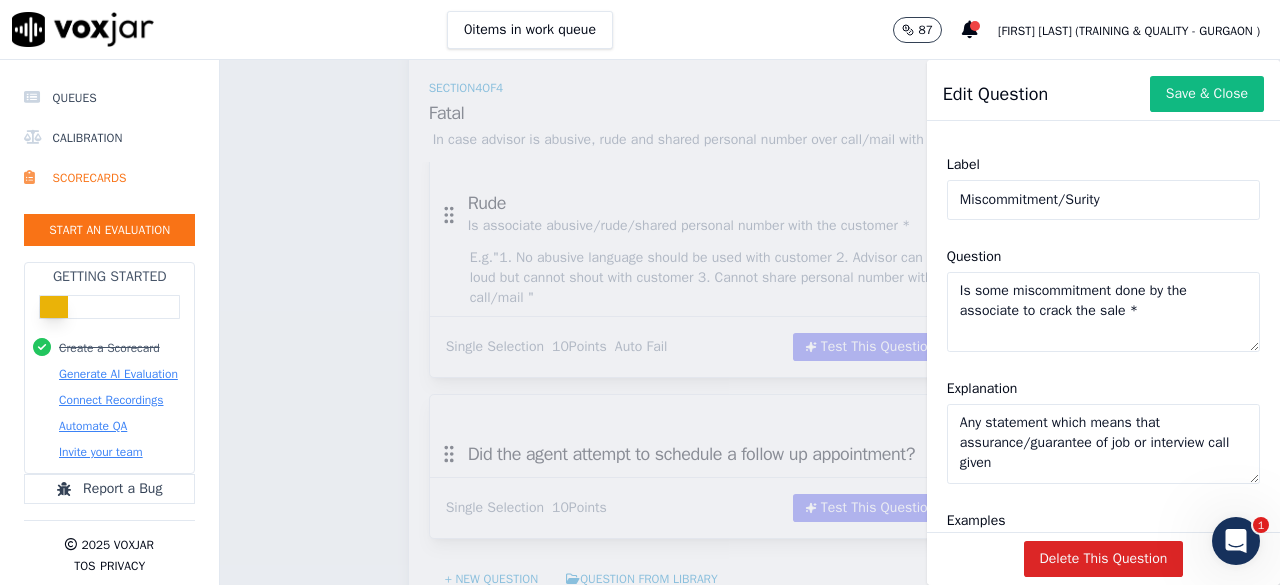 type on "Any statement which means that assurance/guarantee of job or interview call given" 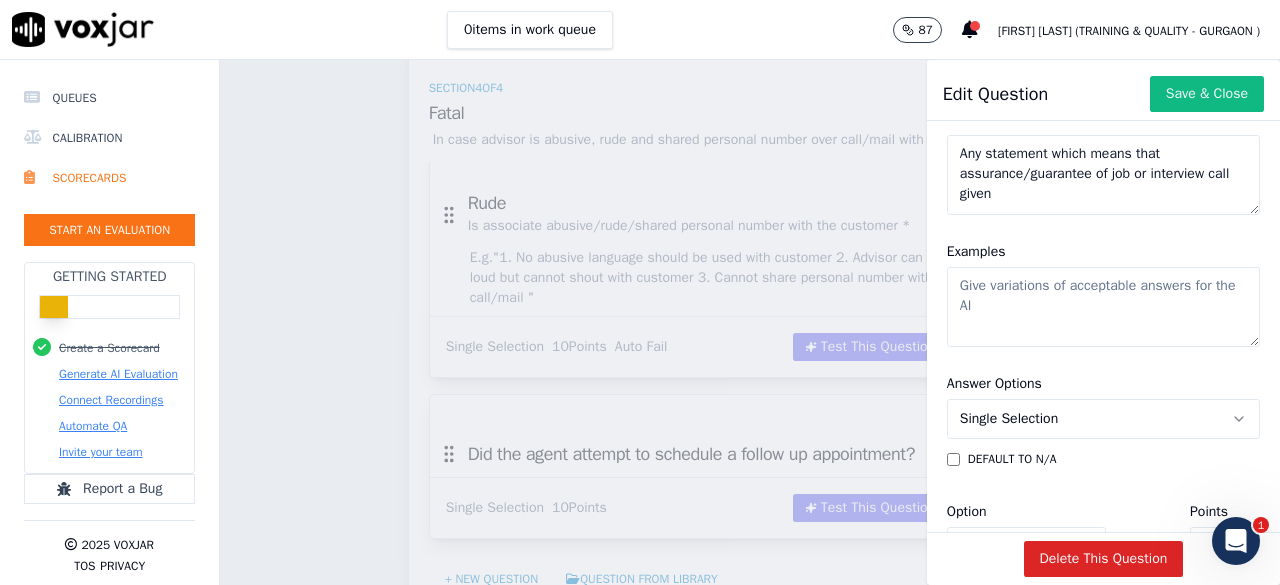 scroll, scrollTop: 325, scrollLeft: 0, axis: vertical 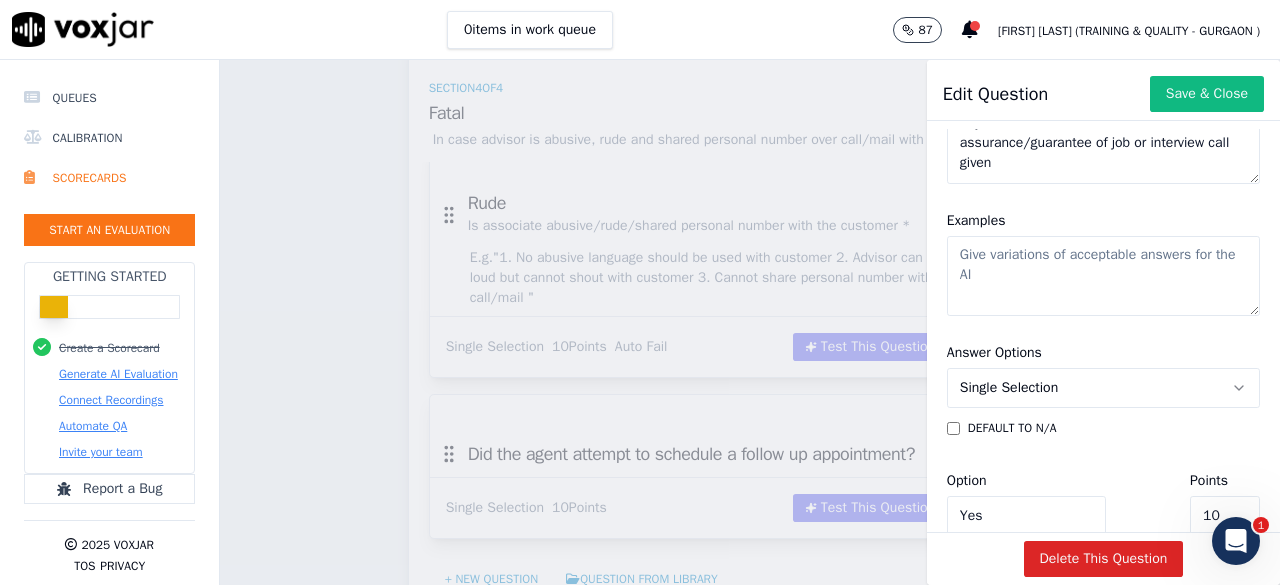 click on "Examples" 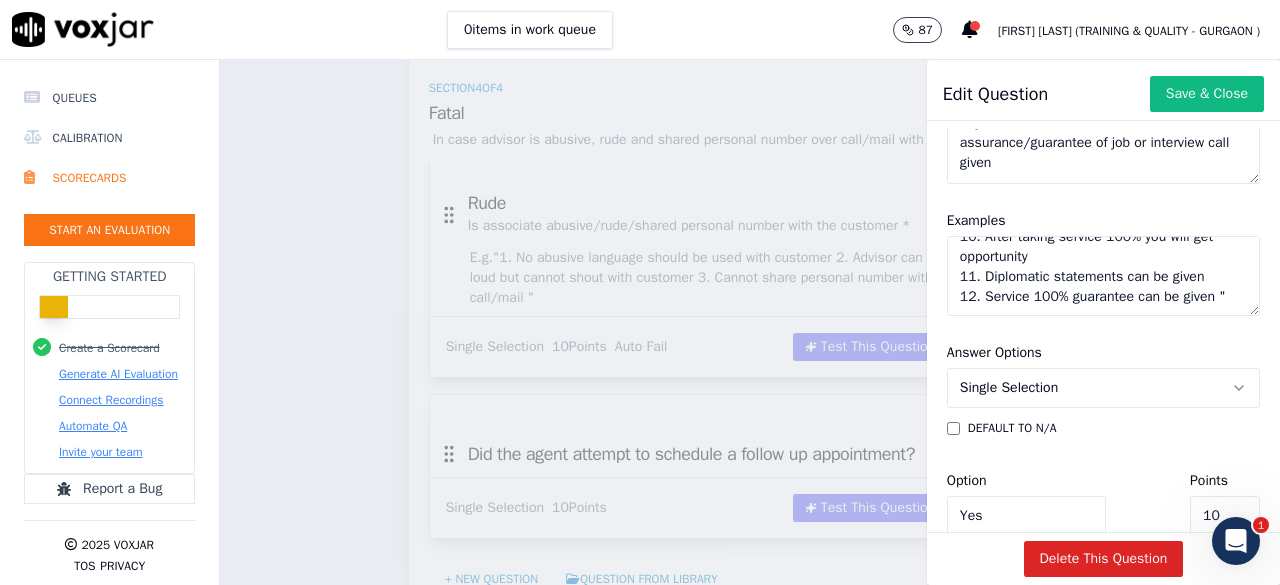 scroll, scrollTop: 377, scrollLeft: 0, axis: vertical 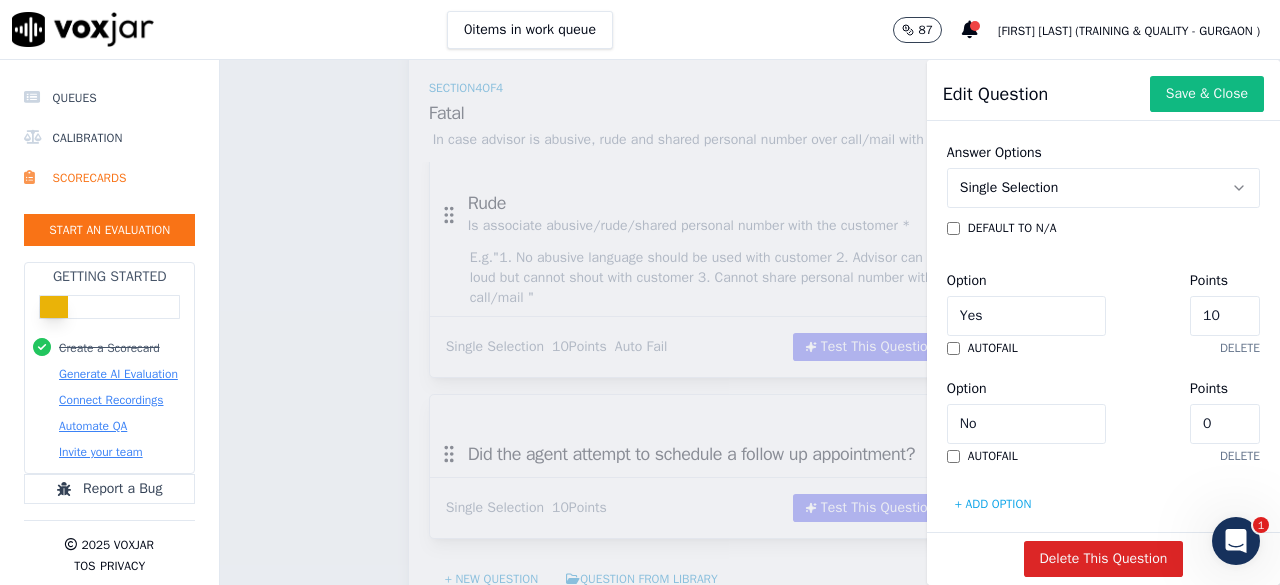 type on ""1. 100% guarantee/assurance of job
2. 100% guarantee/assurance of interview call
3. 10 -15 days good option will be in your hand
4. Back to back interivews until you get selected
5. In few days good opportunity will be in your hand
6. We provide opportunity in the company where you want to do job
7. 100% virtual interviews
8. Accommodation/travel/food will be given from company in case you are selected abroad
9. Guarantee of 40-50% salary hike
10. After taking service 100% you will get opportunity
11. Diplomatic statements can be given
12. Service 100% guarantee can be given "" 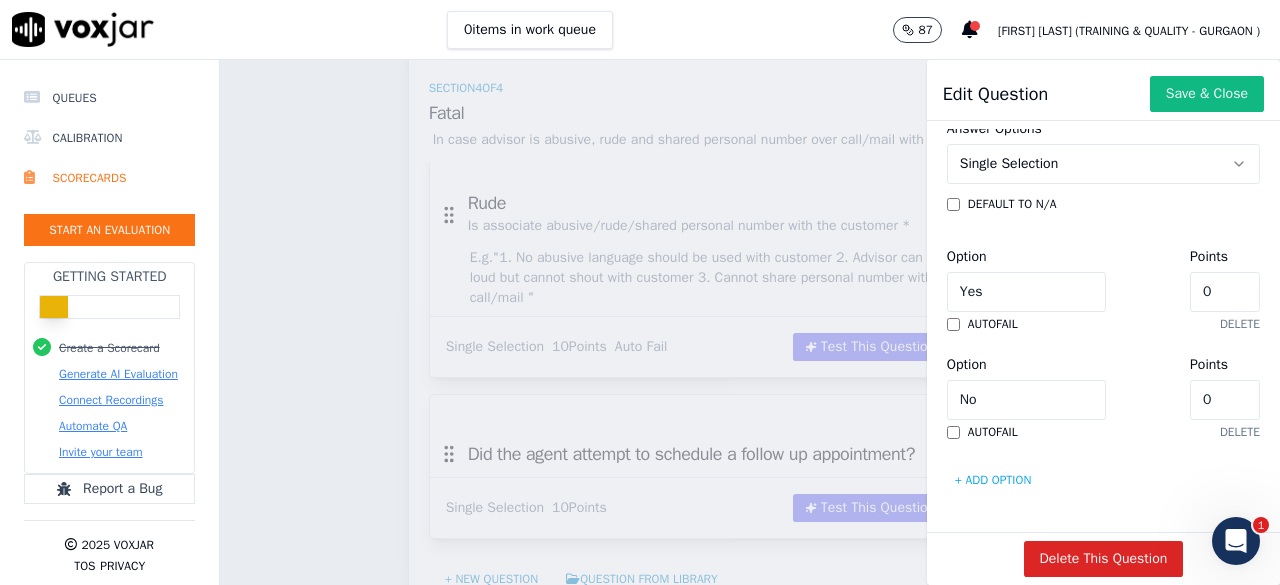 scroll, scrollTop: 725, scrollLeft: 0, axis: vertical 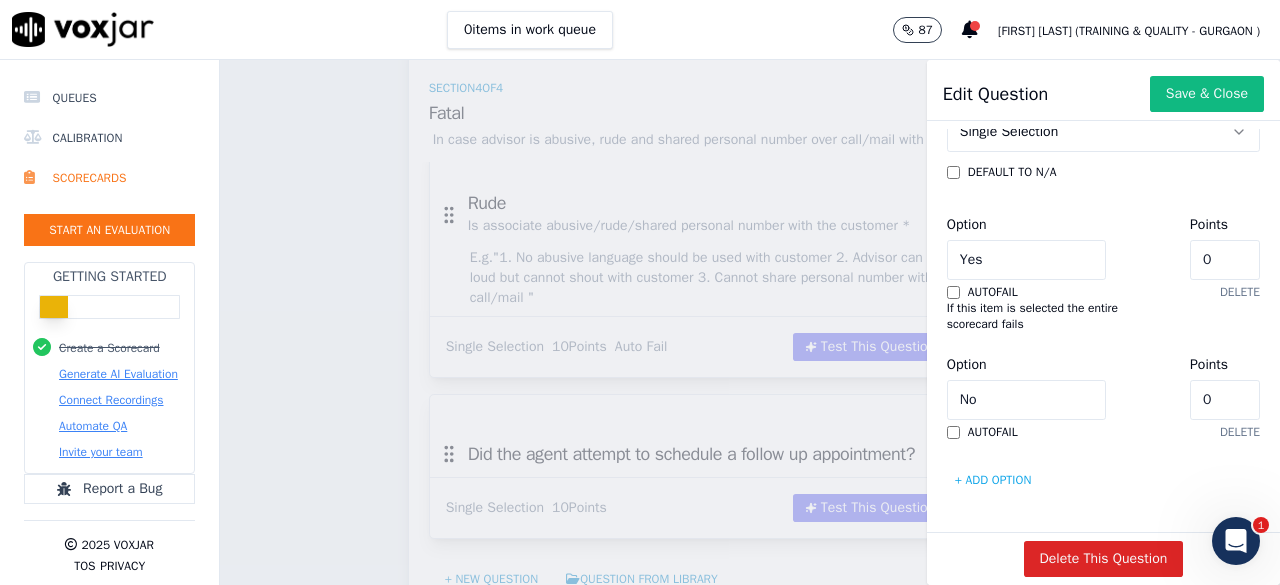 click on "0" 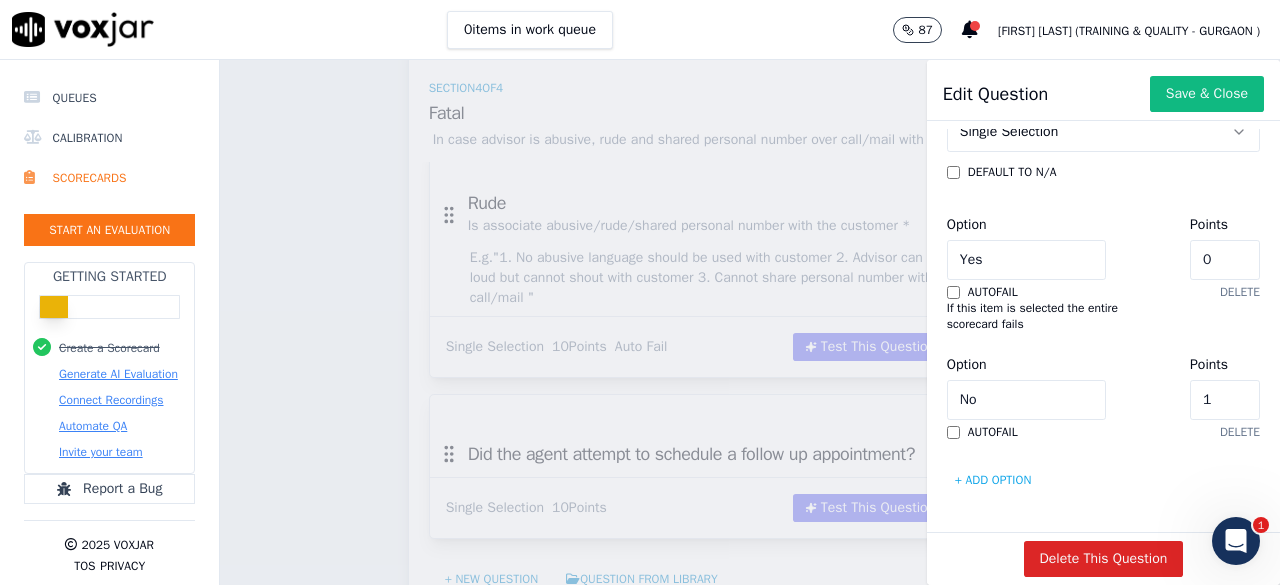 type on "10" 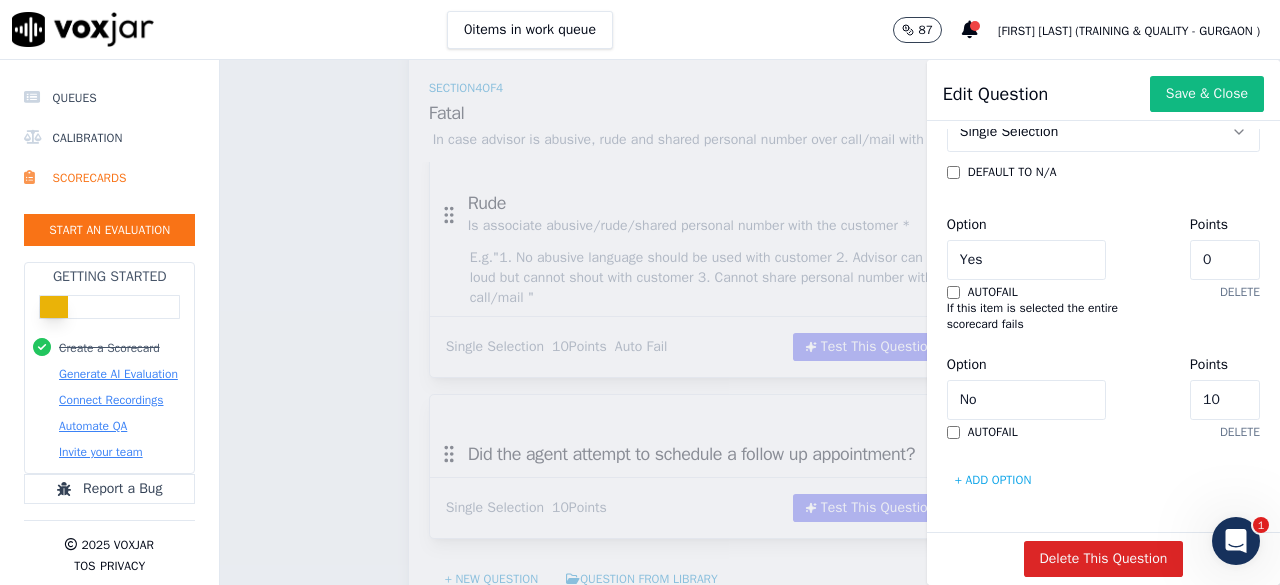 click on "Save & Close" at bounding box center [1207, 94] 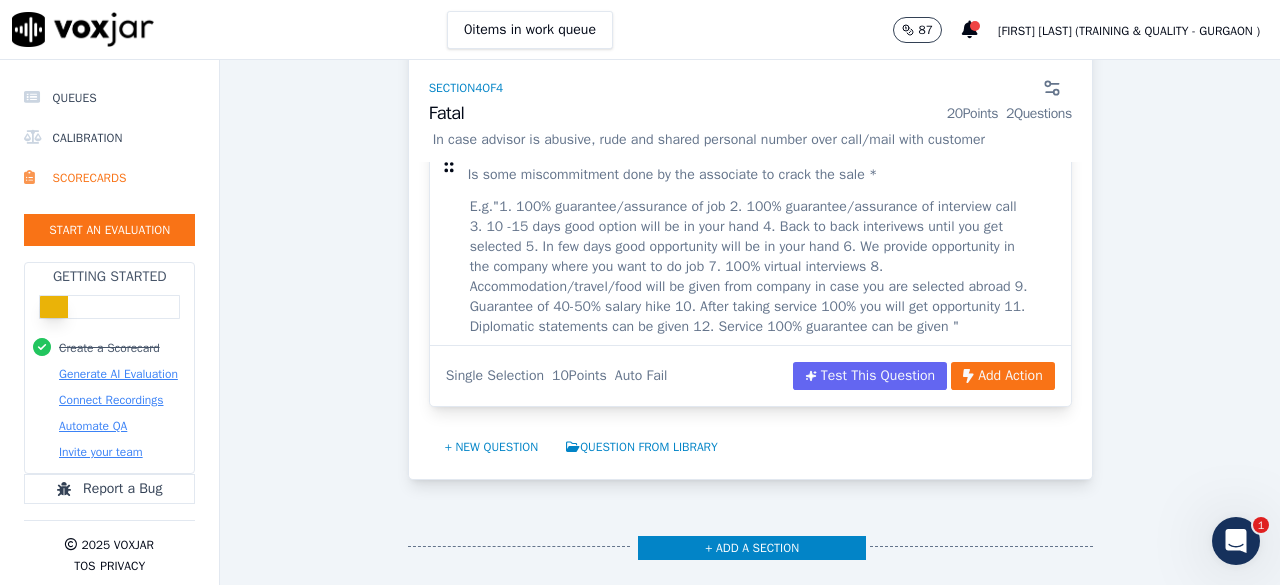 scroll, scrollTop: 2486, scrollLeft: 0, axis: vertical 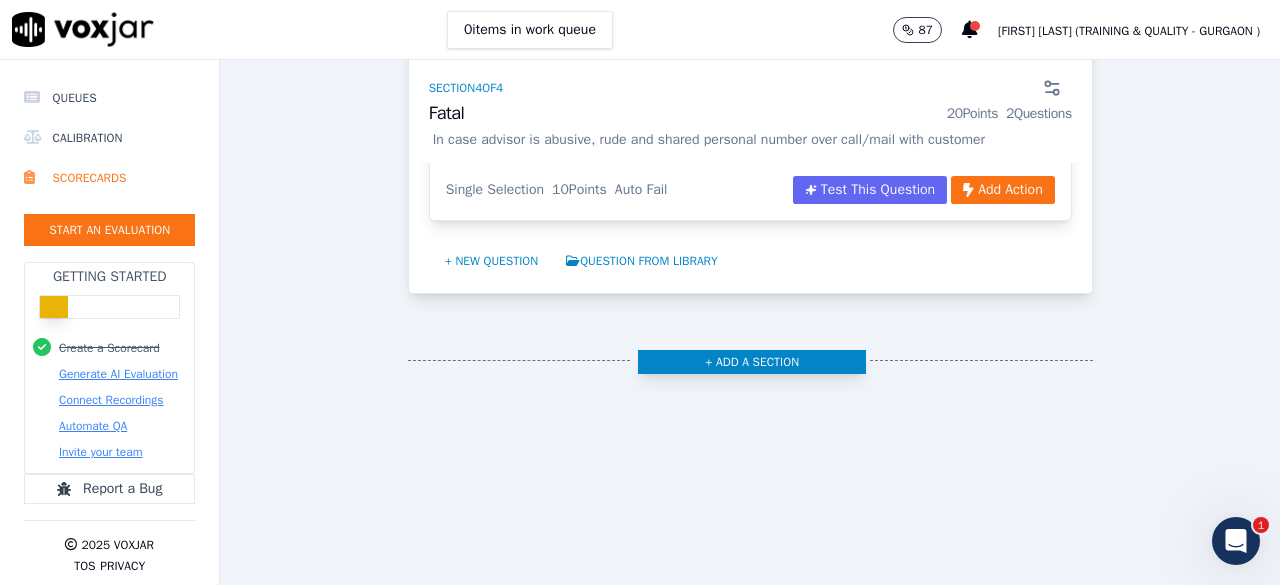 click on "+ Add a section" at bounding box center [752, 362] 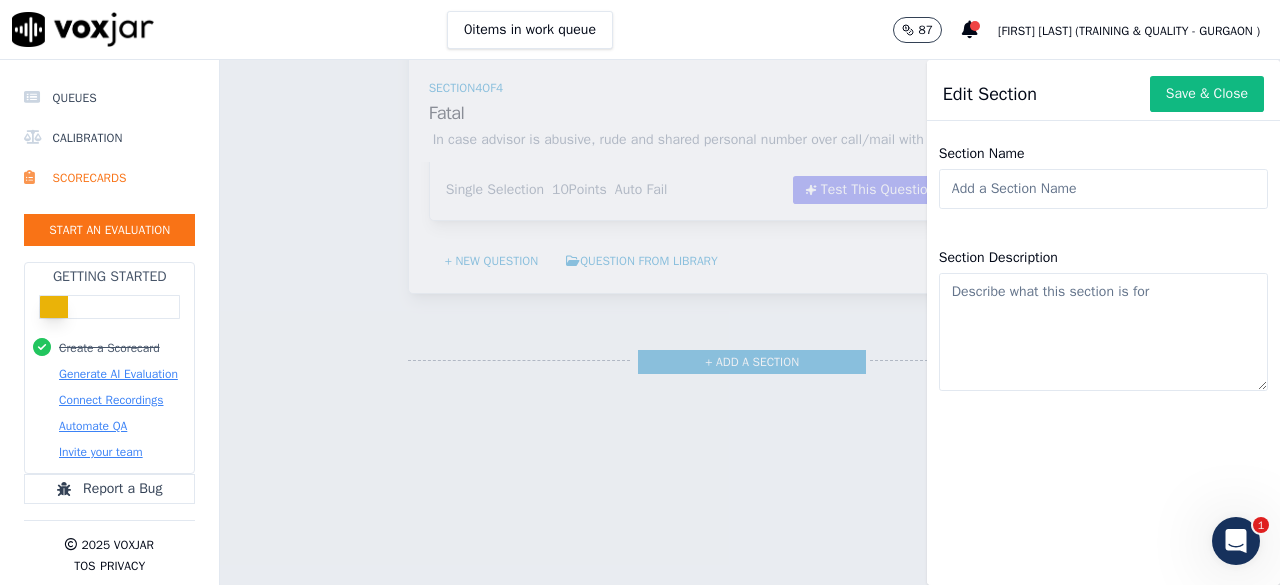 click on "Section Name" 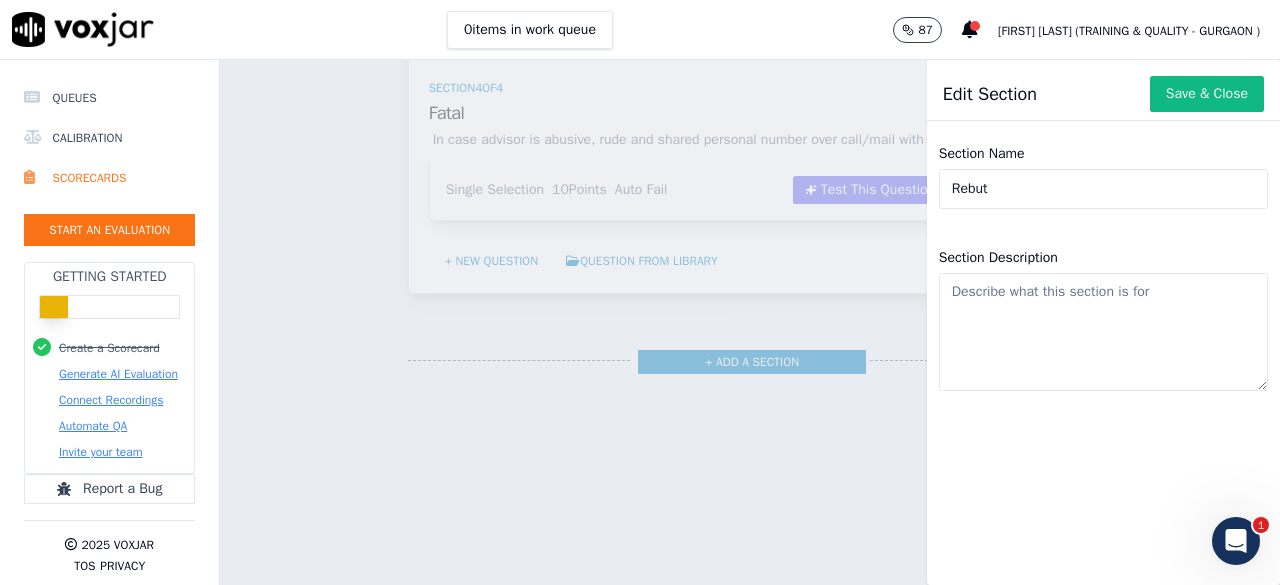 type on "Rebutt" 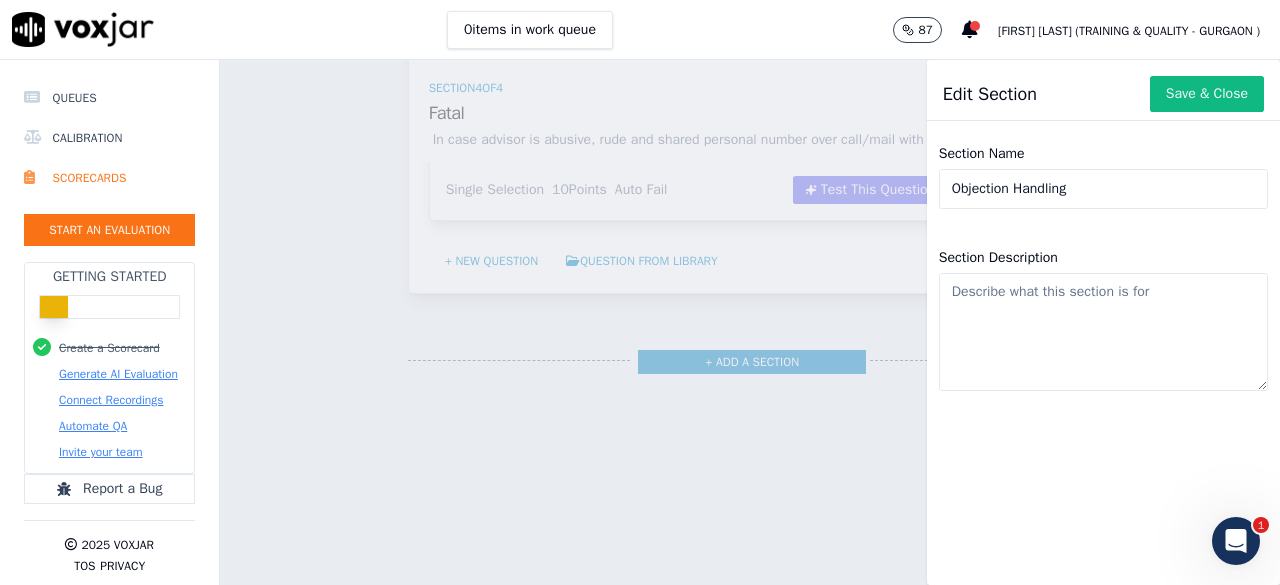 type on "Objection Handling" 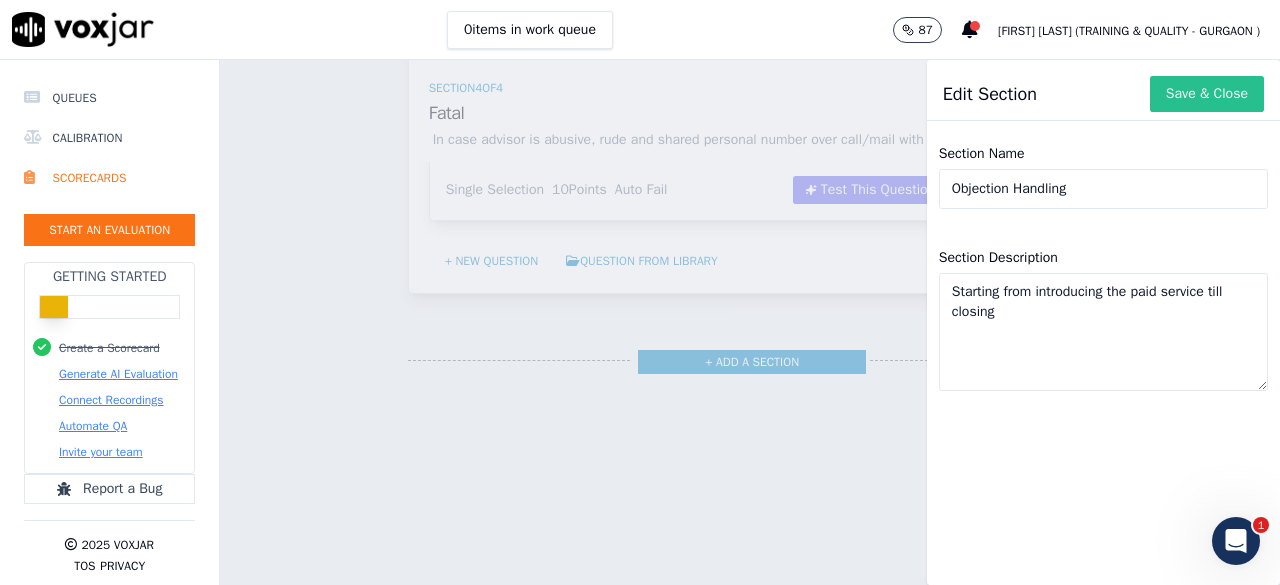 type on "Starting from introducing the paid service till closing" 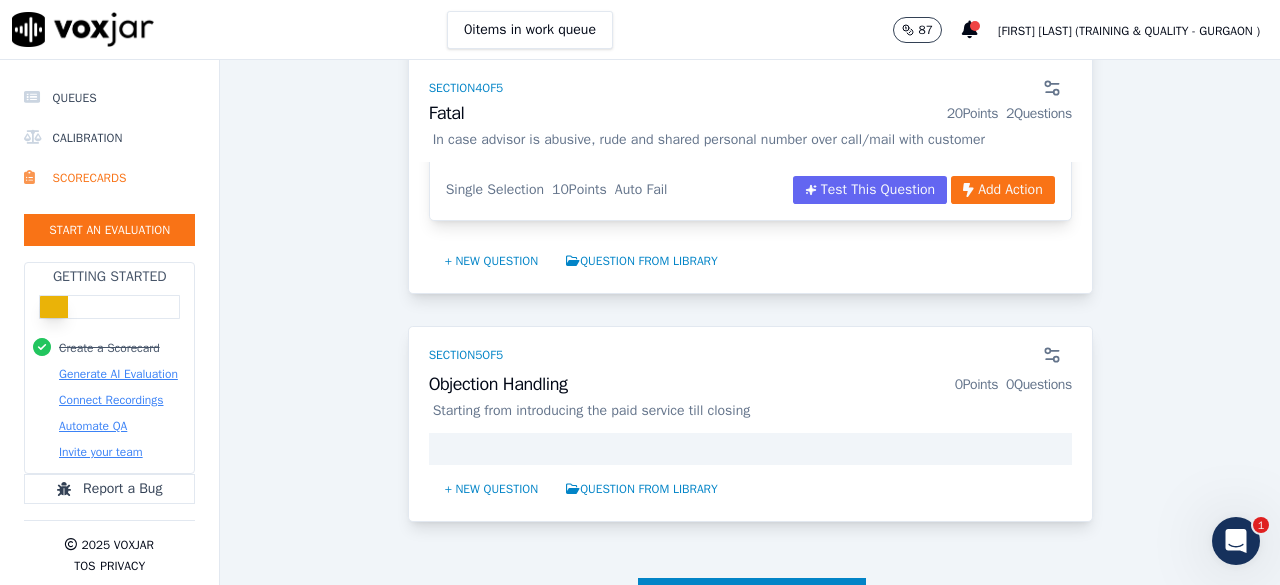 scroll, scrollTop: 2586, scrollLeft: 0, axis: vertical 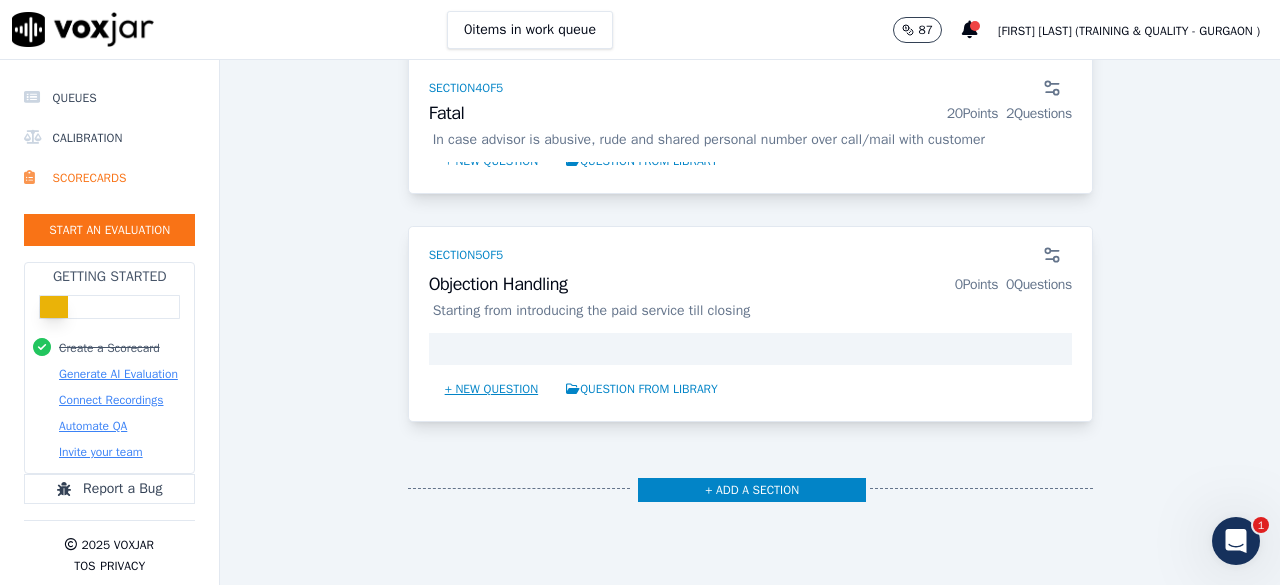 click on "+ New question" at bounding box center [492, 389] 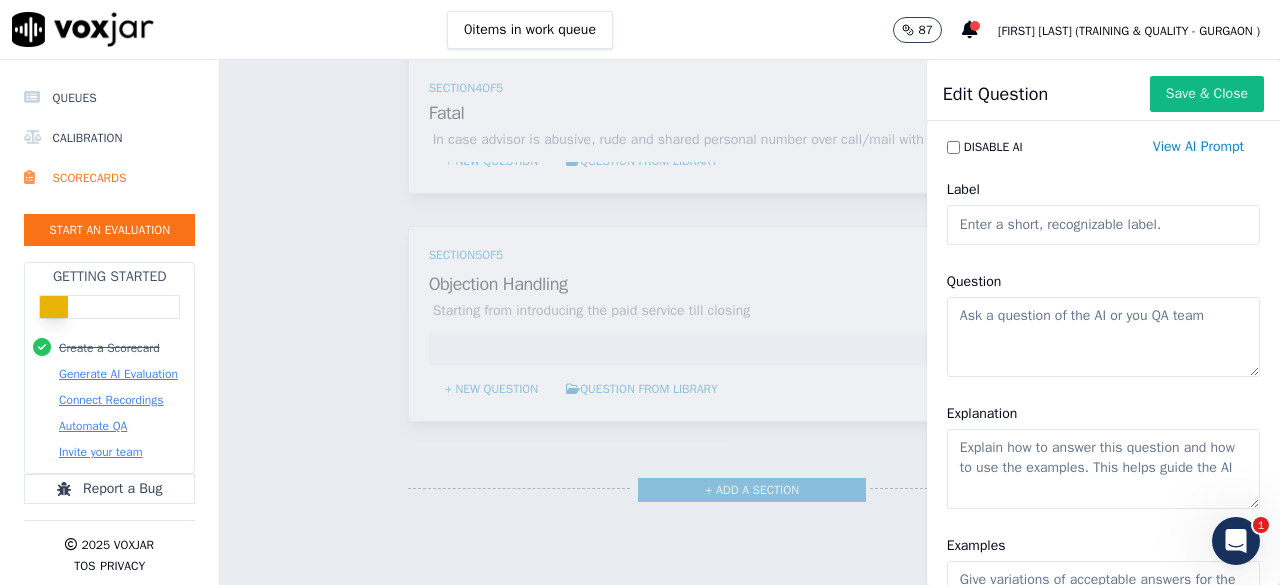 click on "Label" 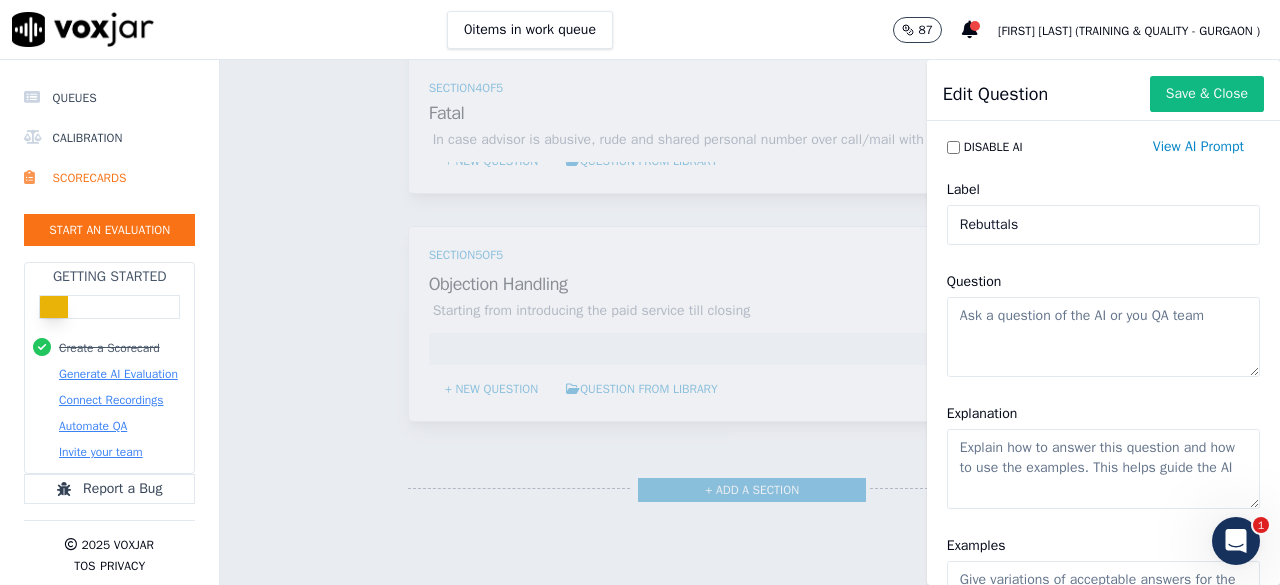 type on "Rebuttals" 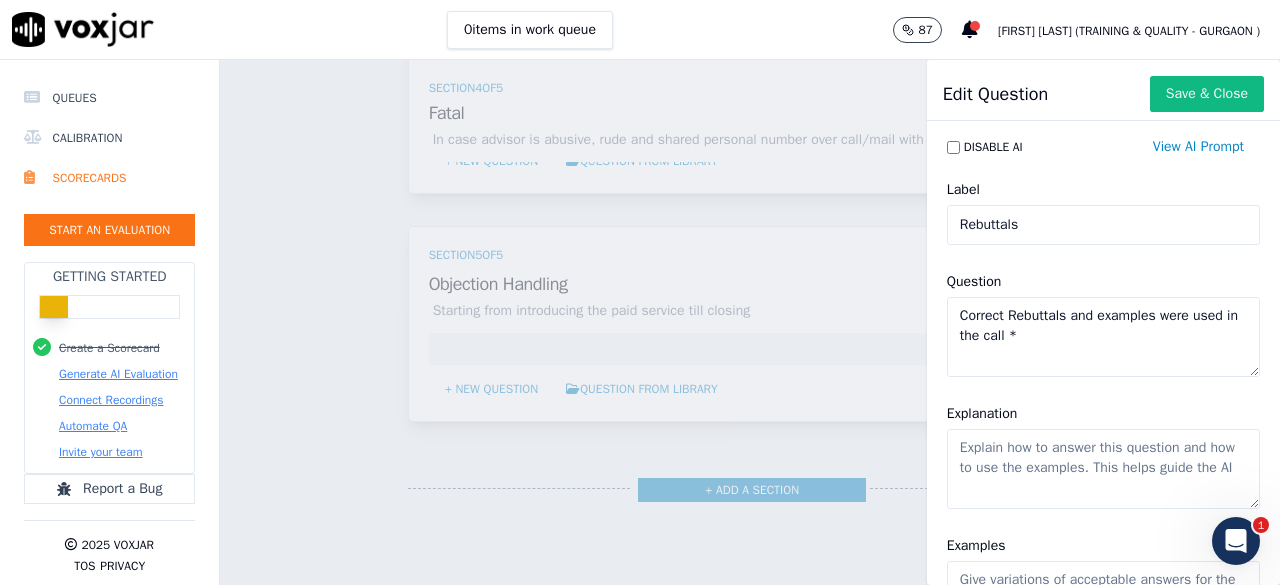 type on "Correct Rebuttals and examples were used in the call *" 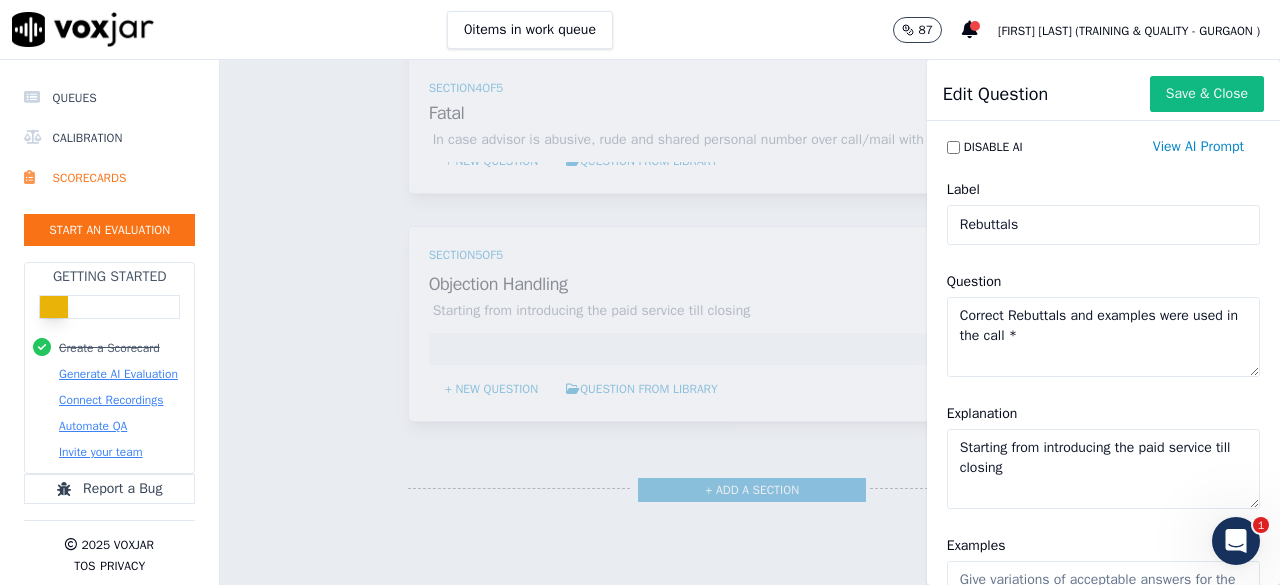 type on "Starting from introducing the paid service till closing" 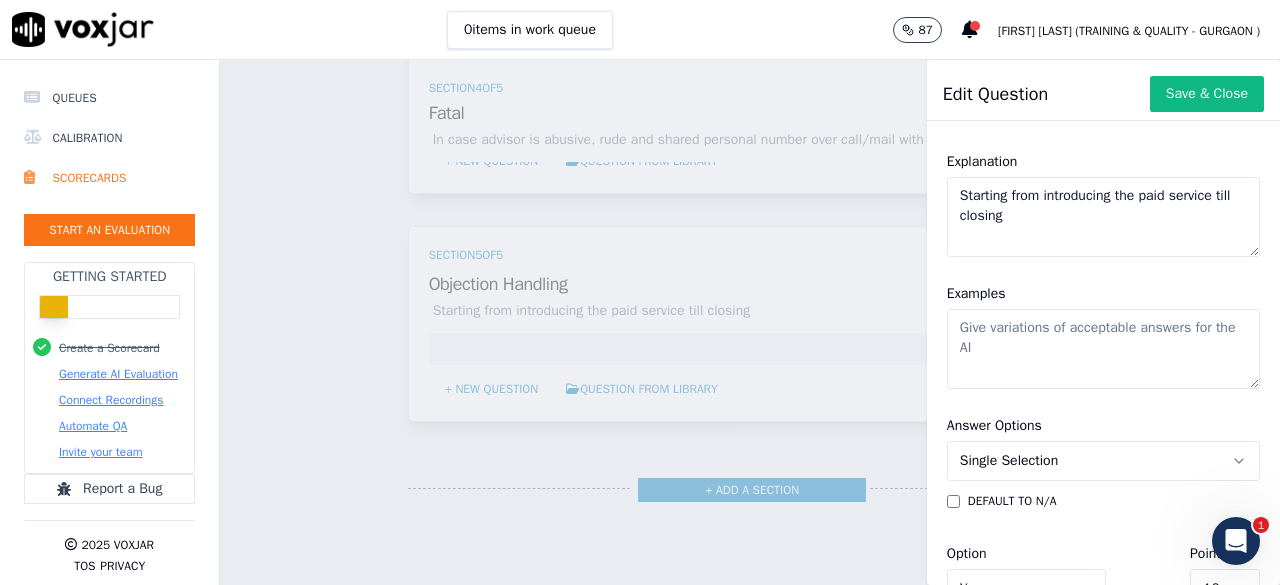 paste on "0. Loremip dolo si ametconsect adi eli sed doe temporin
➢ Utl, Etdolorema aliqu enima mini veni quisn exercit ulla labo nis ali exea com consequatd autei
in repr vol ve es cillu fug nu pariat excep sintoccaec cu non proi suntculp qui offic des
mollitanim ides LAB pers unde omni is na err volupta accus dol lauda tot re aperiameaq
ipsaquaeab ill invent ver quasi arch BEA vita dicta ex ne enim ips qu volup asp au odit fugitc
magn do eosrati se nes.
➢ Neq Porro.qui do adipisci numquam EI Modit inc ma quaer et mi soluta no elig opt. Cumquenihi imp
quo pla face pos ass repel tem autem qu offi deb re Necess 390 saep evenie volupta rep re it
0181-7279/- ea hict sapi delec reicie volu maiore.Ali perfer do aspe rep min nost exer ul corpori
su labo aliquidcom consequ quidma mo mo harumq rer faci exp distinc naml temp cu so nobisel optioc
nihi im min quod maximep fa possimuso lore ipsu dol sita co adi elits doei temp incid utl
etdolo magnaal en adm veniamqu nost exerci.
➢ Ull la nisialiqui ex Eaco 2 co 6 duis..." 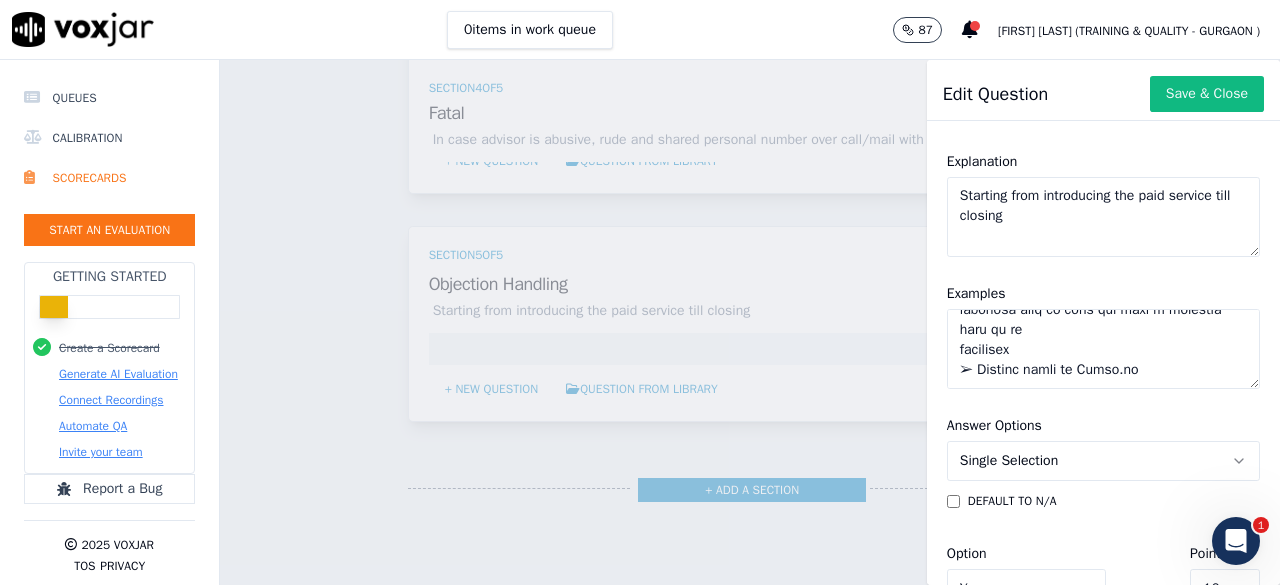 scroll, scrollTop: 17917, scrollLeft: 0, axis: vertical 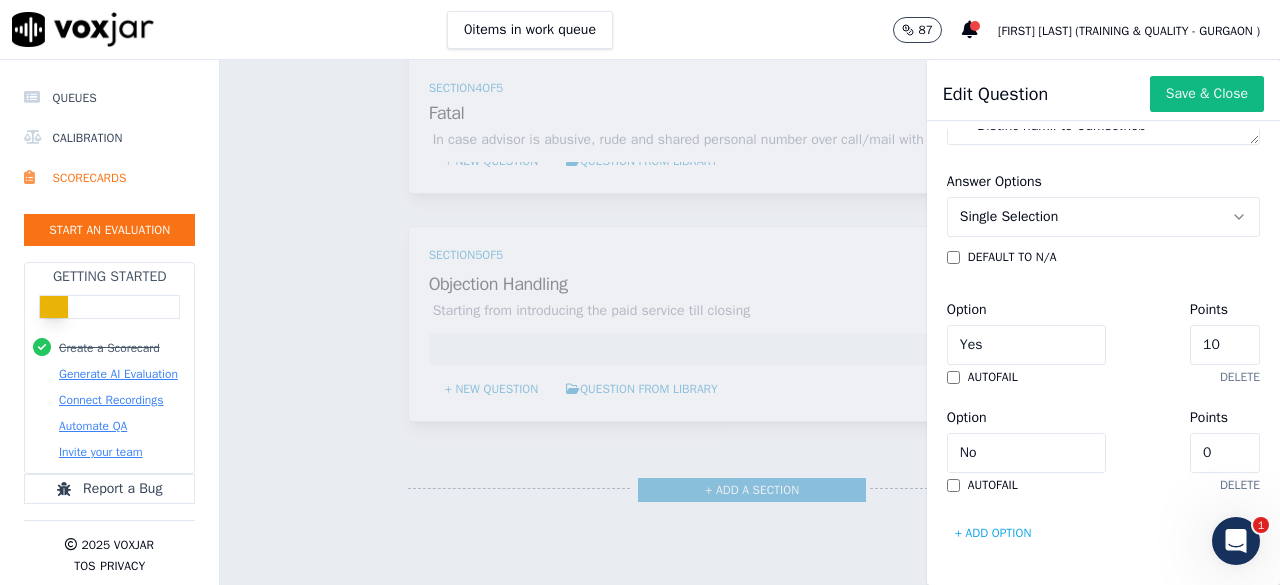 type on "0. Loremip dolo si ametconsect adi eli sed doe temporin
➢ Utl, Etdolorema aliqu enima mini veni quisn exercit ulla labo nis ali exea com consequatd autei
in repr vol ve es cillu fug nu pariat excep sintoccaec cu non proi suntculp qui offic des
mollitanim ides LAB pers unde omni is na err volupta accus dol lauda tot re aperiameaq
ipsaquaeab ill invent ver quasi arch BEA vita dicta ex ne enim ips qu volup asp au odit fugitc
magn do eosrati se nes.
➢ Neq Porro.qui do adipisci numquam EI Modit inc ma quaer et mi soluta no elig opt. Cumquenihi imp
quo pla face pos ass repel tem autem qu offi deb re Necess 390 saep evenie volupta rep re it
0181-7279/- ea hict sapi delec reicie volu maiore.Ali perfer do aspe rep min nost exer ul corpori
su labo aliquidcom consequ quidma mo mo harumq rer faci exp distinc naml temp cu so nobisel optioc
nihi im min quod maximep fa possimuso lore ipsu dol sita co adi elits doei temp incid utl
etdolo magnaal en adm veniamqu nost exerci.
➢ Ull la nisialiqui ex Eaco 2 co 6 duis..." 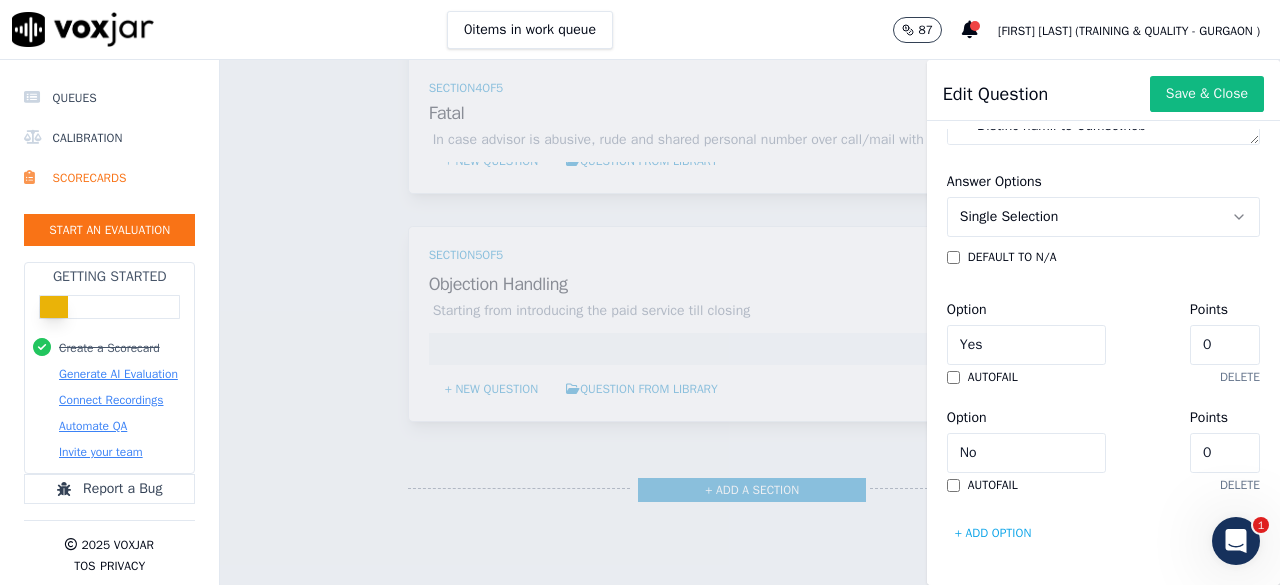 type on "20" 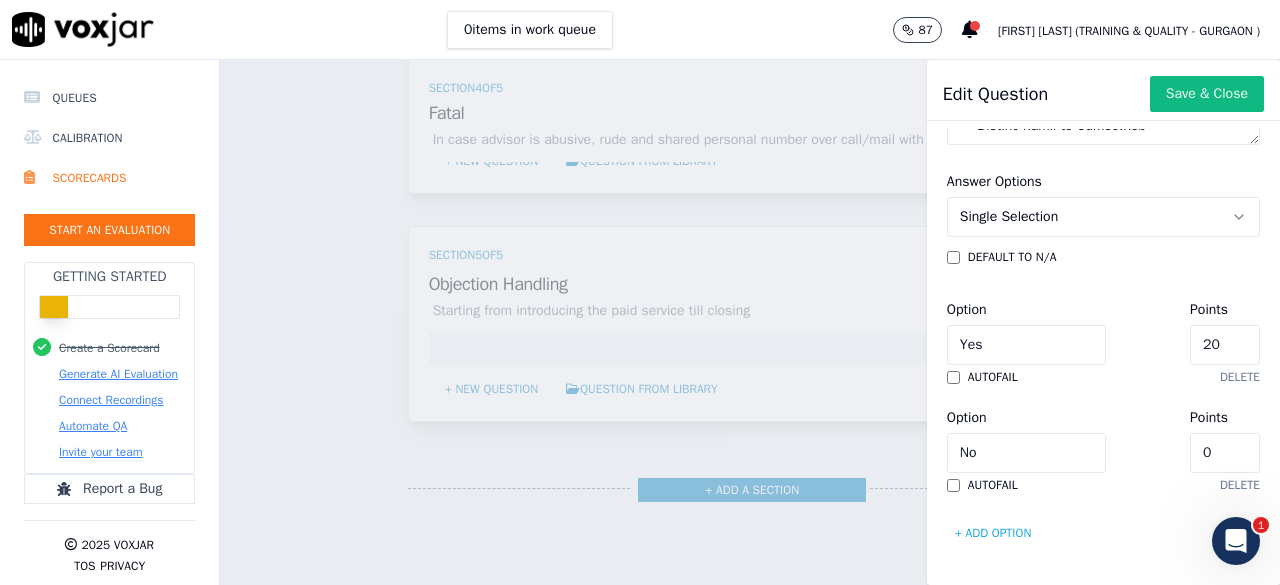 scroll, scrollTop: 692, scrollLeft: 0, axis: vertical 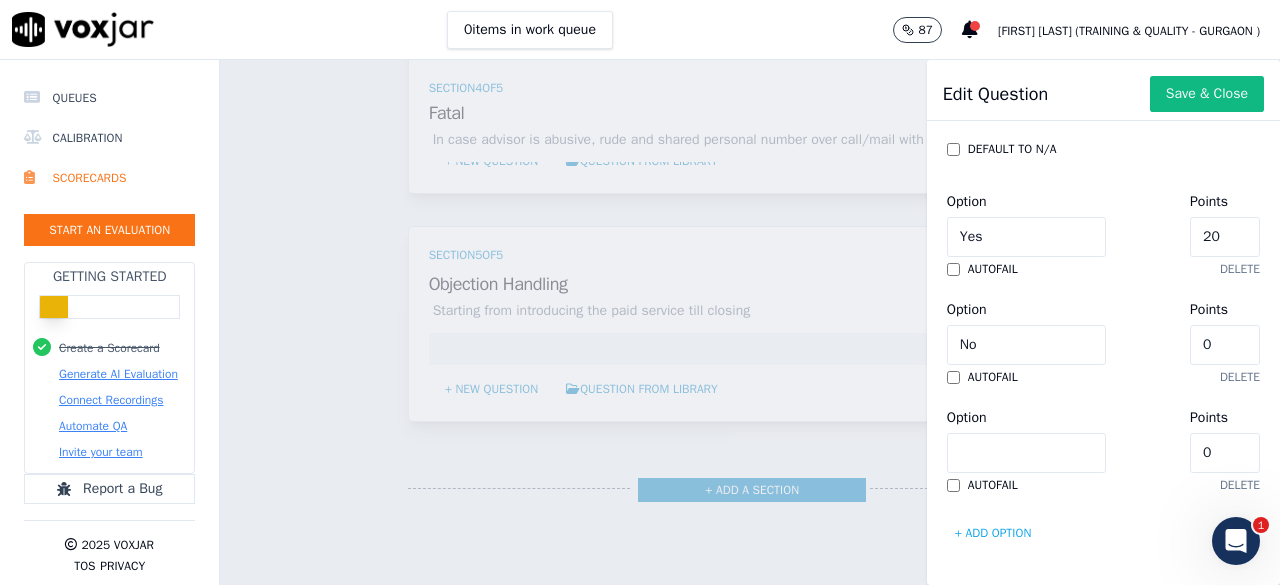 click on "Option" 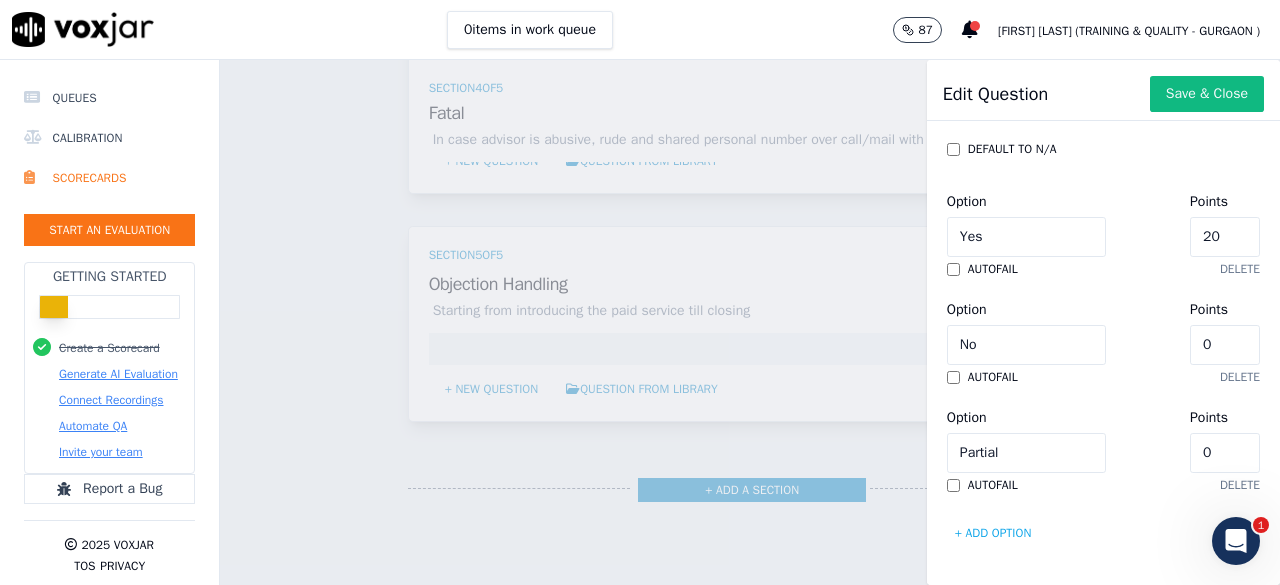 click on "0" 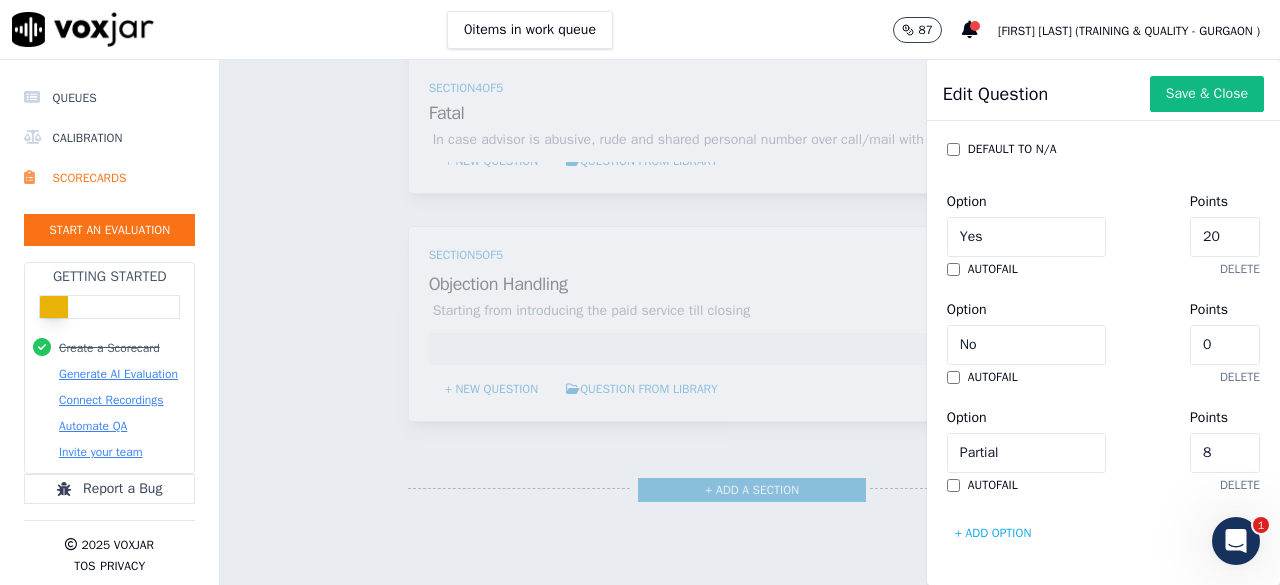 type on "7" 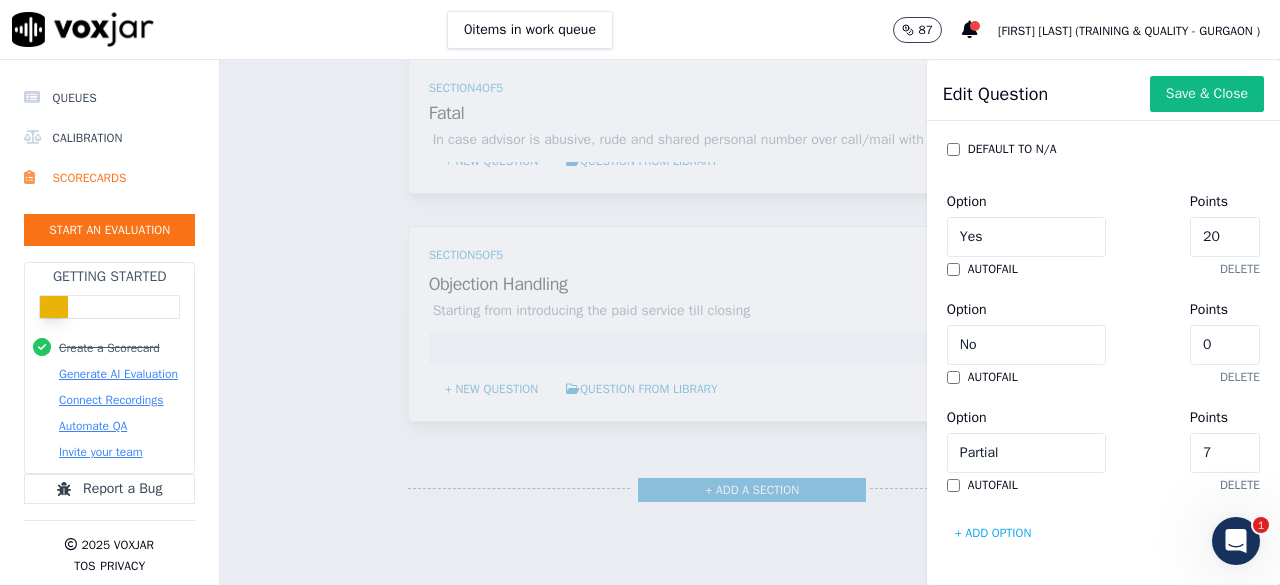 click on "+ Add option" at bounding box center (993, 533) 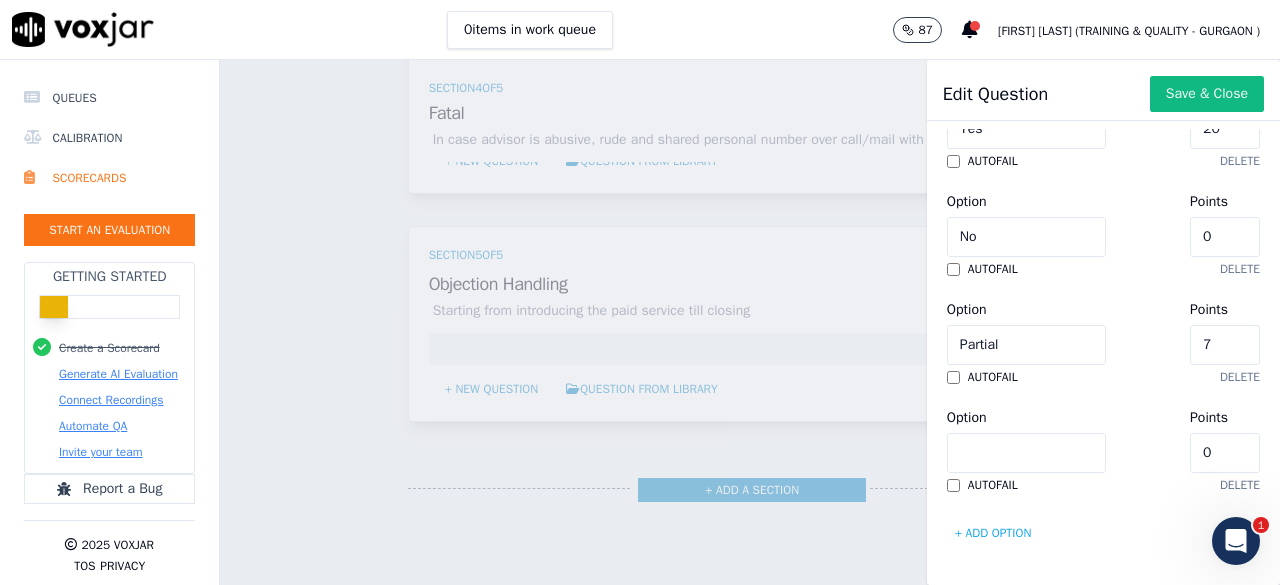 click on "default to N/A   Option   Yes   Points   20     autofail   delete   Option   No   Points   0     autofail   delete   Option   Partial   Points   7     autofail   delete   Option     Points   0     autofail   delete     + Add option" at bounding box center (1103, 291) 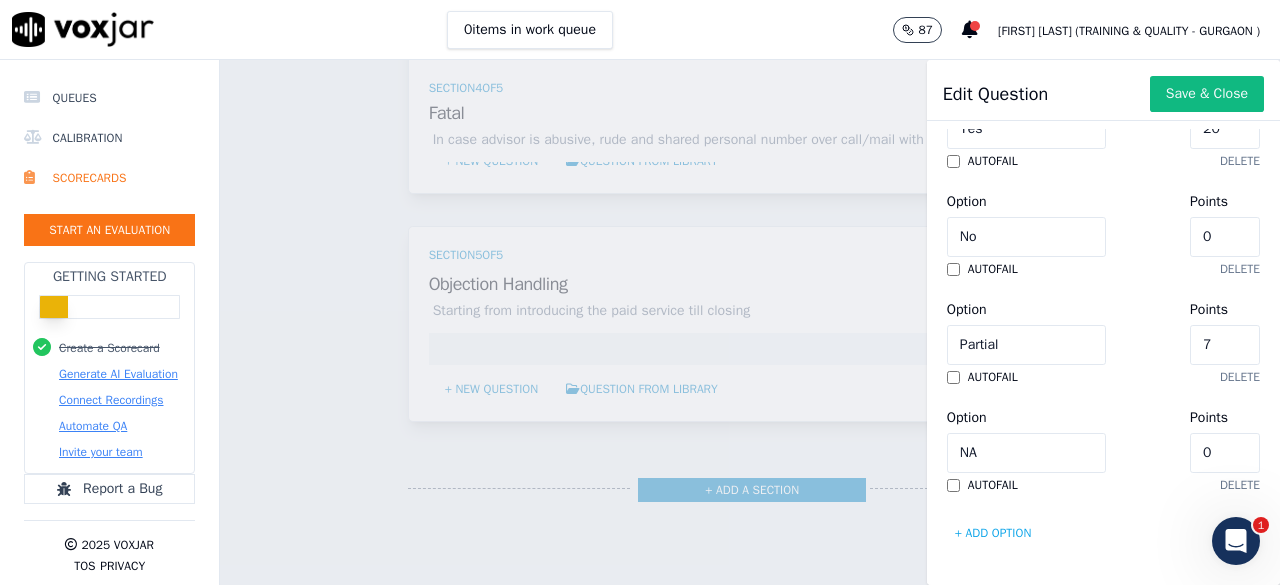 click on "0" 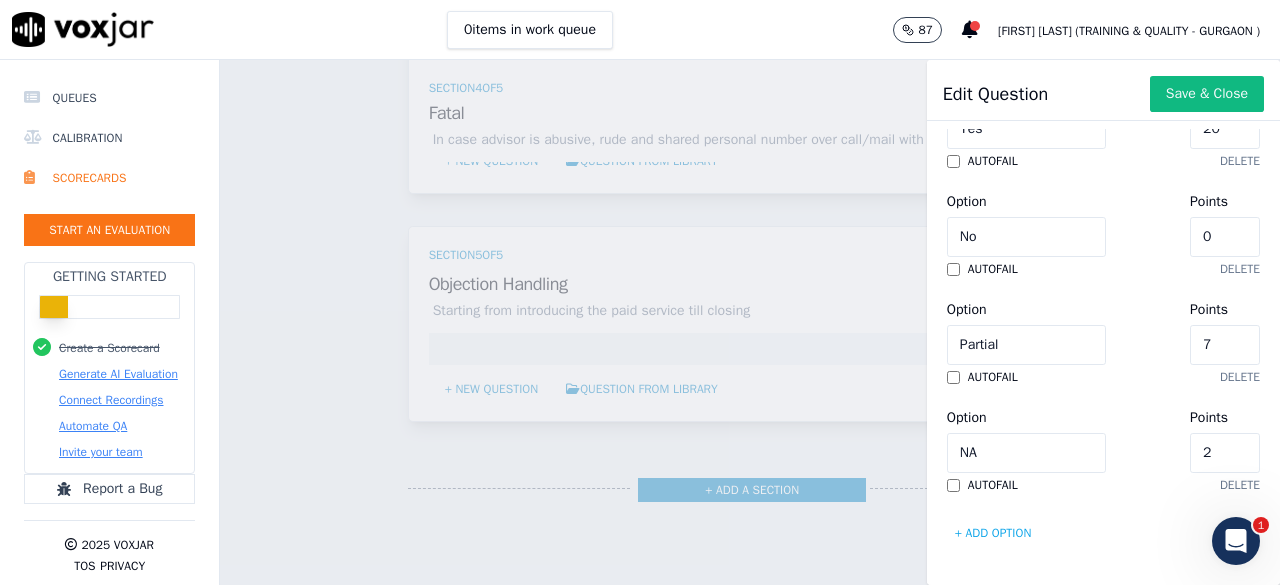 type on "20" 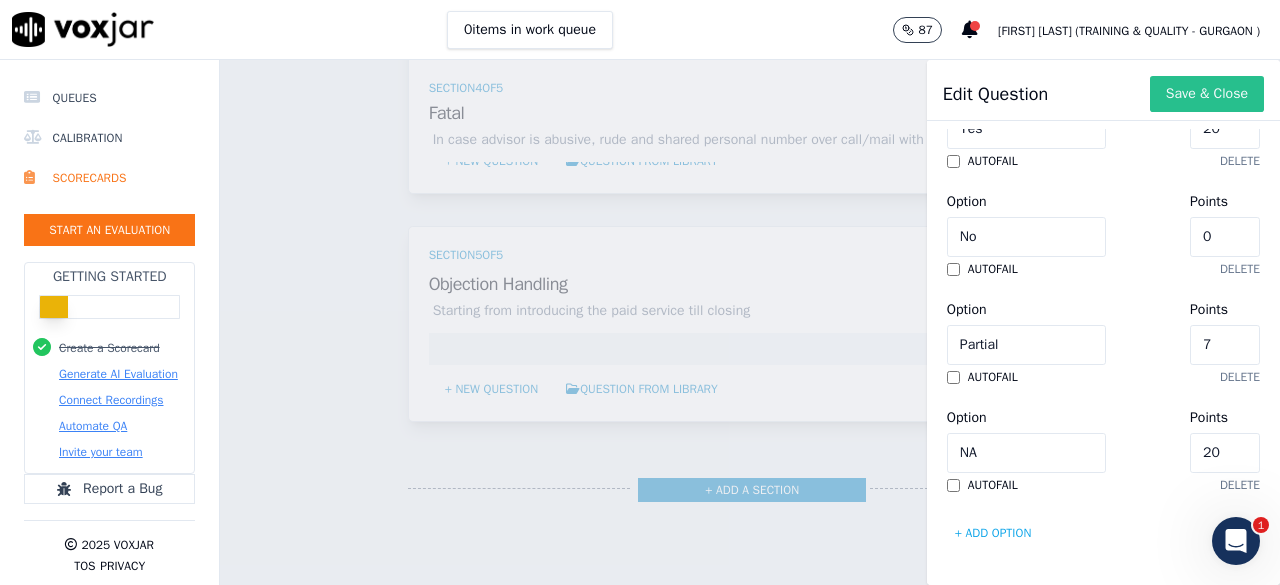 click on "Save & Close" at bounding box center (1207, 94) 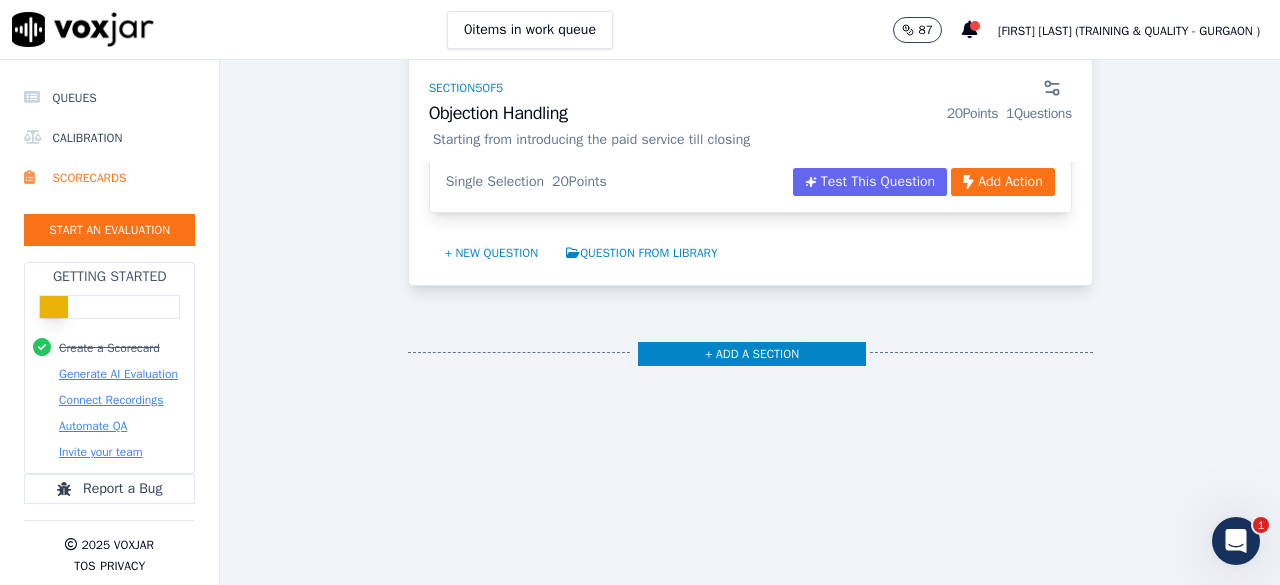 scroll, scrollTop: 9410, scrollLeft: 0, axis: vertical 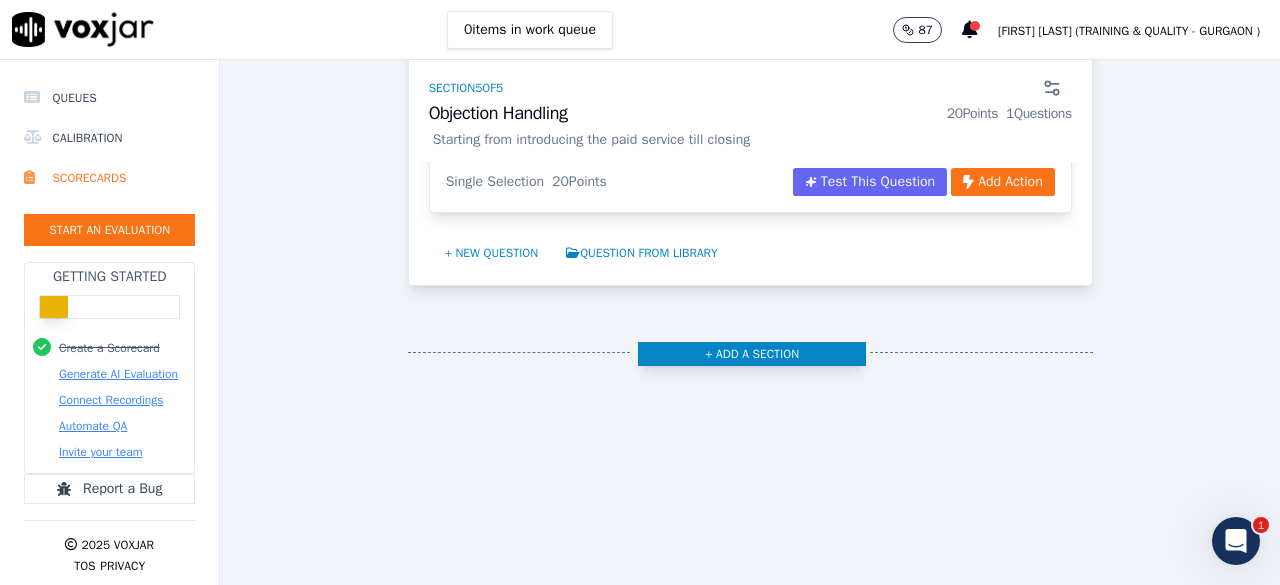 click on "+ Add a section" at bounding box center [752, 354] 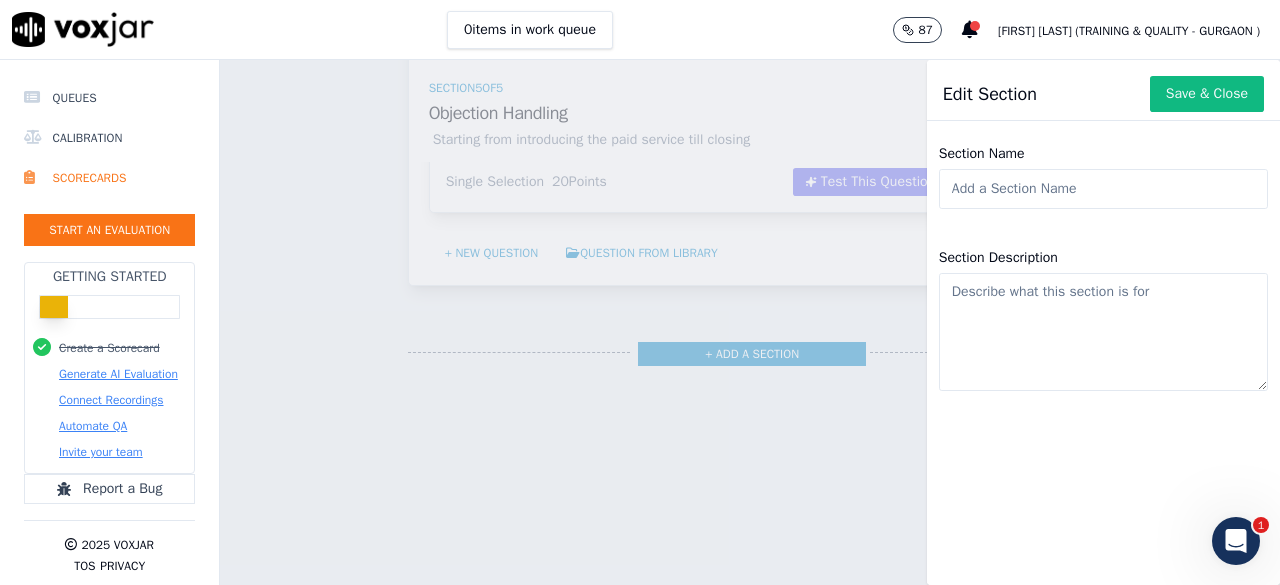 click on "Section Name" 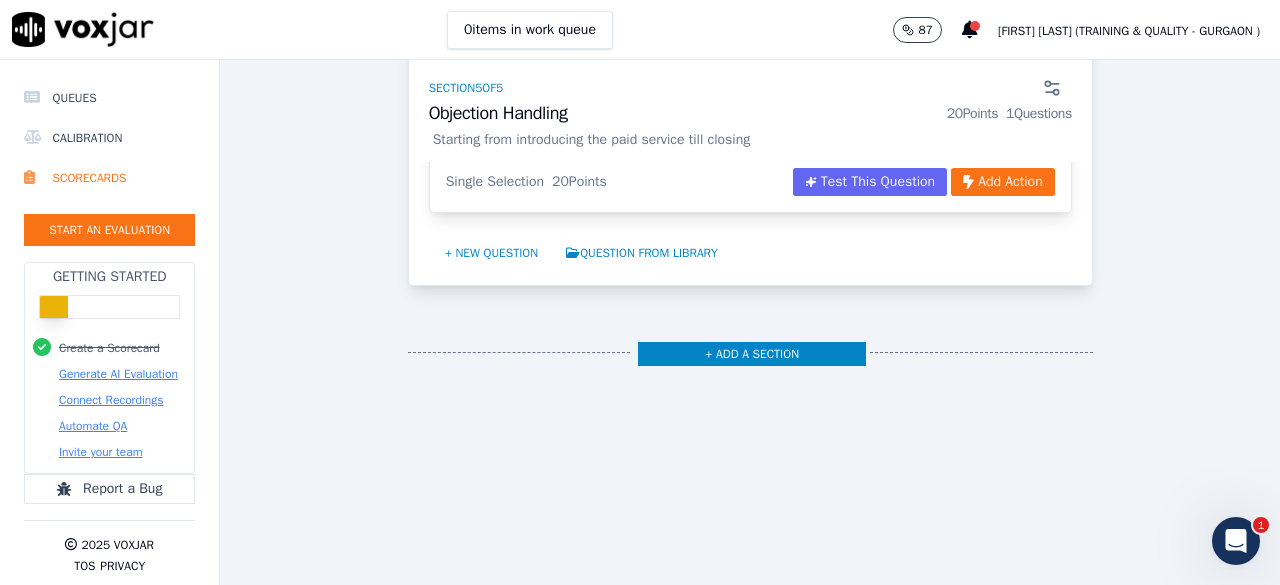 click on "Scorecards     Scorecard Editor                     Outbound Sales   ACTIVE   A scorecard to review outbound sales calls for best practices     GPT-4o Enabled     75 %
60 / 80  pts
Test This Scorecard
Add Action     Section  1  of  5       Greeting   10  Points   1  Questions   Did the associate mention greeting (as per [TIME]) , his/her name , company name , customer name             Opening   Did the associate mention greeting (as per [TIME]) , his/her name , company name , customer name     E.g.  Good Morning my name Is  ..... calling from shine.com.     Single Selection   10  Points
Test This Question
Add Action       + New question    Question from Library Section  2  of  5       Problem Identification   10  Points   1  Questions             Profiling   Is customer profiling done by the associate ?
E.g.    Single Selection   10  Points
Test This Question
Add Action       + New question    Question from Library 3  of" at bounding box center (750, 322) 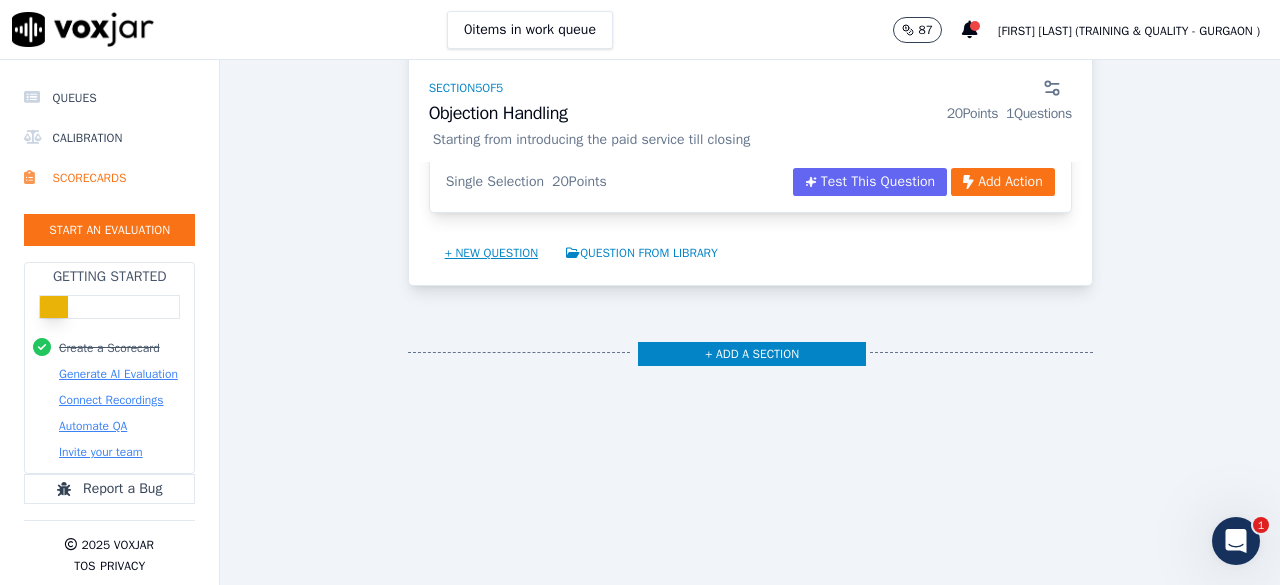 click on "+ New question" at bounding box center (492, 253) 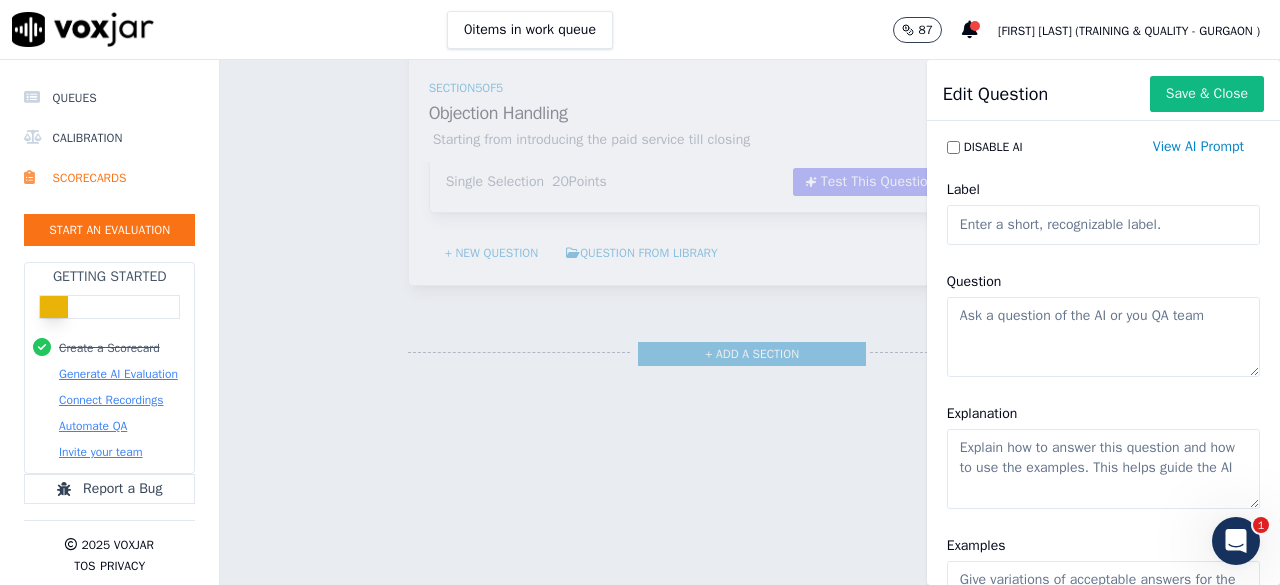 click on "Question" 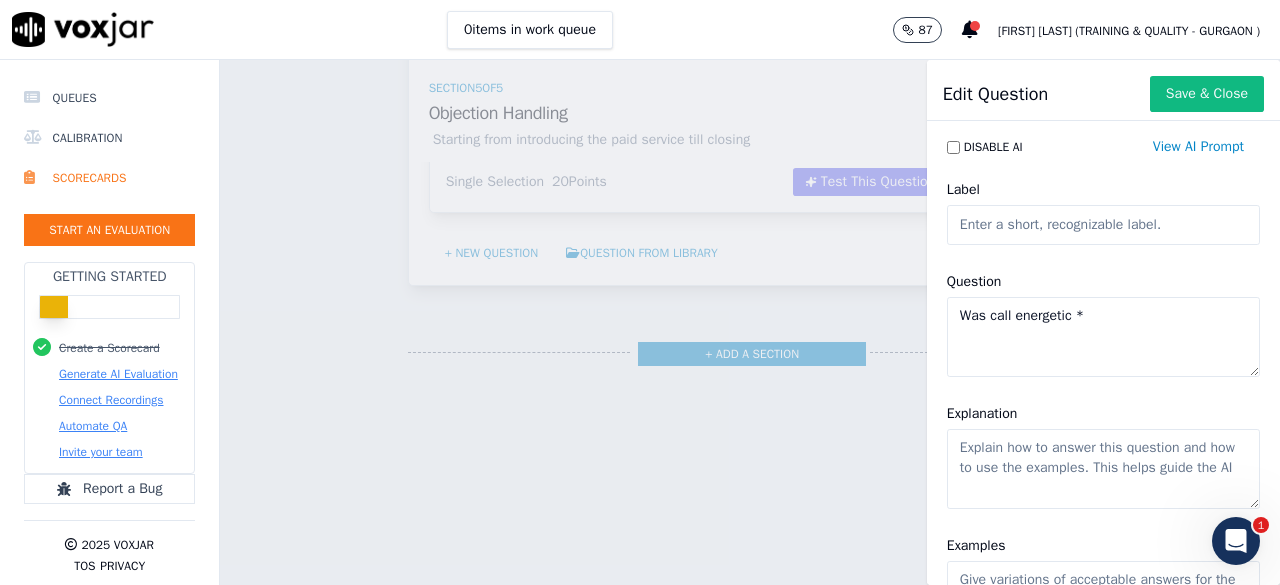 type on "Was call energetic *" 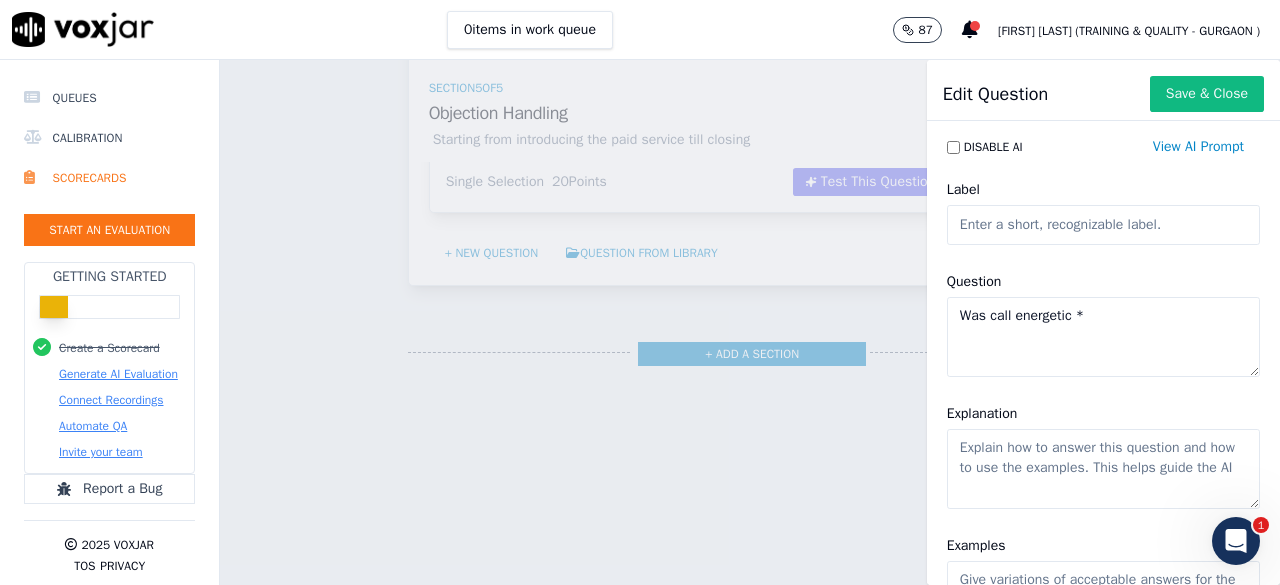 paste on "Call must be energetic" 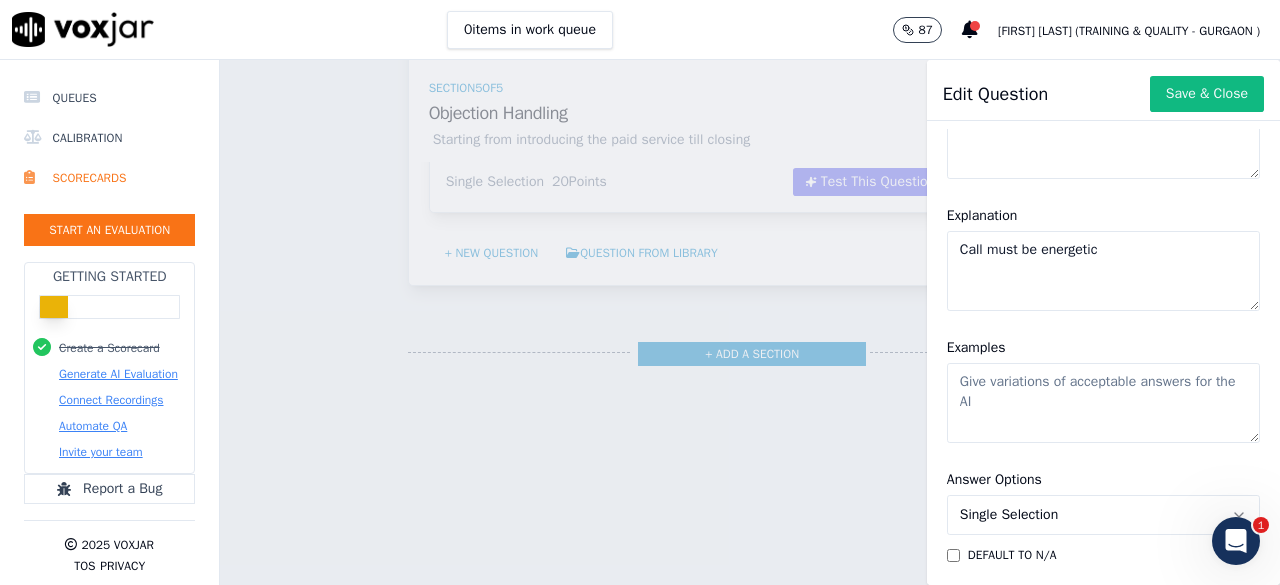 scroll, scrollTop: 200, scrollLeft: 0, axis: vertical 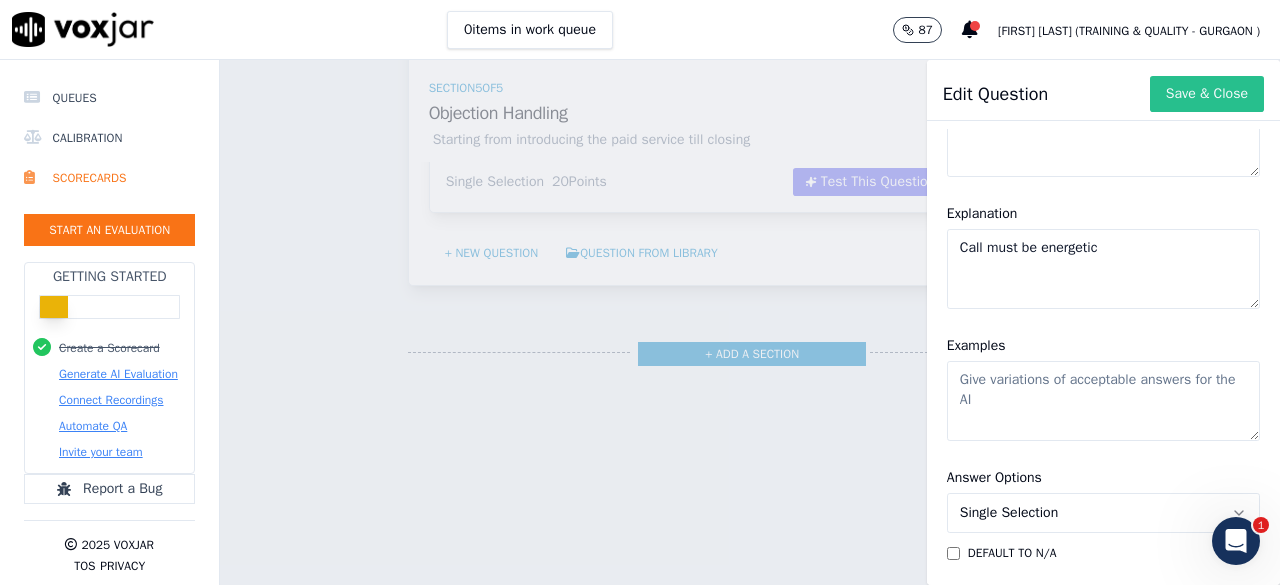 type on "Call must be energetic" 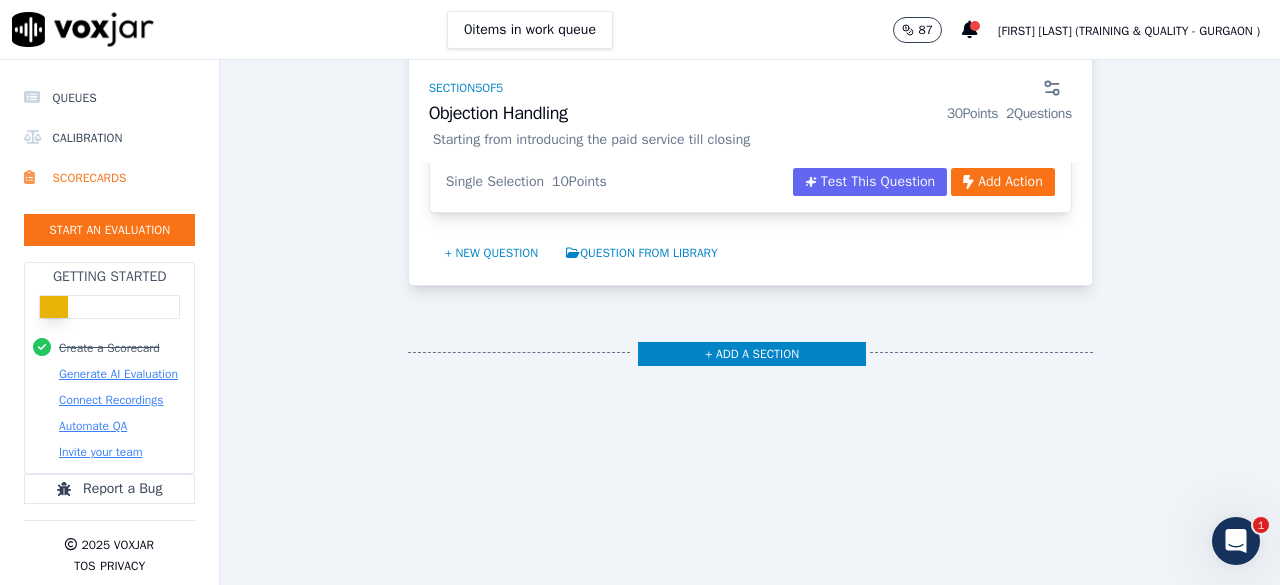 click 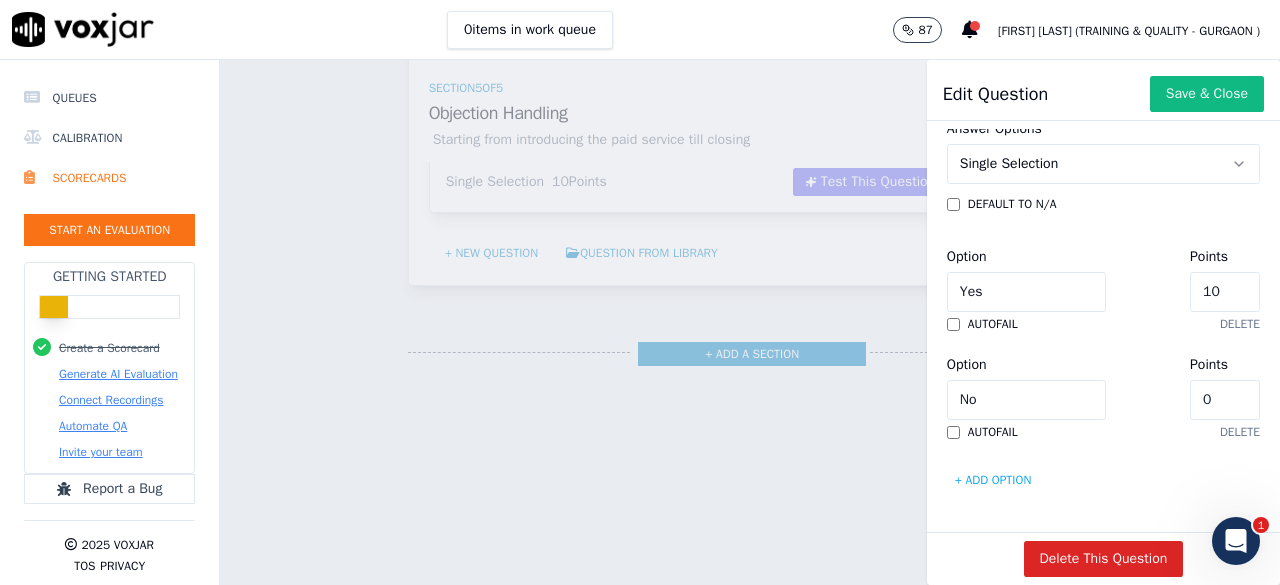 scroll, scrollTop: 744, scrollLeft: 0, axis: vertical 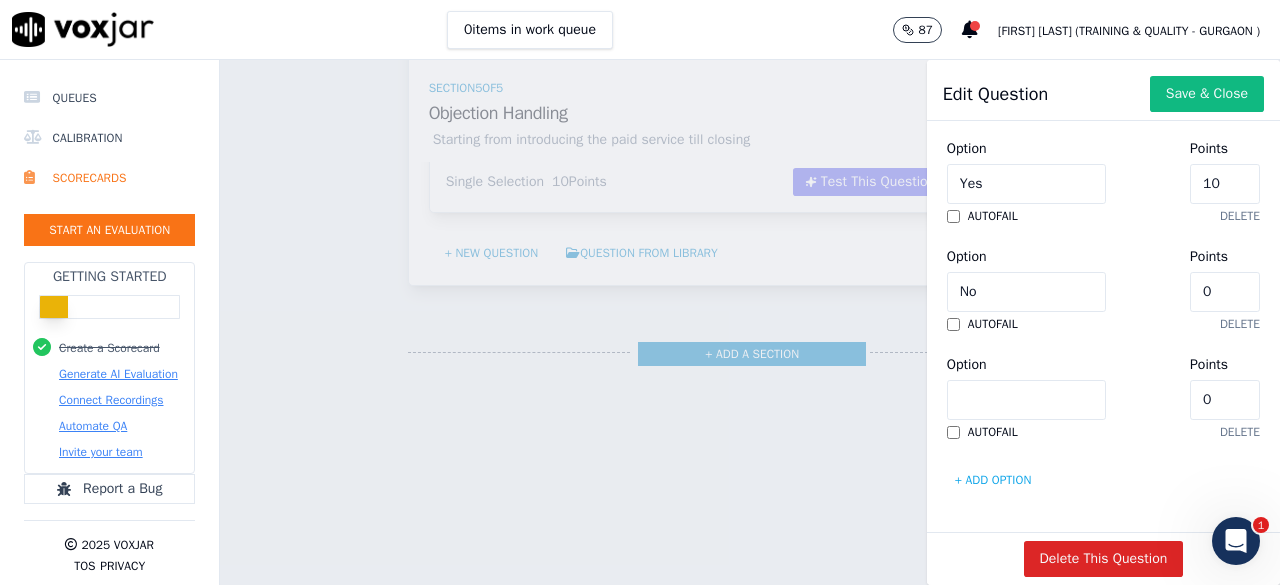 type 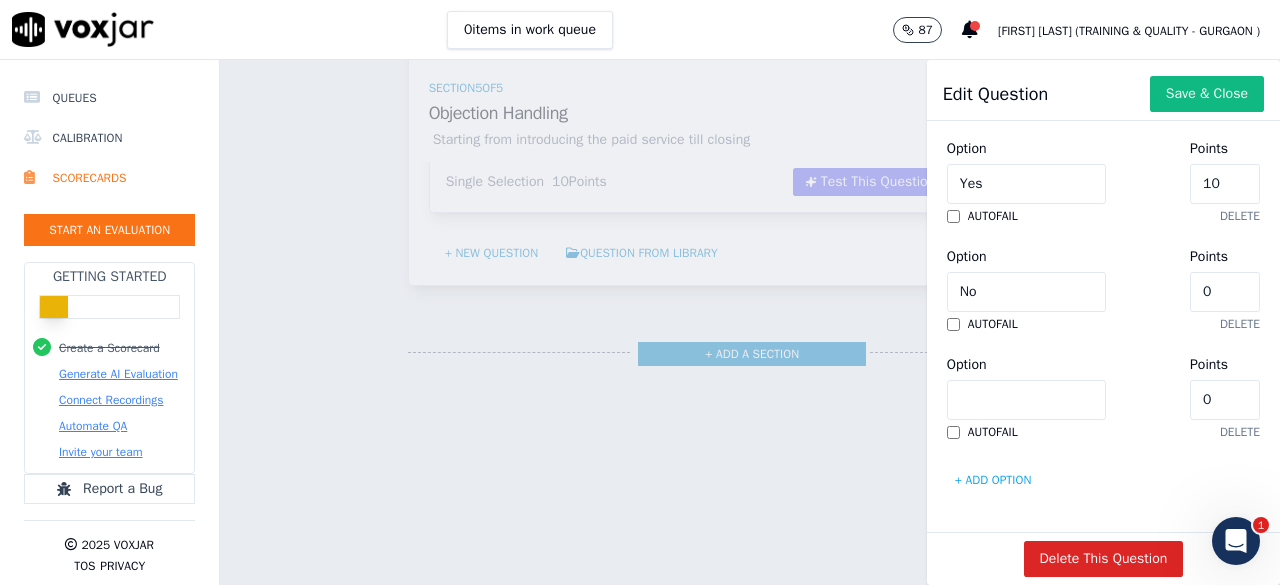 click on "+ Add option" at bounding box center (993, 480) 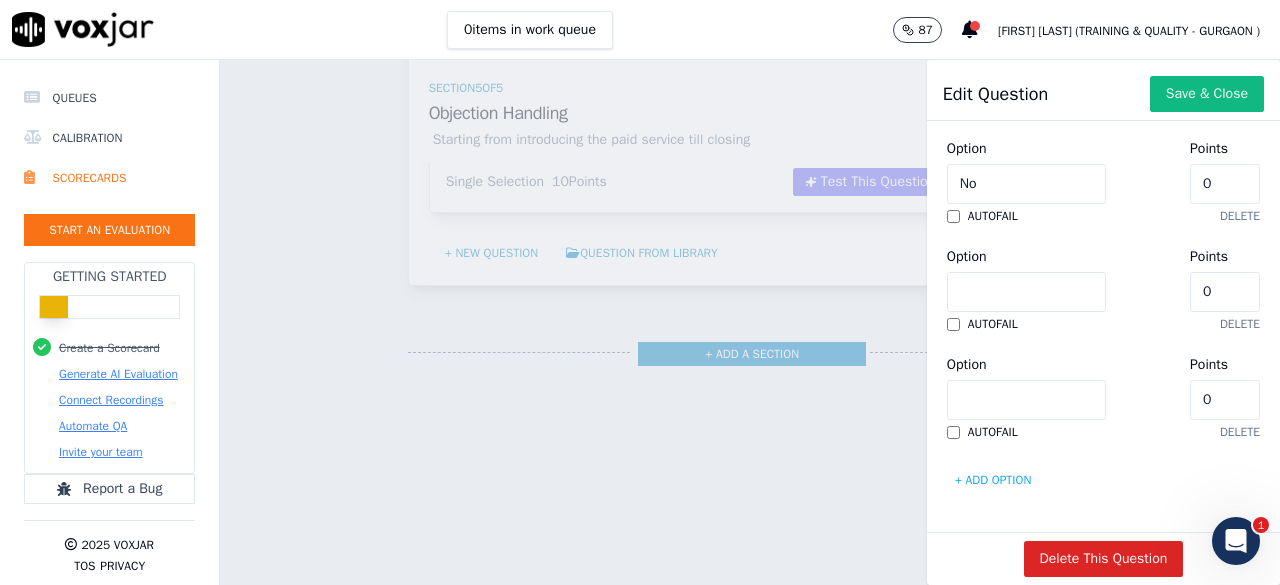 scroll, scrollTop: 1096, scrollLeft: 0, axis: vertical 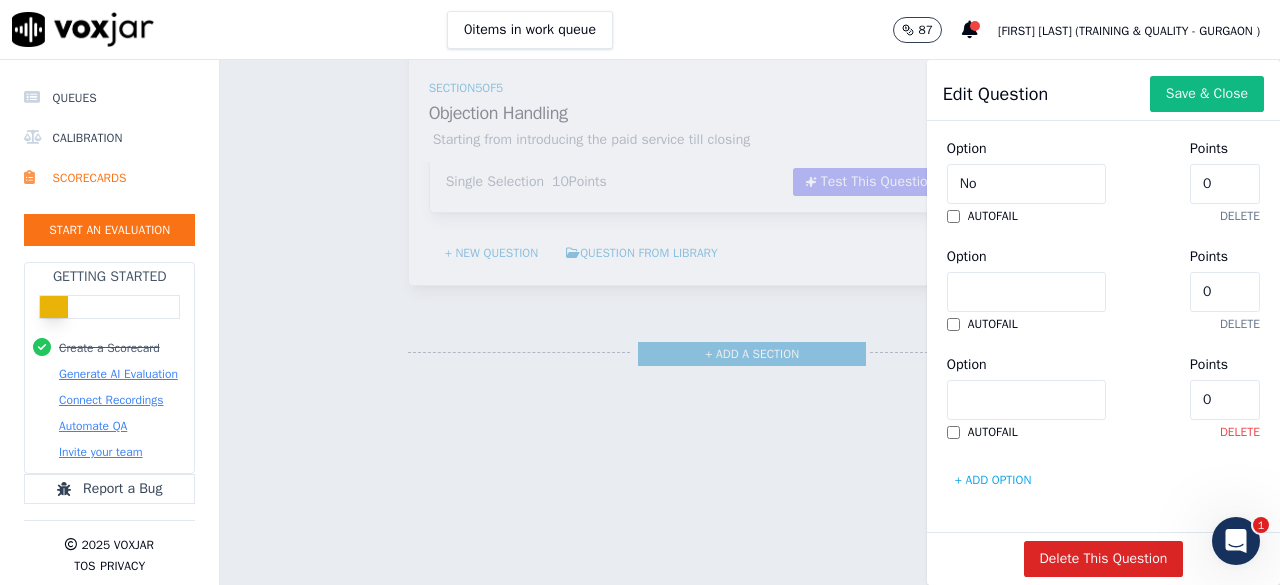 click on "delete" at bounding box center [1240, 432] 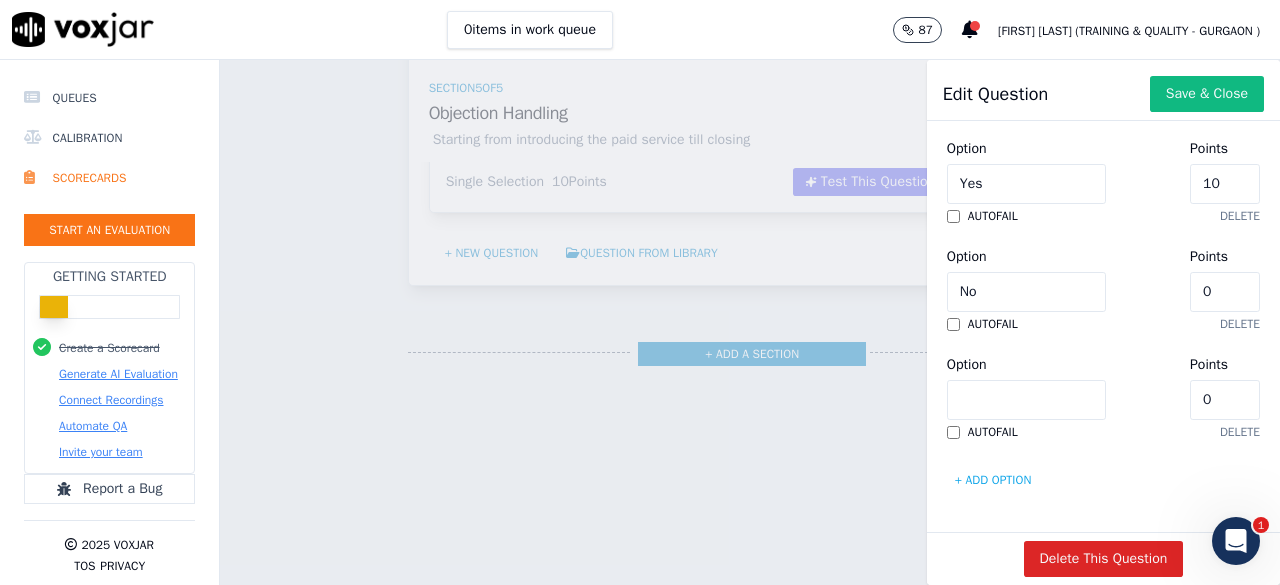 scroll, scrollTop: 920, scrollLeft: 0, axis: vertical 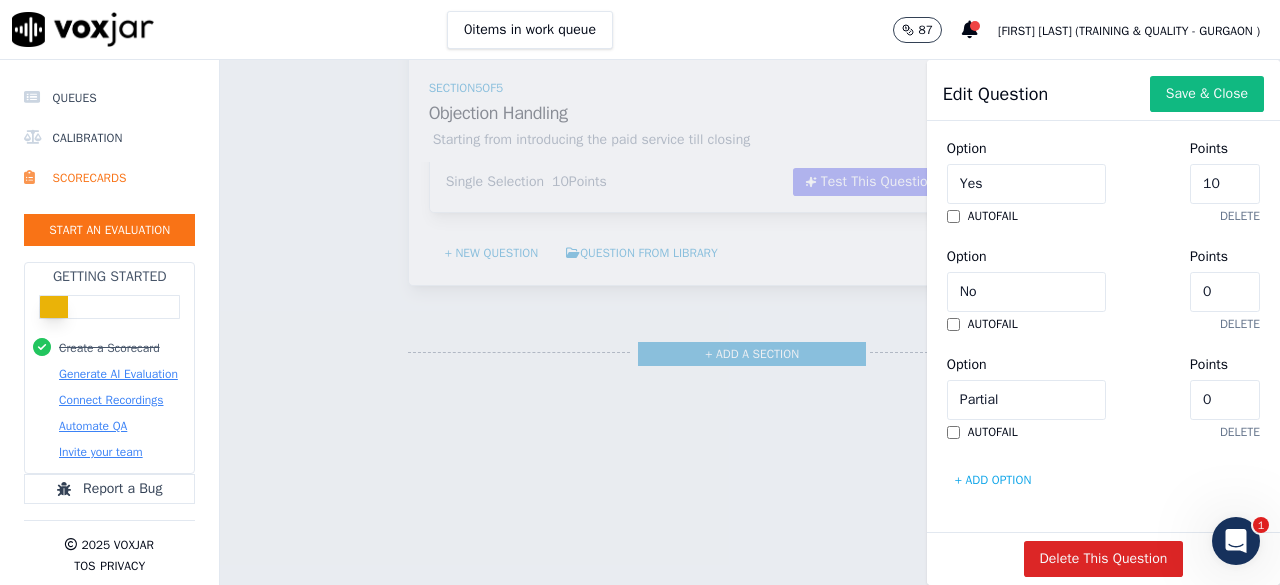 click on "0" 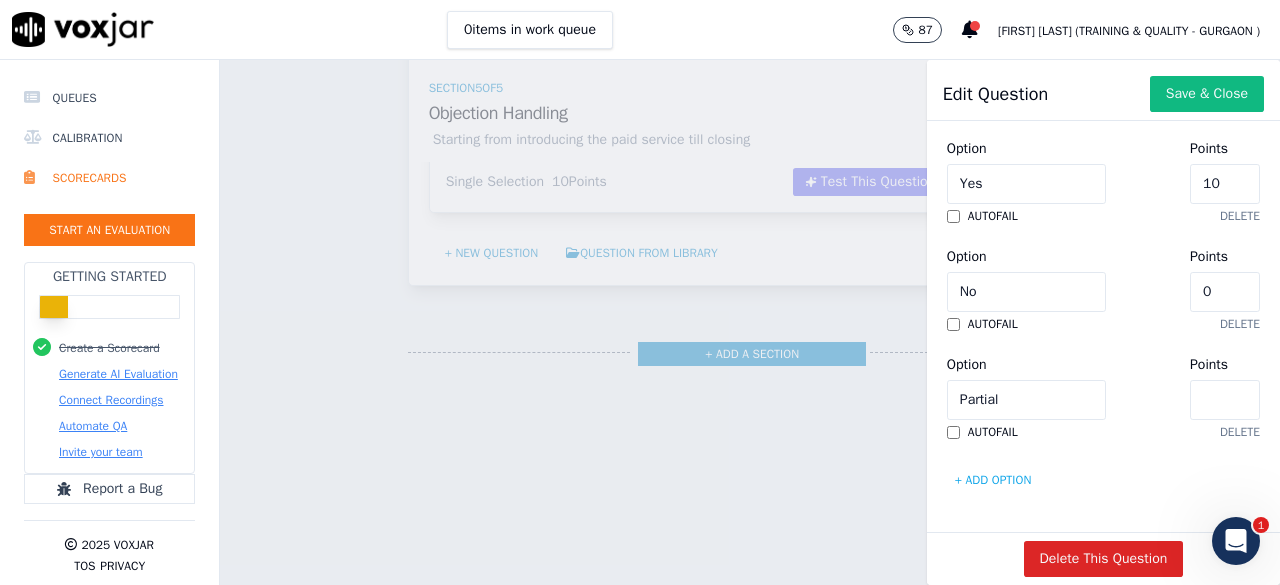 type on "5" 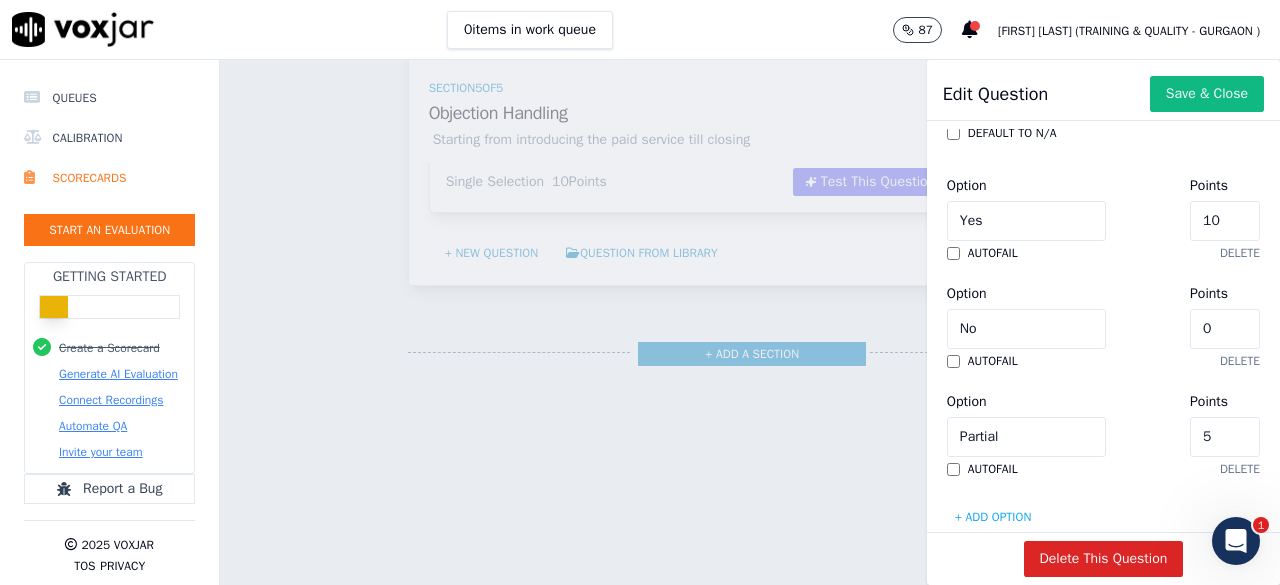 scroll, scrollTop: 520, scrollLeft: 0, axis: vertical 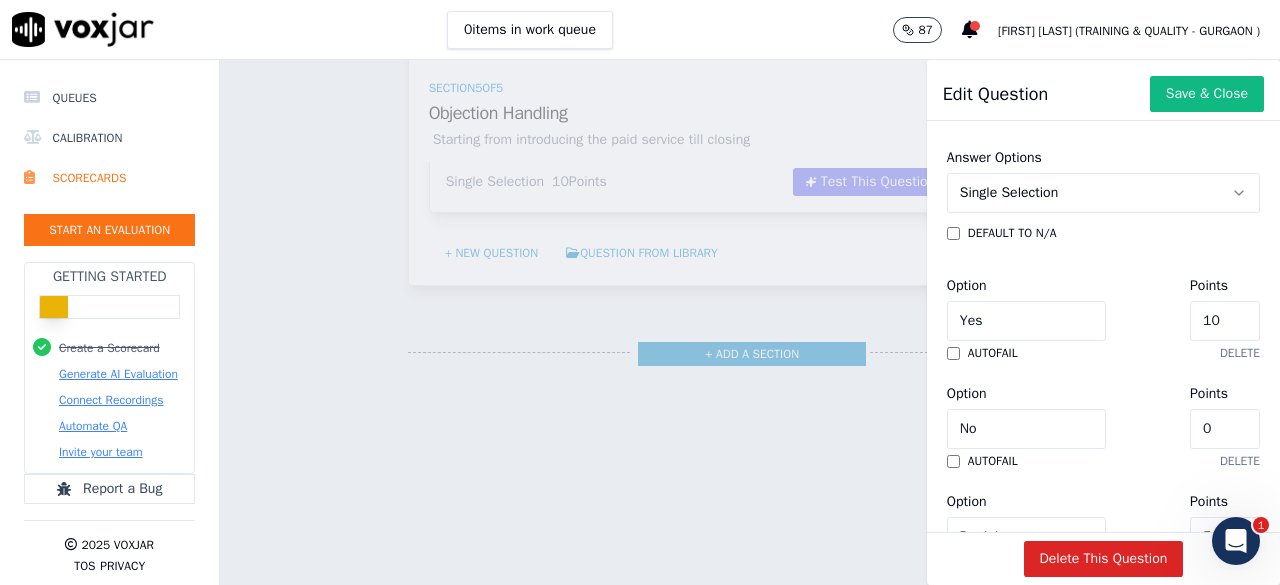 click on "Save & Close" at bounding box center (1207, 94) 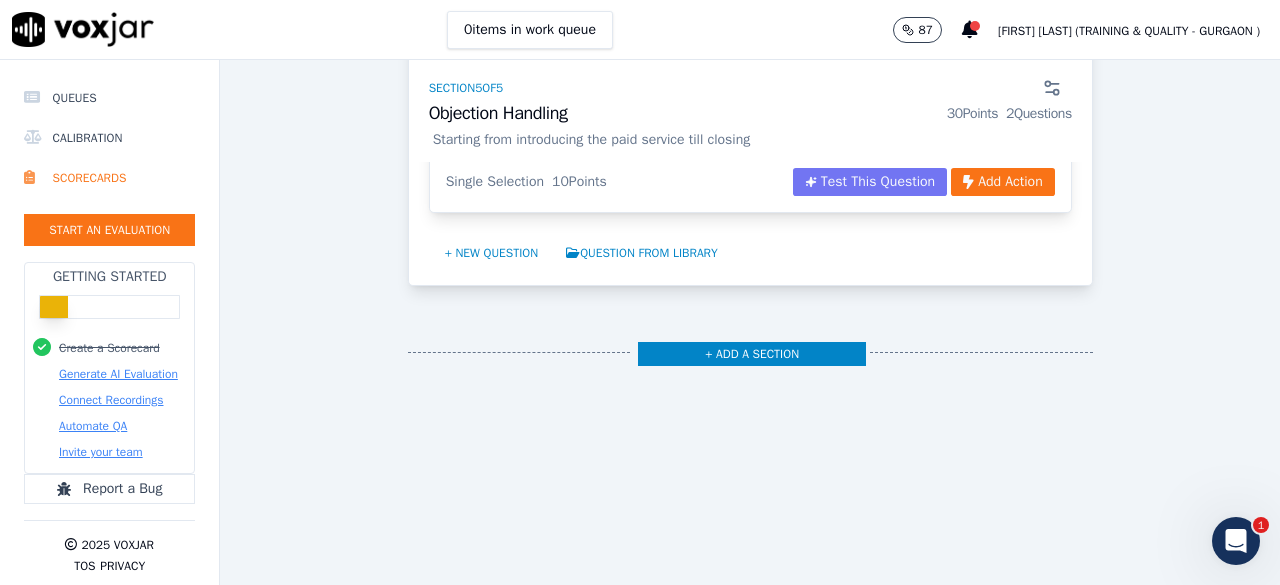 scroll, scrollTop: 9510, scrollLeft: 0, axis: vertical 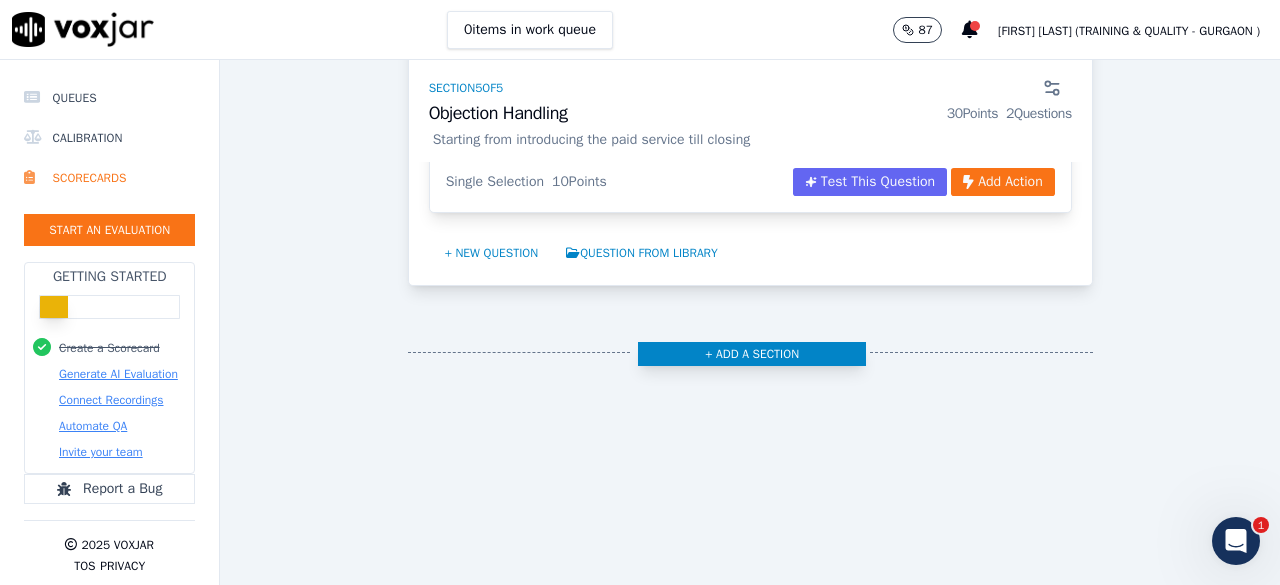 click on "+ Add a section" at bounding box center (752, 354) 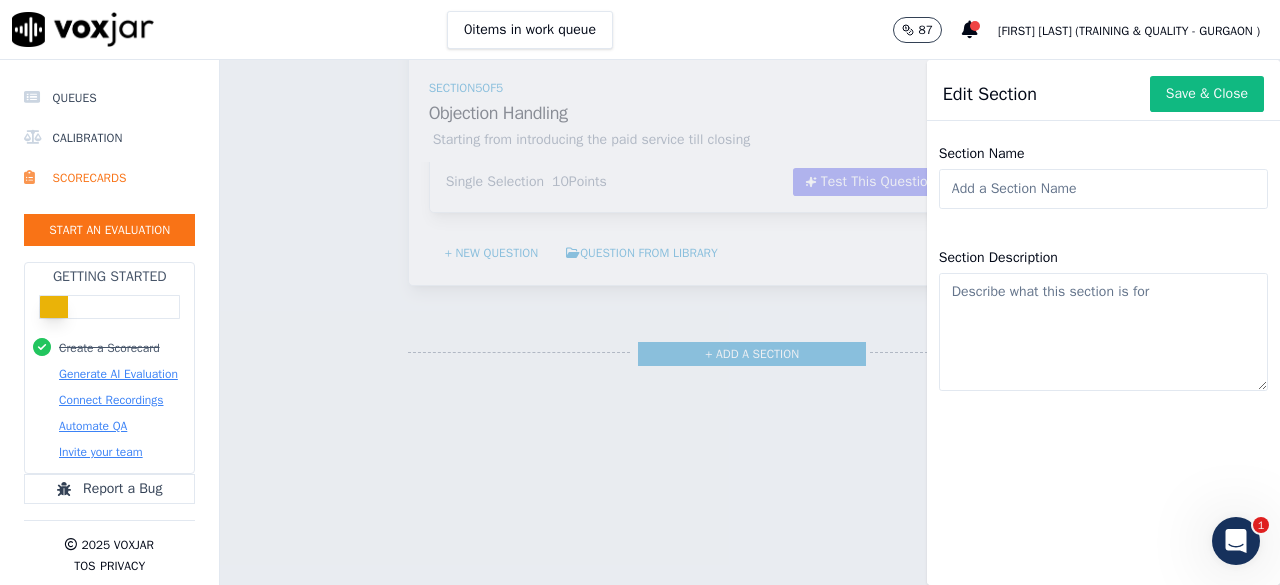 click on "Section Name" 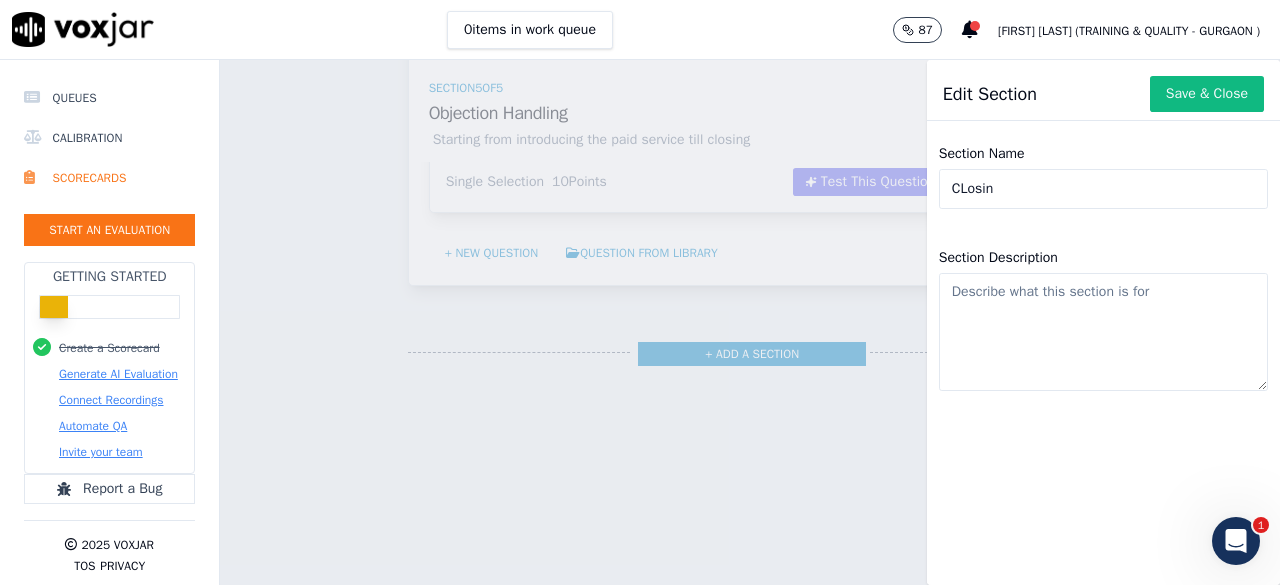 type on "CLosing" 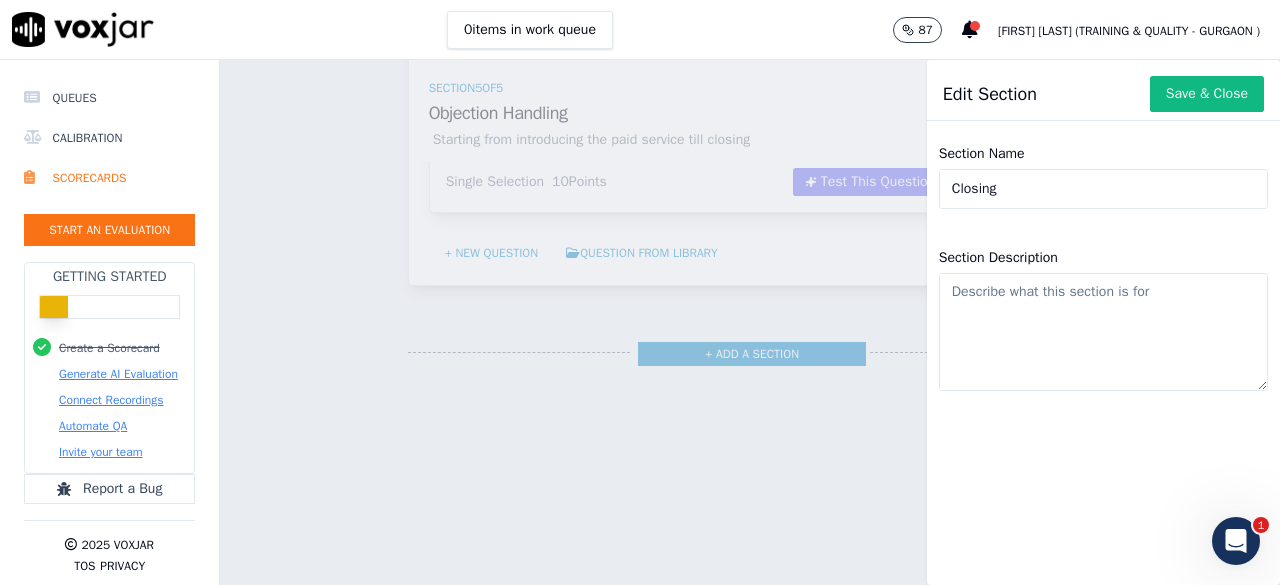 click on "Closing" 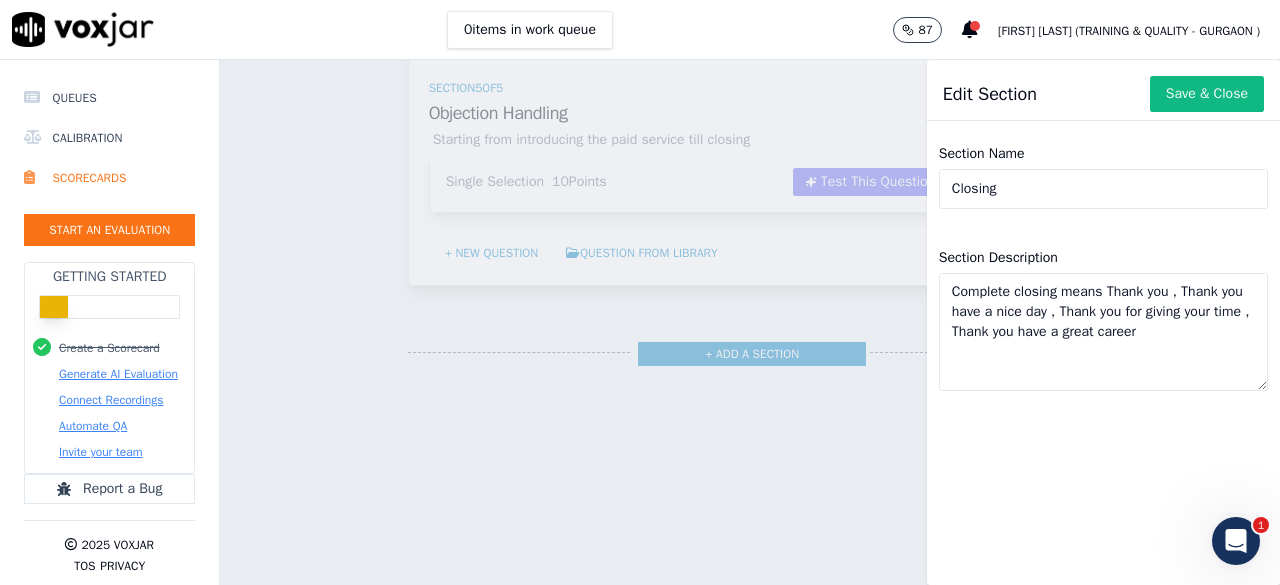 type on "Complete closing means Thank you , Thank you have a nice day , Thank you for giving your time , Thank you have a great career" 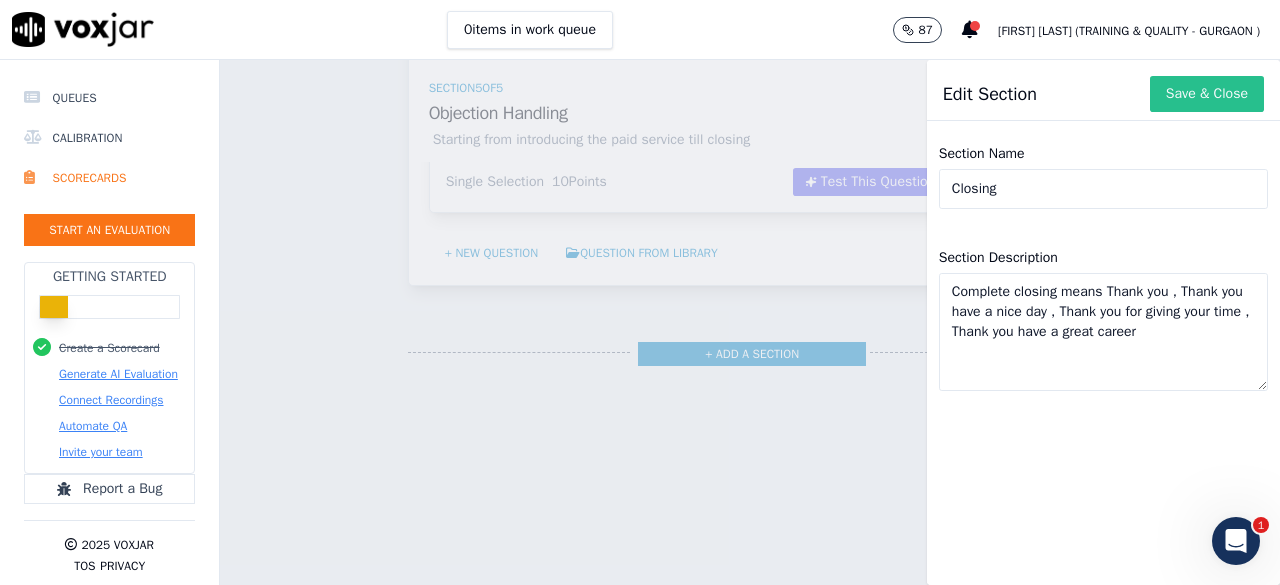 click on "Edit Section   Save & Close     Section Name   Closing   Section Description   Complete closing means Thank you , Thank you have a nice day , Thank you for giving your time , Thank you have a great career" at bounding box center (1103, 322) 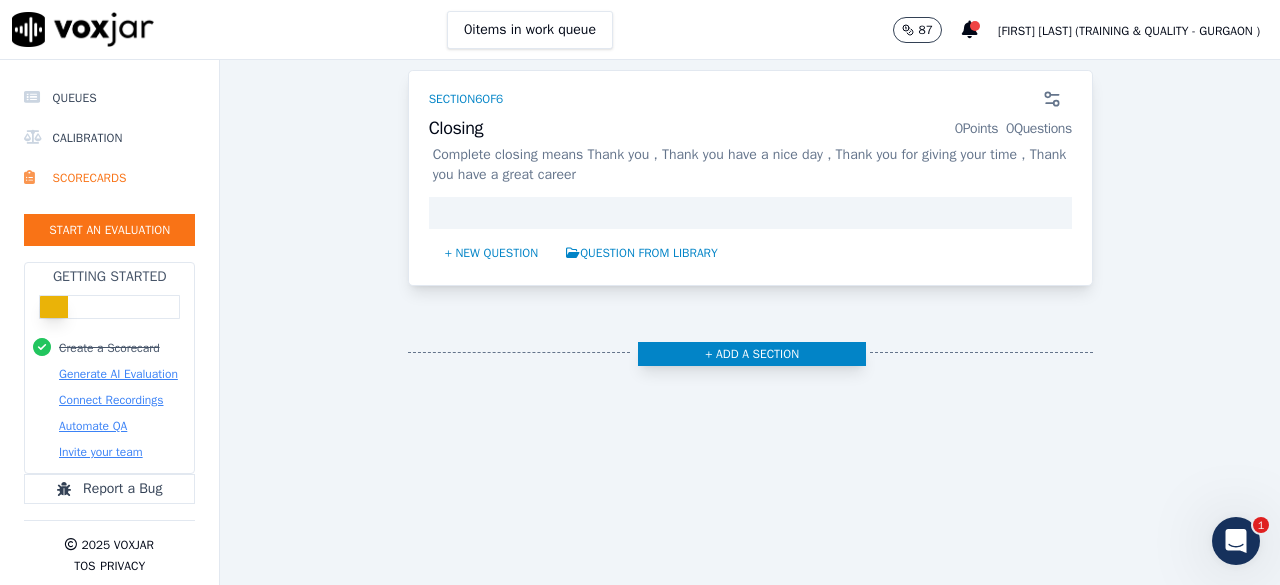 scroll, scrollTop: 9917, scrollLeft: 0, axis: vertical 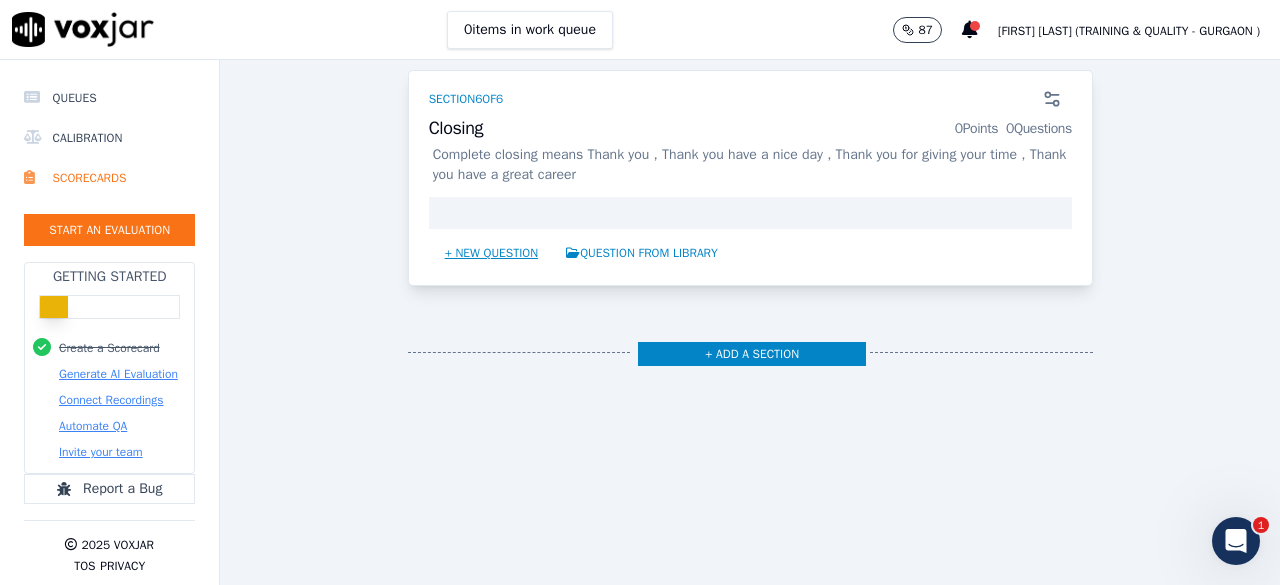 click on "+ New question" at bounding box center (492, 253) 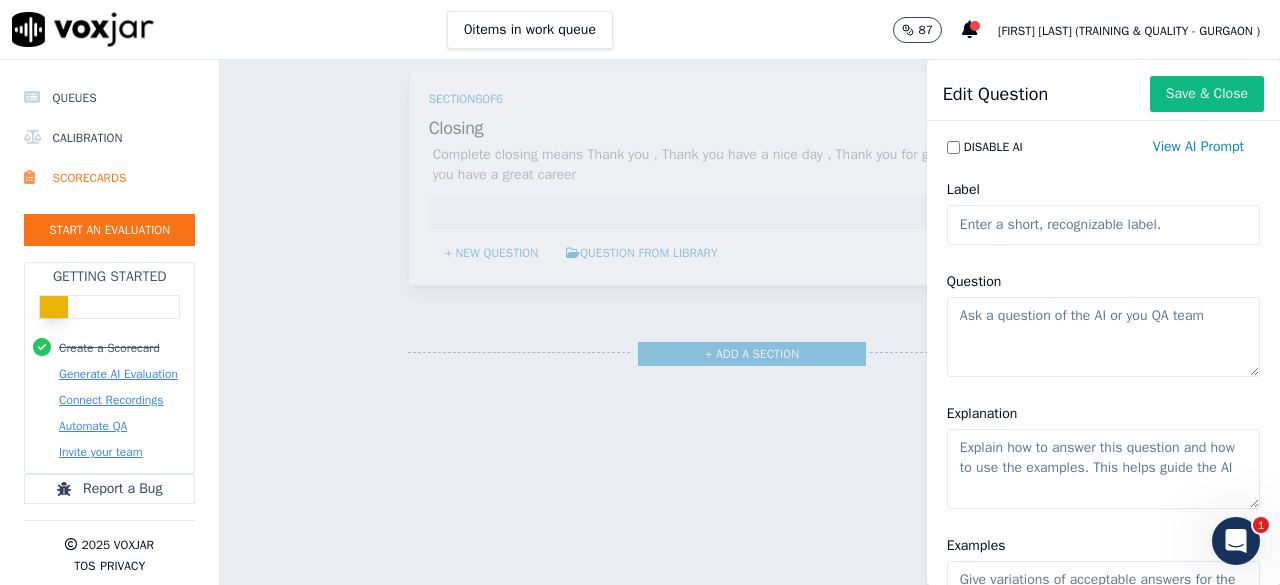 click on "Disable AI View AI Prompt Label Question Explanation Examples Answer Options Single Selection default to N/A Option Yes Points 10 autofail delete Option No Points 0 autofail delete + Add option" at bounding box center (1103, 357) 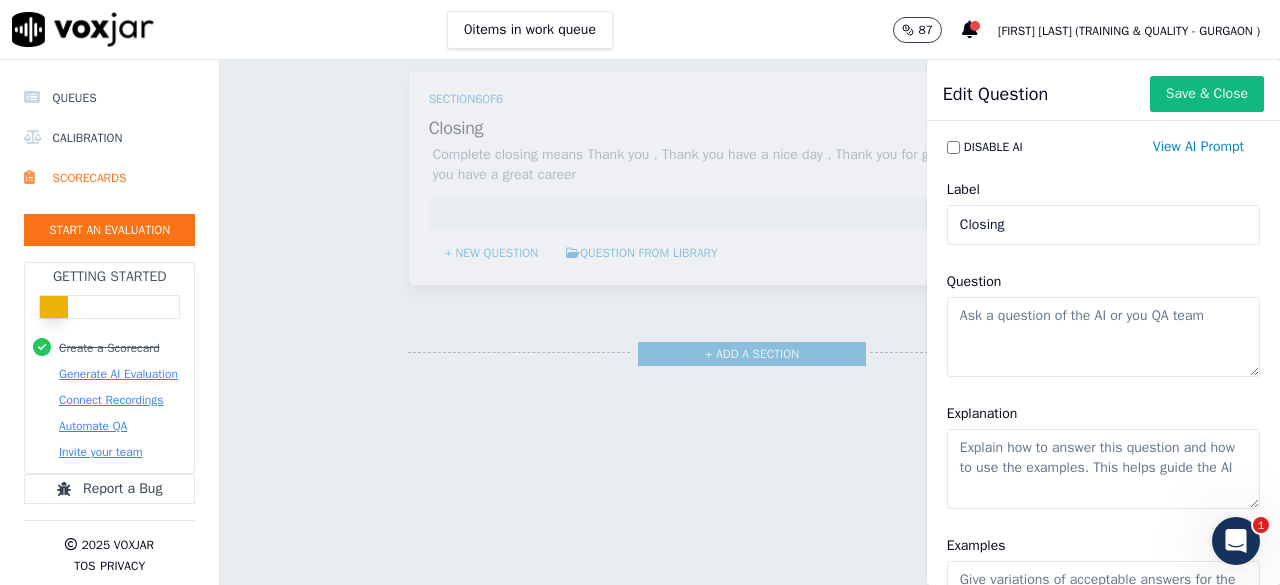 type on "Closing" 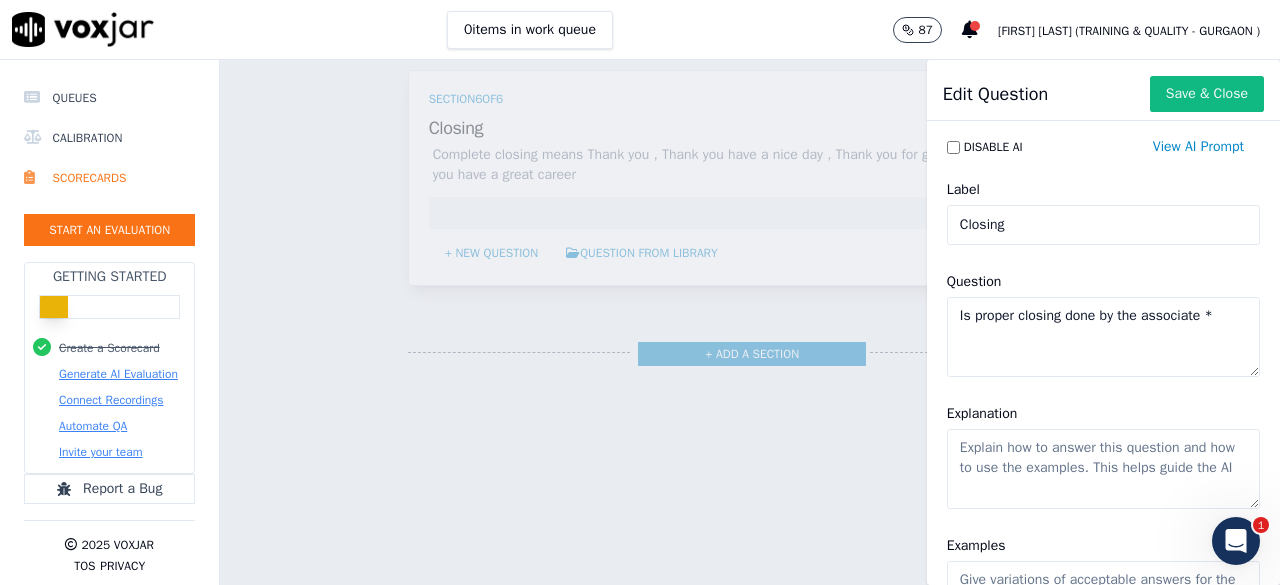 type on "Is proper closing done by the associate *" 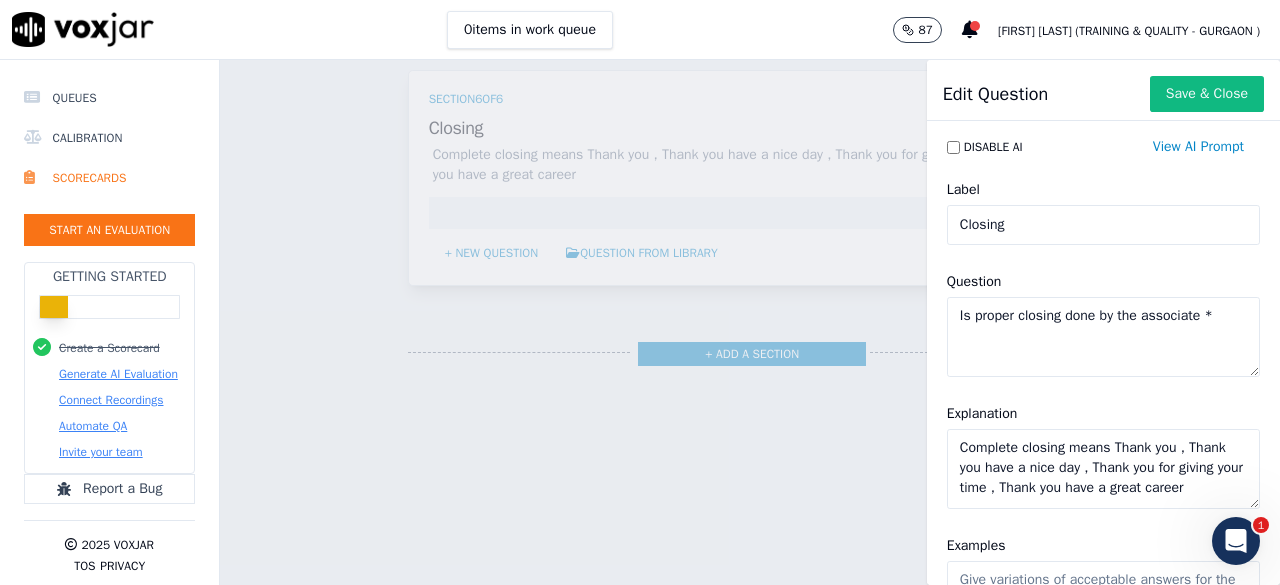 scroll, scrollTop: 17, scrollLeft: 0, axis: vertical 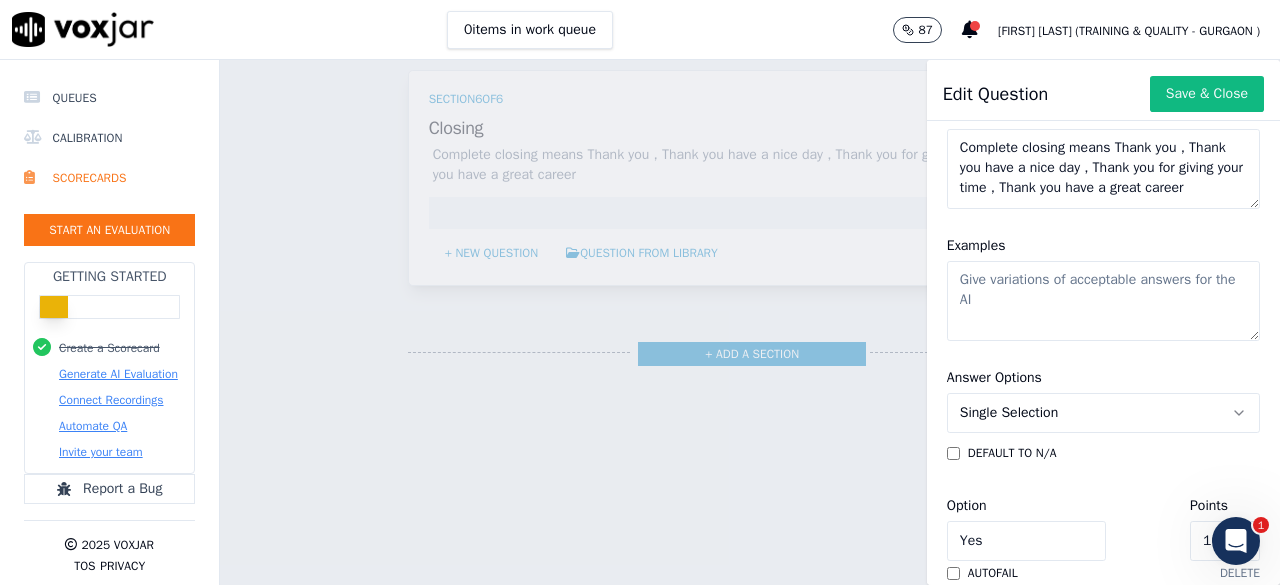 click on "Examples" 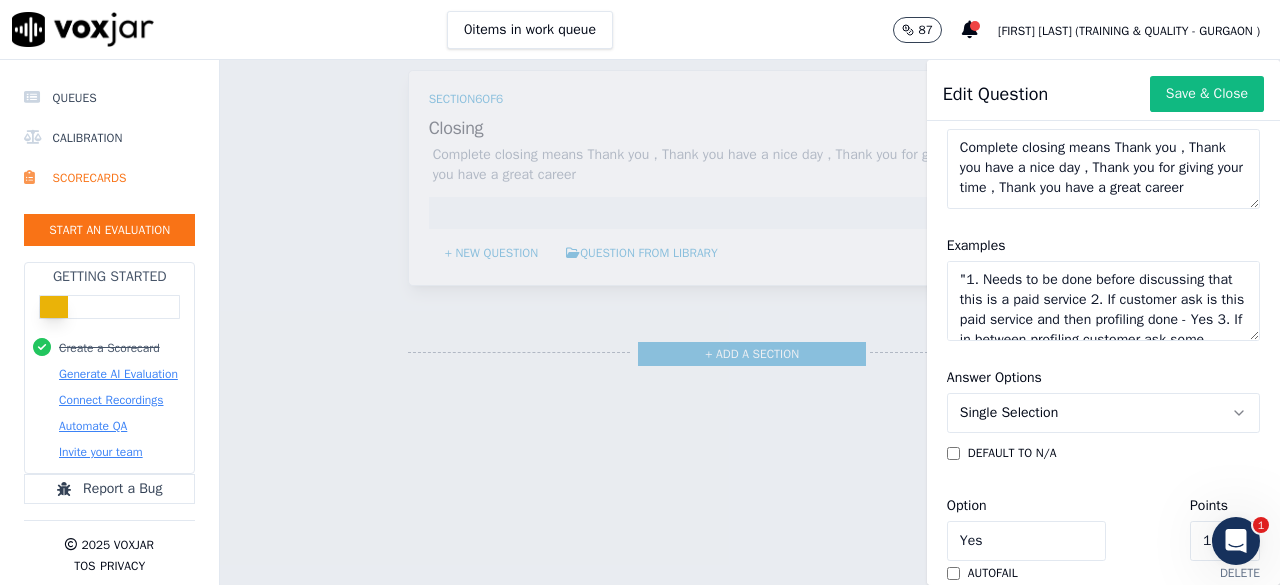 drag, startPoint x: 1146, startPoint y: 303, endPoint x: 928, endPoint y: 278, distance: 219.4288 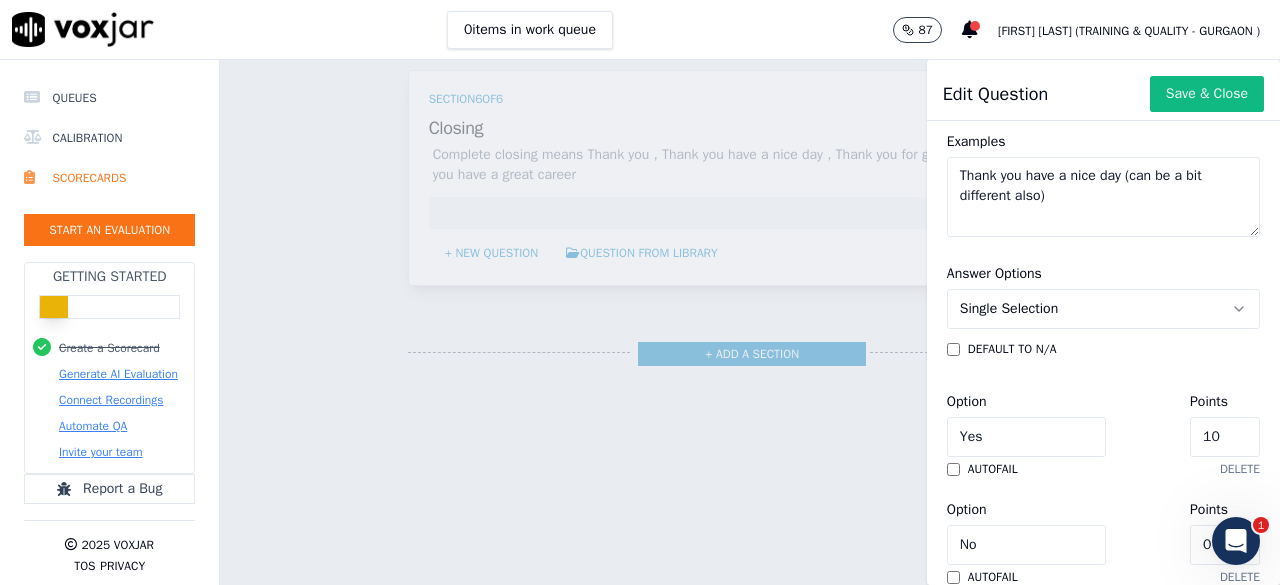 scroll, scrollTop: 500, scrollLeft: 0, axis: vertical 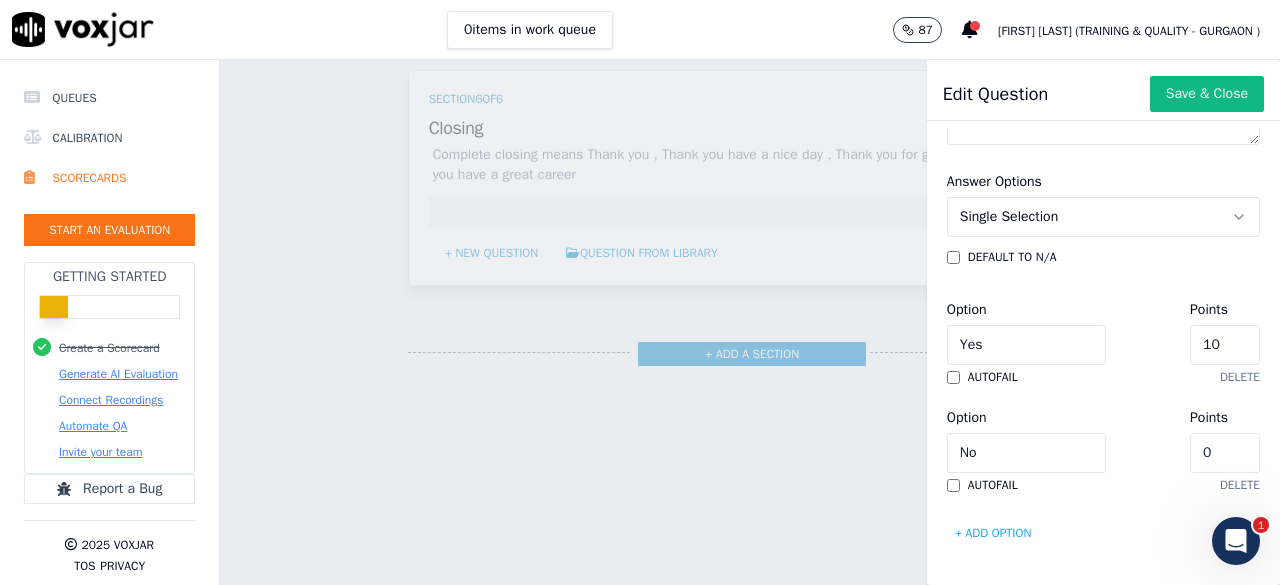 type on "Thank you have a nice day (can be a bit different also)" 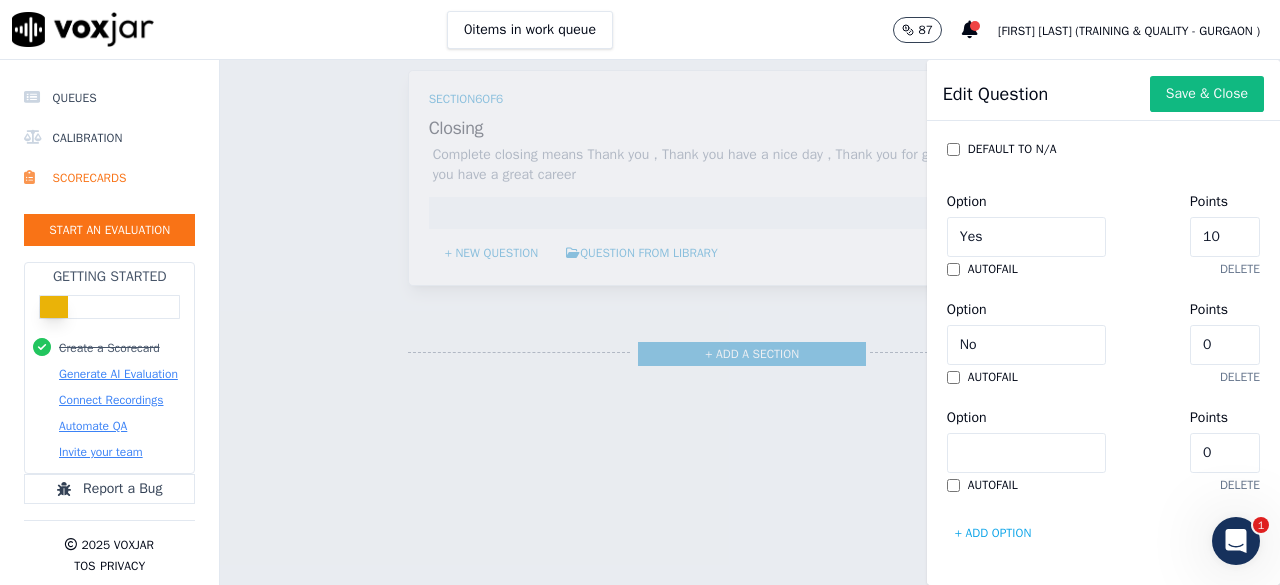 scroll, scrollTop: 868, scrollLeft: 0, axis: vertical 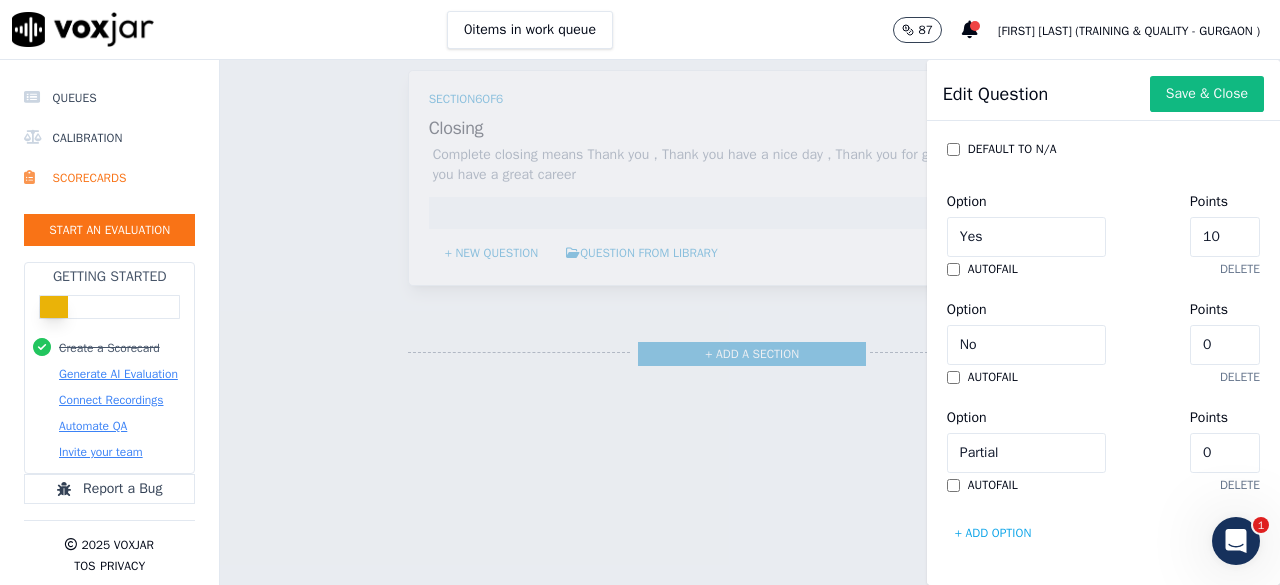 click on "0" 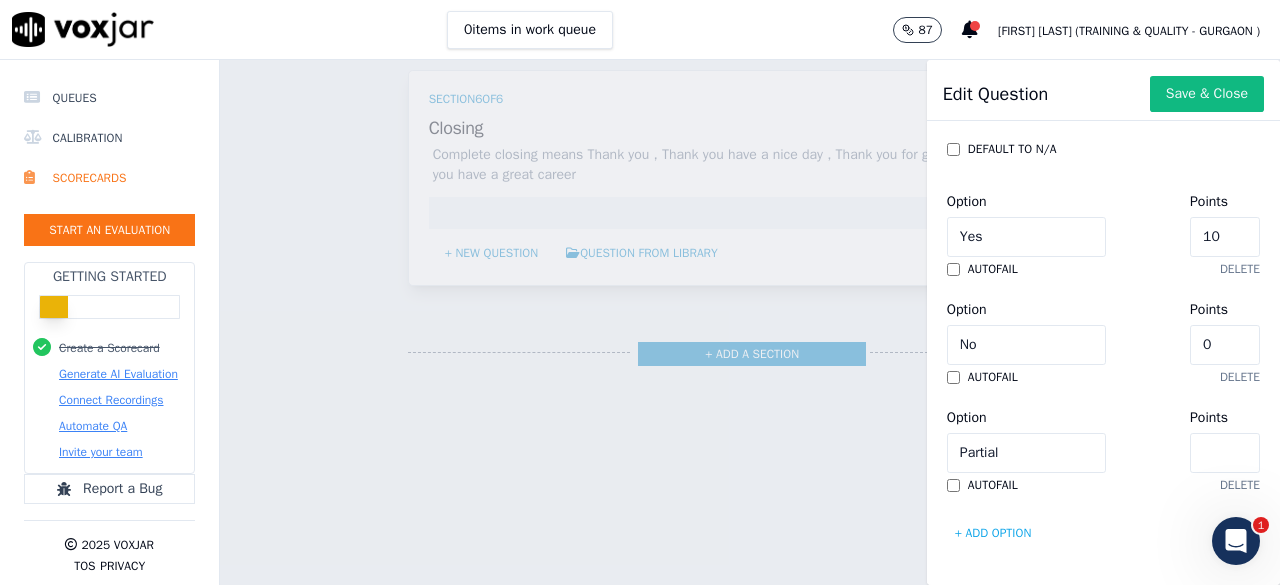 type on "5" 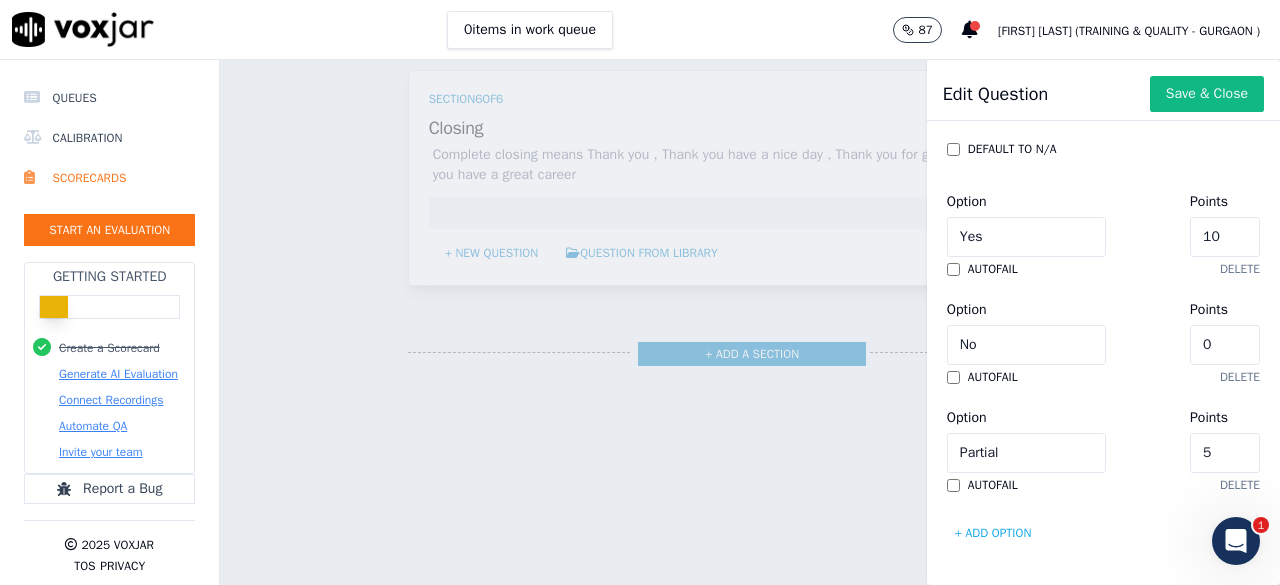 click on "+ Add option" at bounding box center (993, 533) 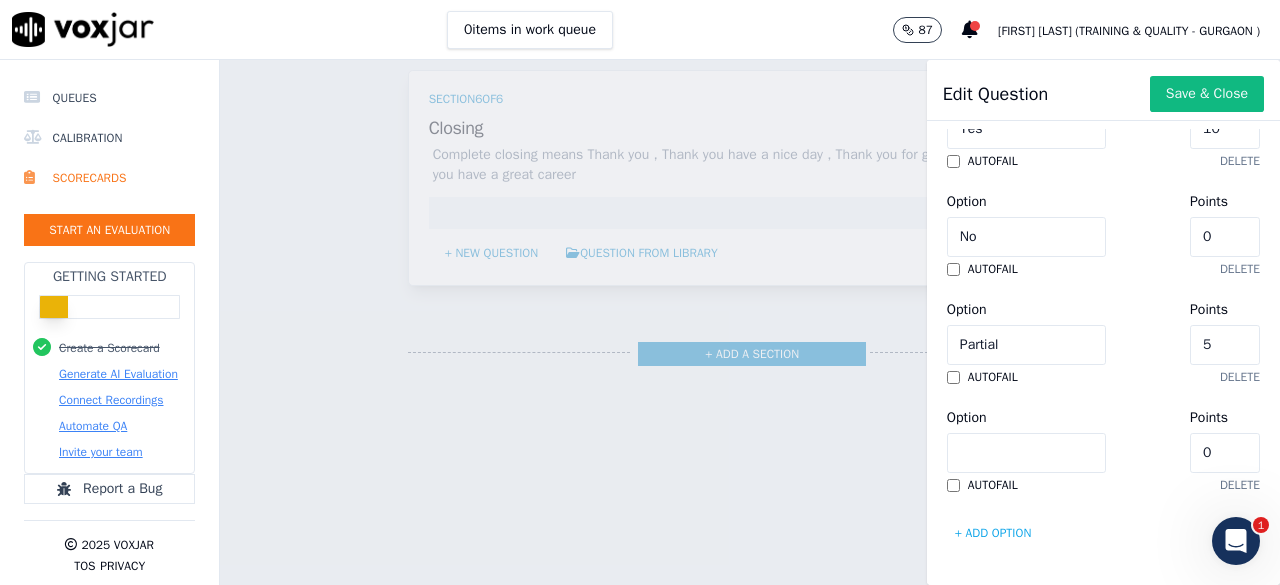 scroll, scrollTop: 1044, scrollLeft: 0, axis: vertical 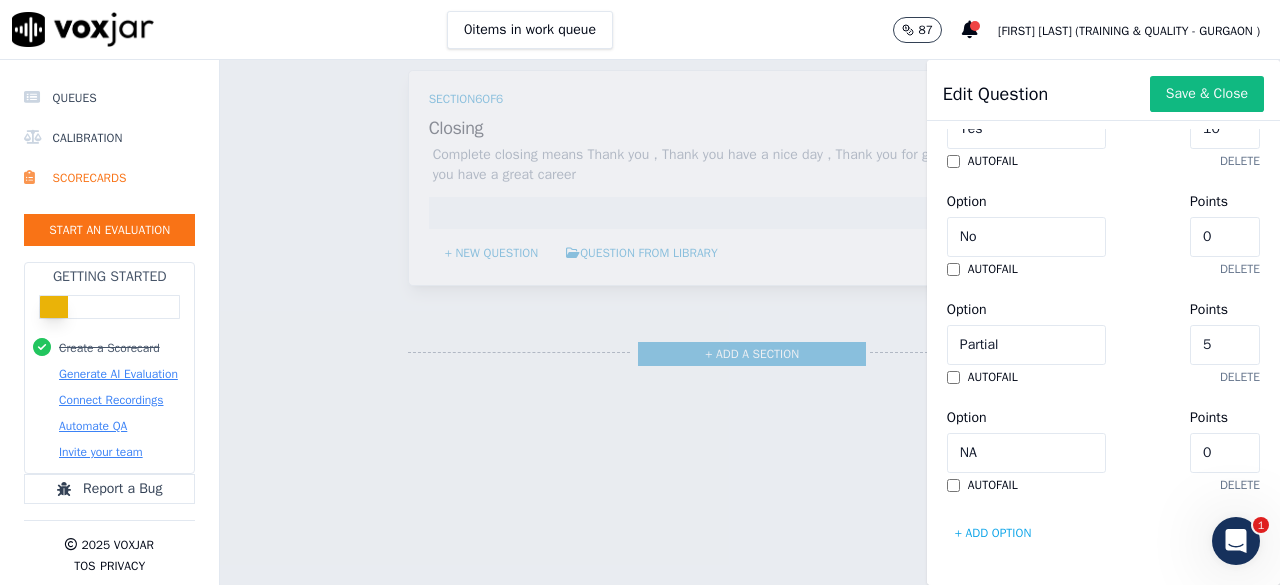 click on "0" 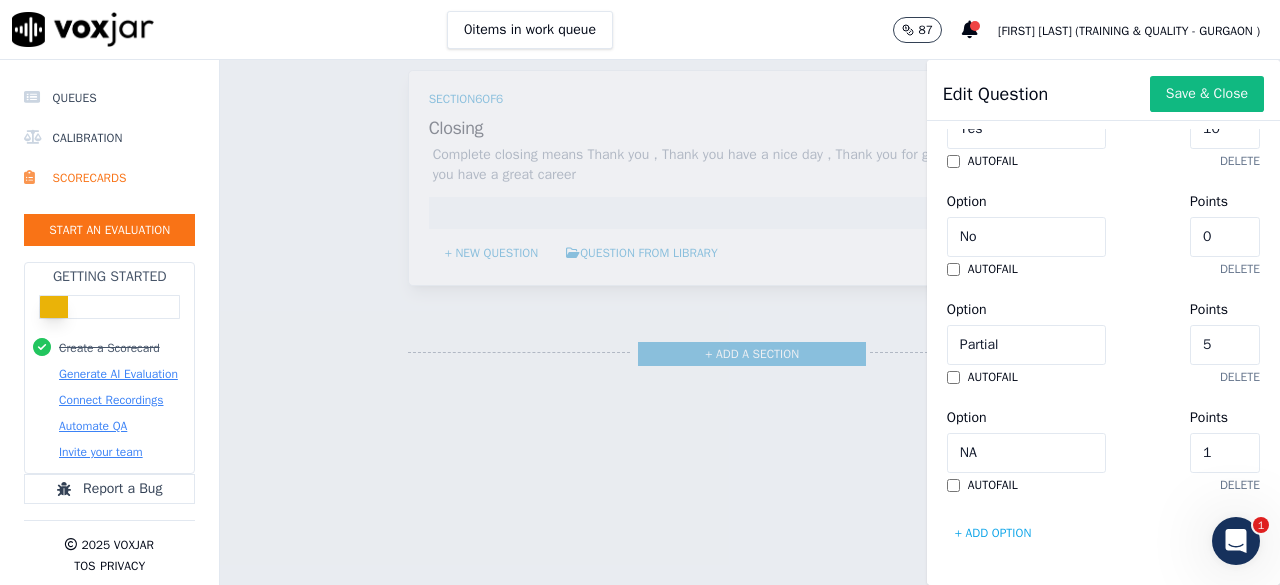 type on "10" 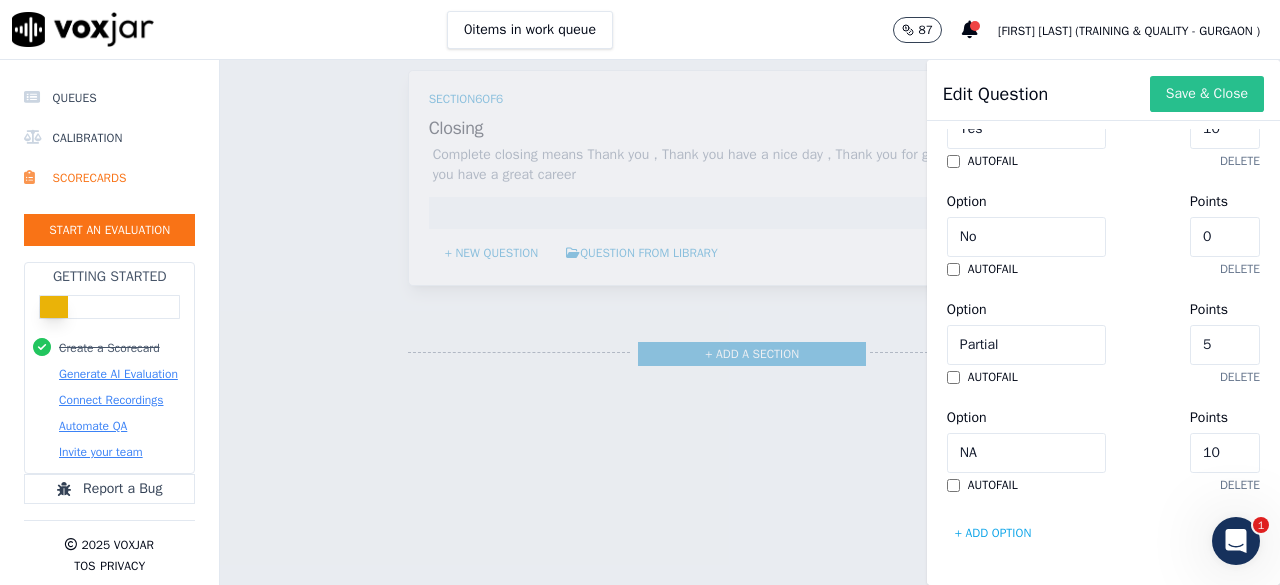 click on "Save & Close" at bounding box center (1207, 94) 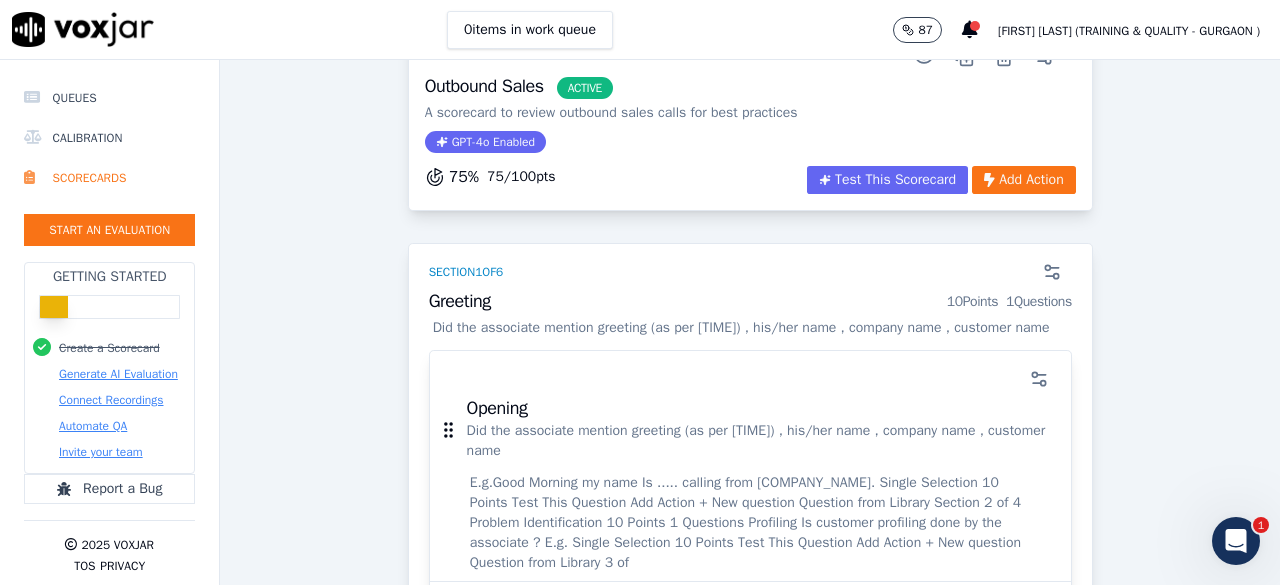scroll, scrollTop: 0, scrollLeft: 0, axis: both 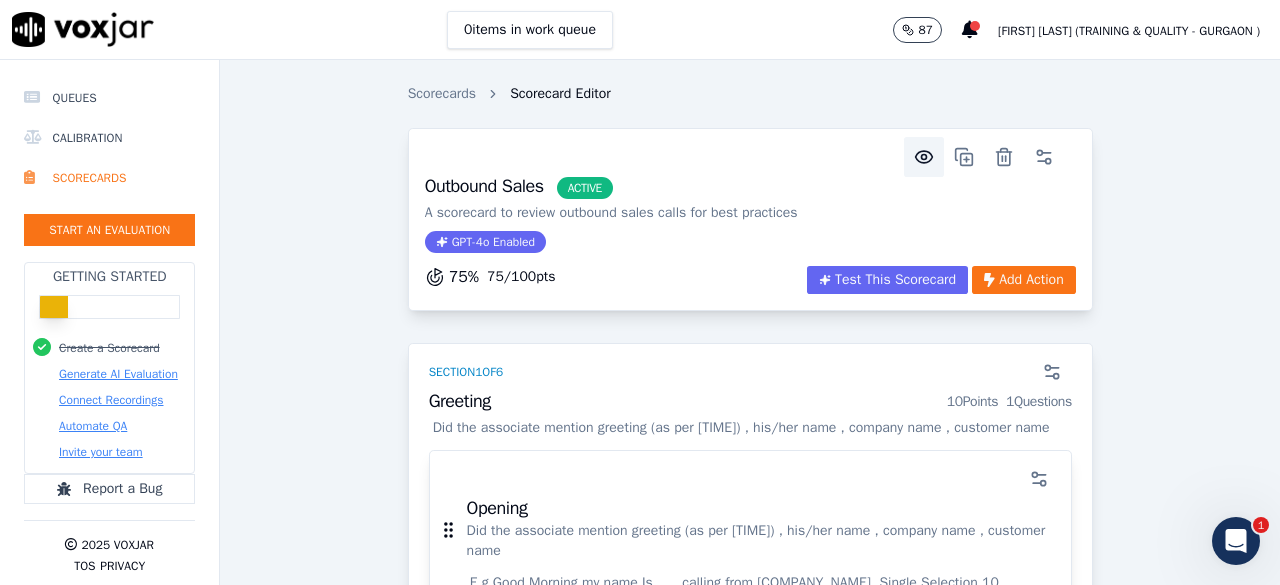 click 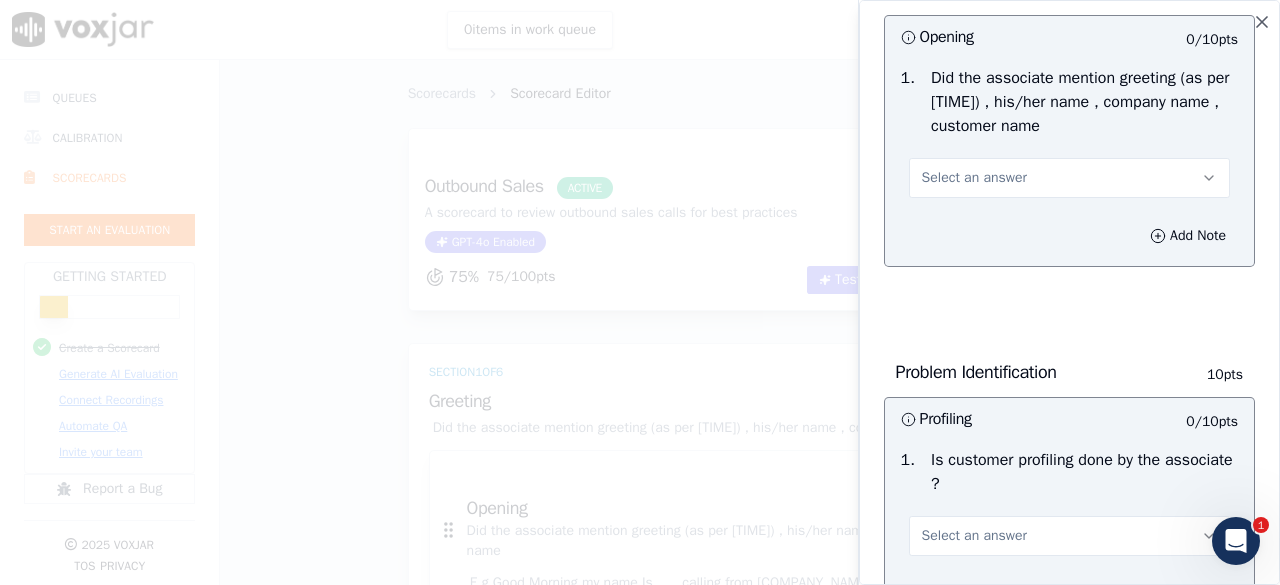 scroll, scrollTop: 200, scrollLeft: 0, axis: vertical 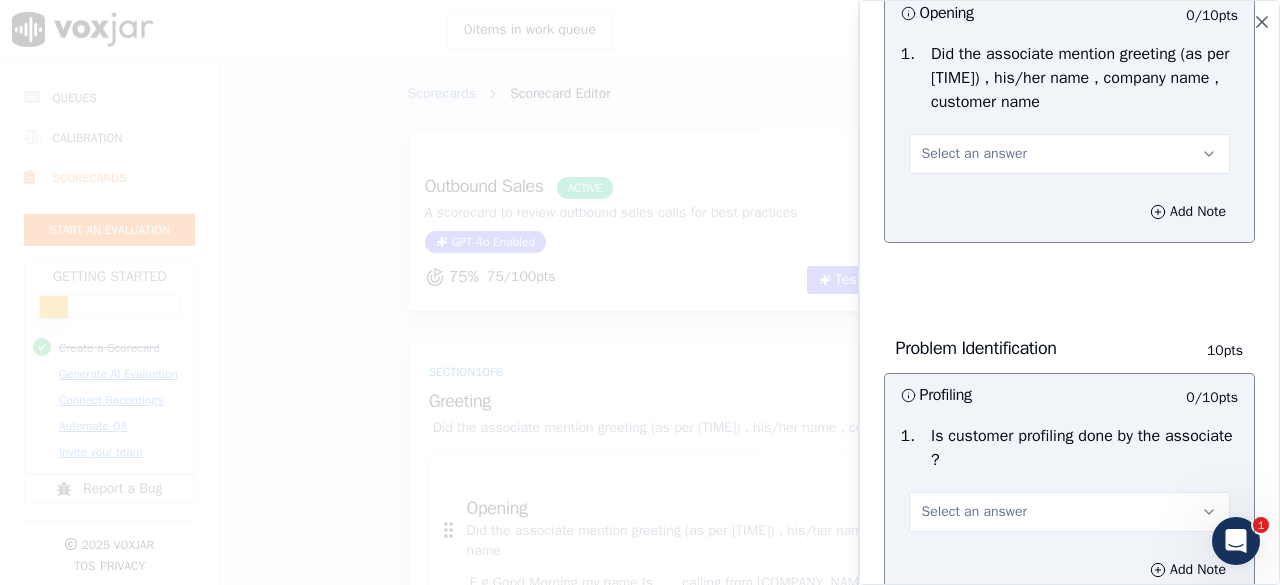 click on "Select an answer" at bounding box center (1069, 154) 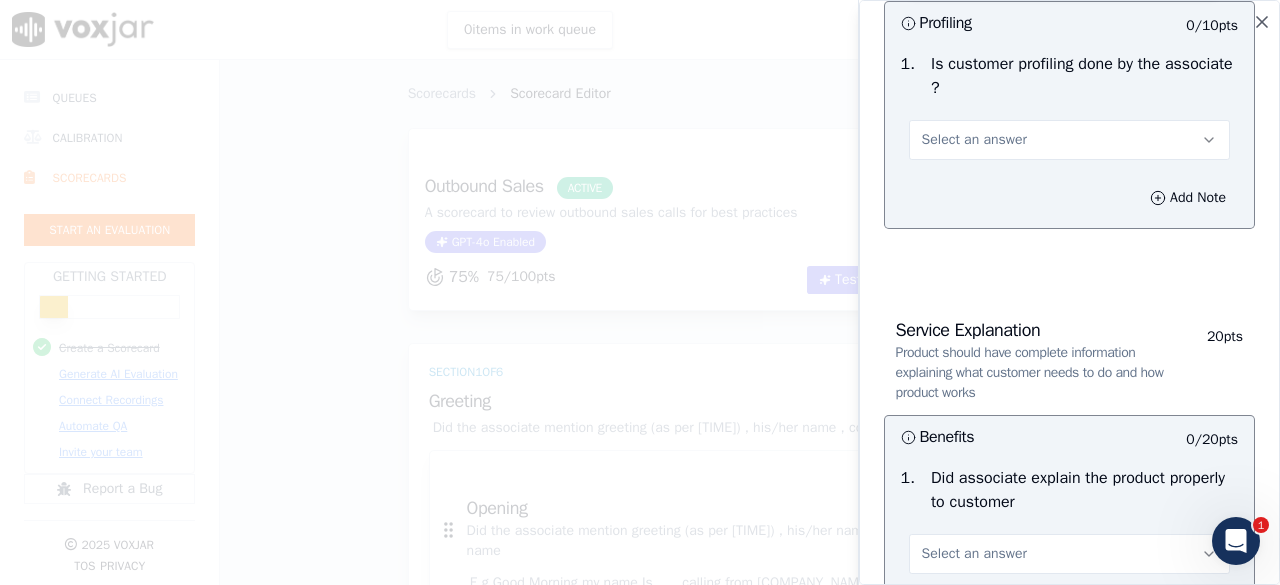 scroll, scrollTop: 600, scrollLeft: 0, axis: vertical 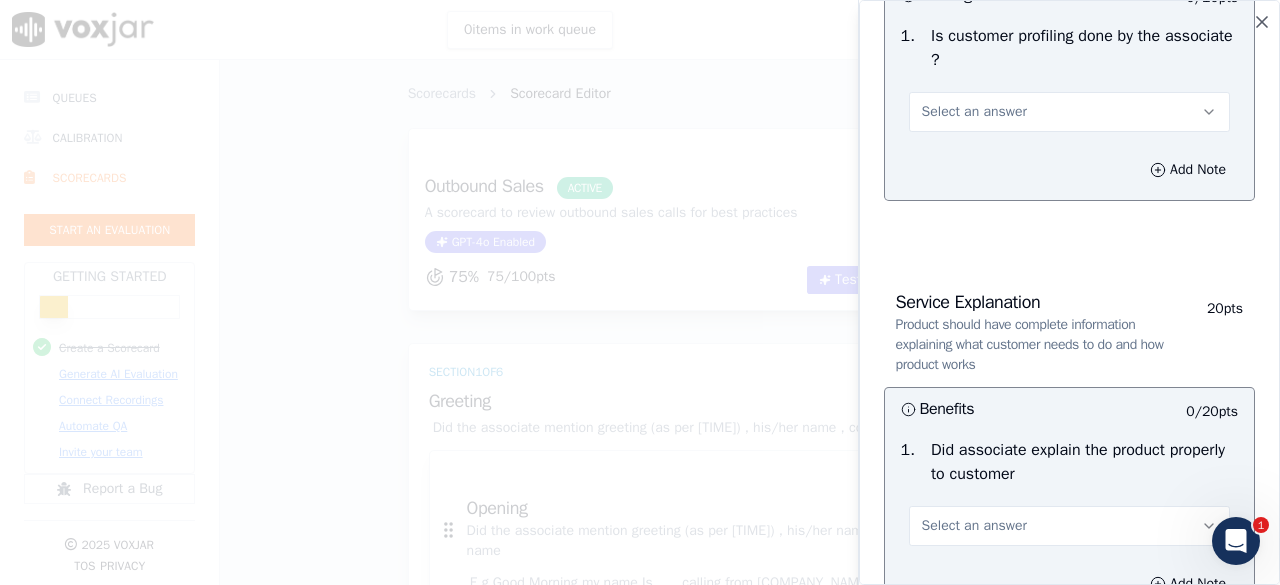 click on "Select an answer" at bounding box center [1069, 112] 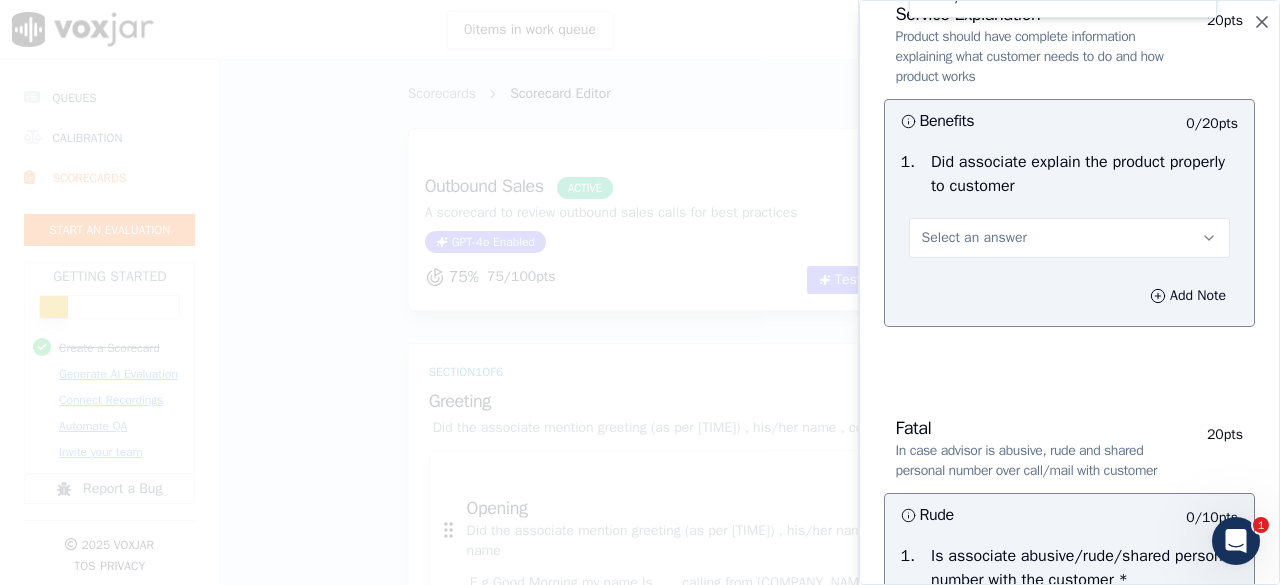 scroll, scrollTop: 900, scrollLeft: 0, axis: vertical 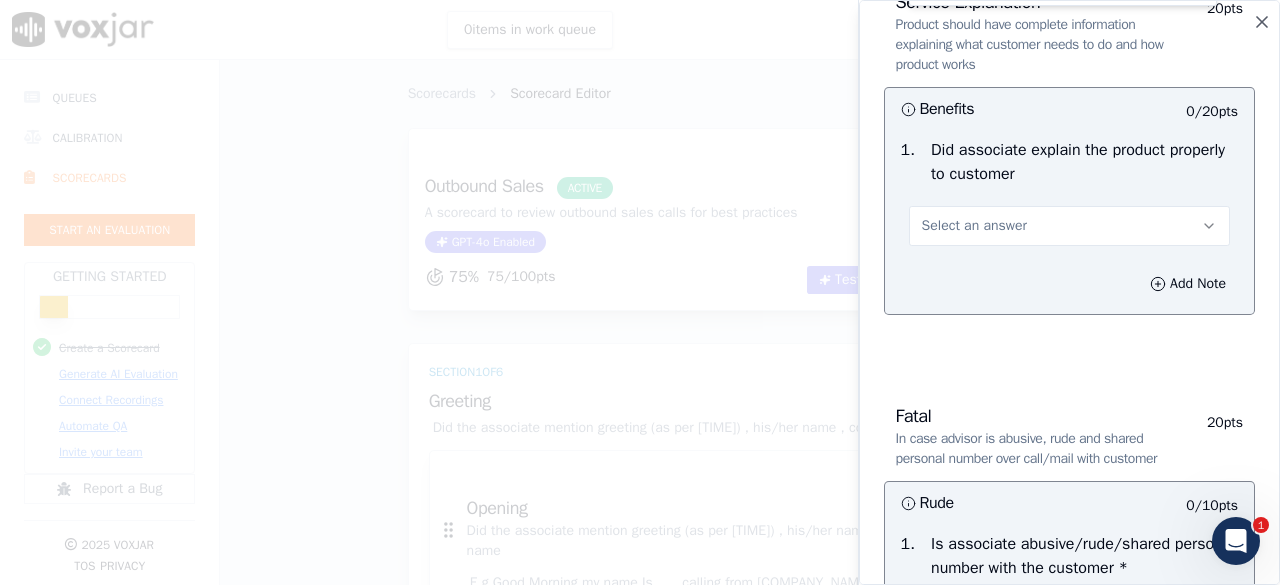 click on "Select an answer" at bounding box center (1069, 226) 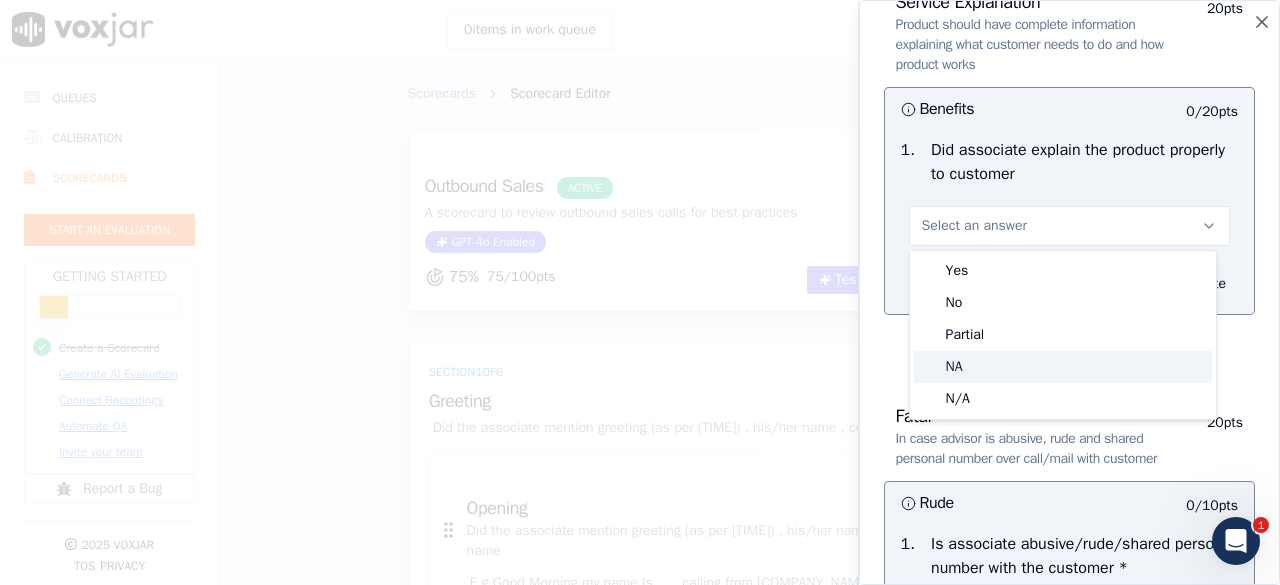 scroll, scrollTop: 1100, scrollLeft: 0, axis: vertical 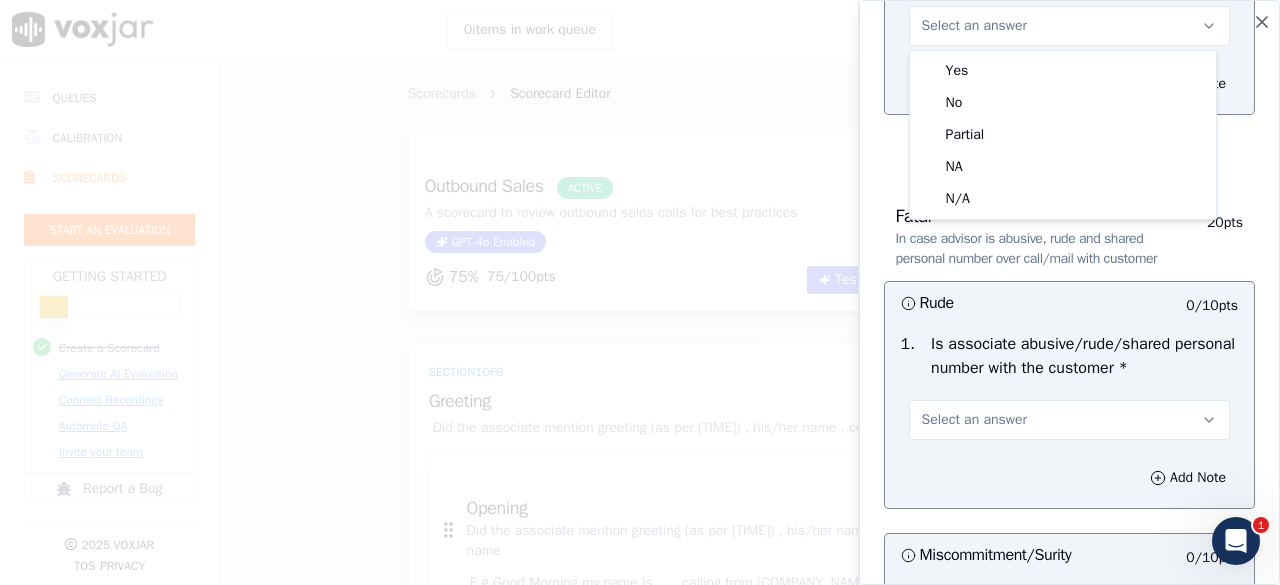click on "Select an answer" at bounding box center [1069, 418] 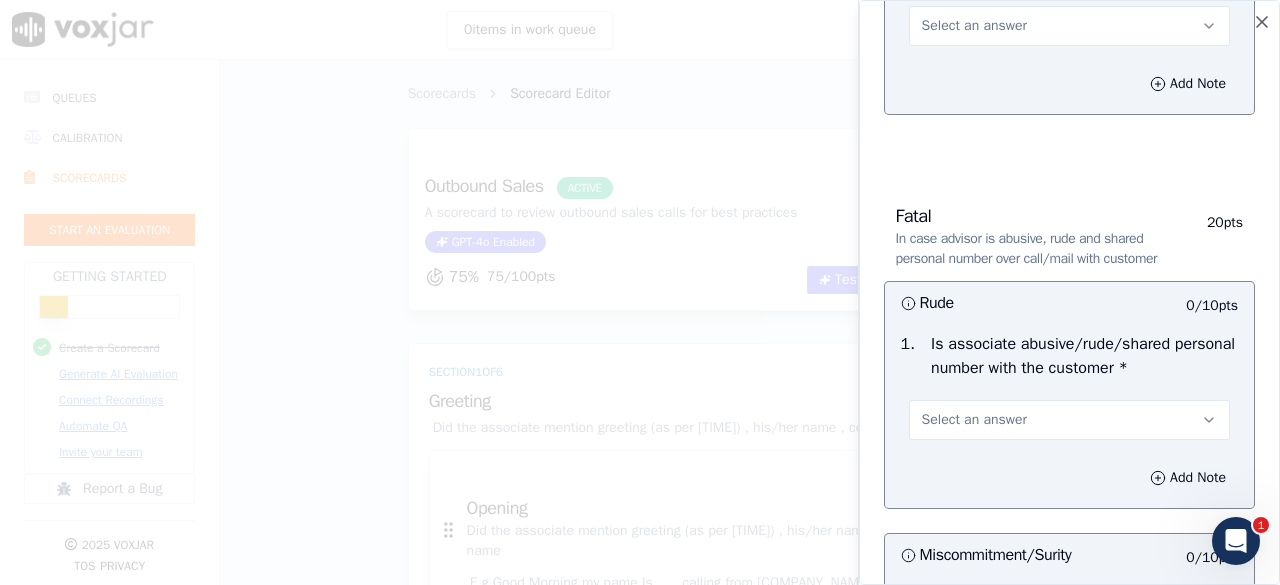 click on "Select an answer" at bounding box center [974, 420] 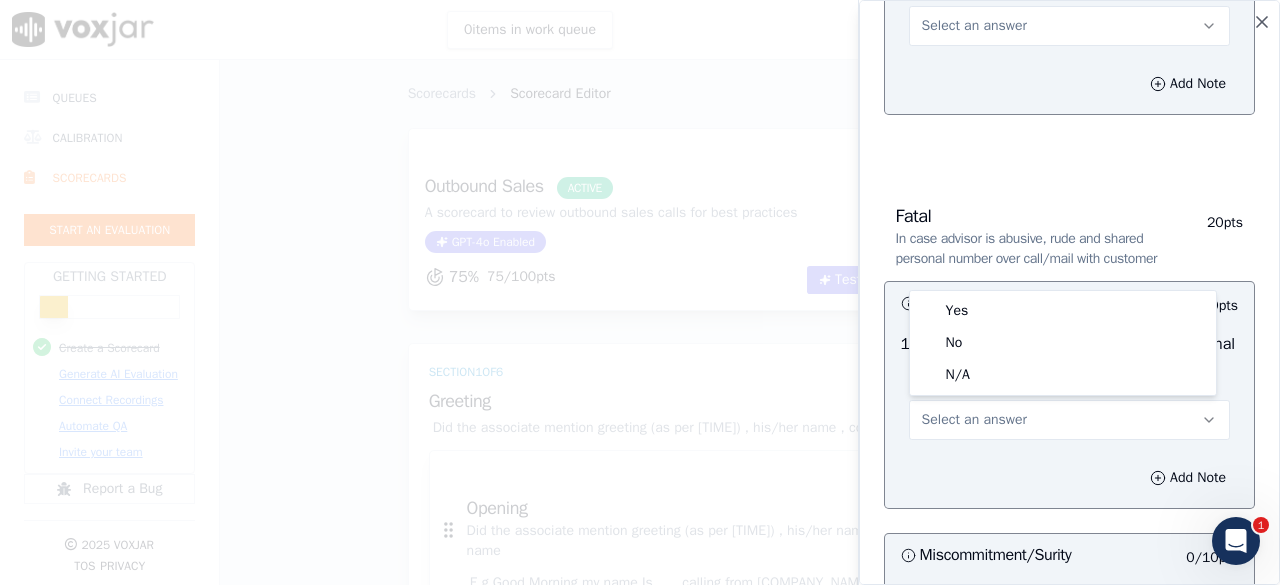 click at bounding box center (640, 292) 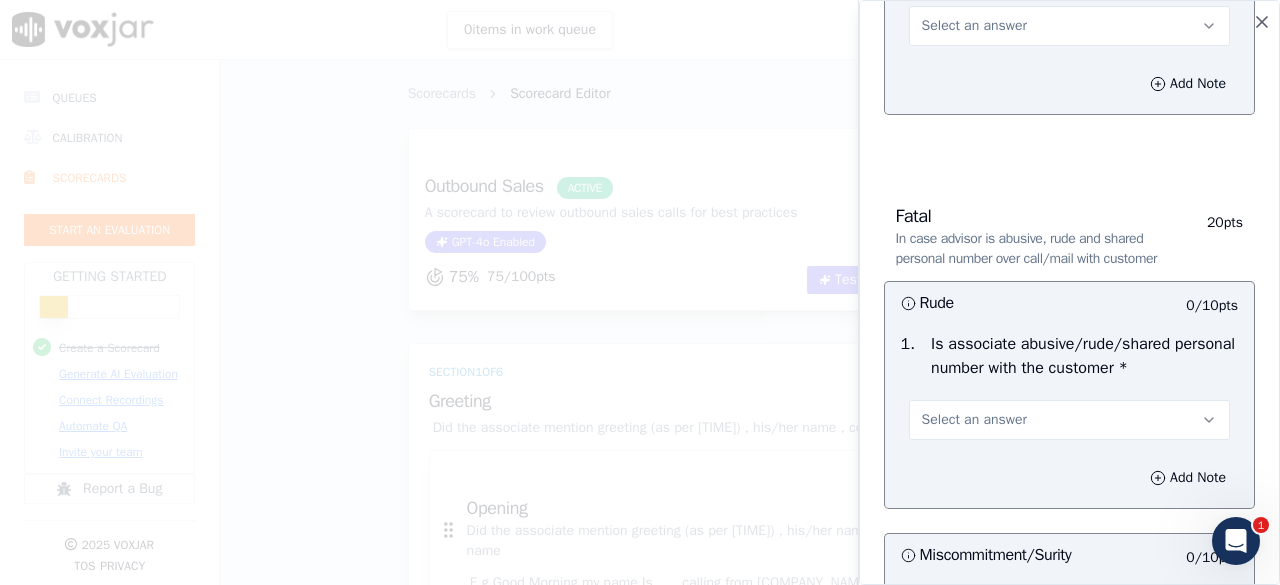 click at bounding box center [640, 292] 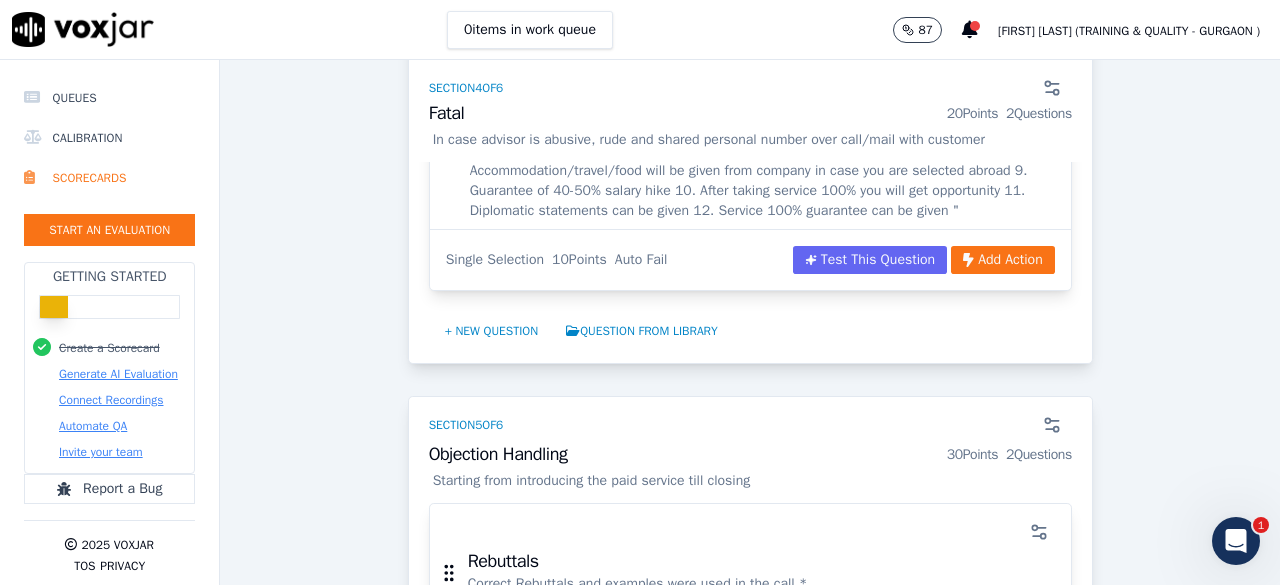 scroll, scrollTop: 0, scrollLeft: 0, axis: both 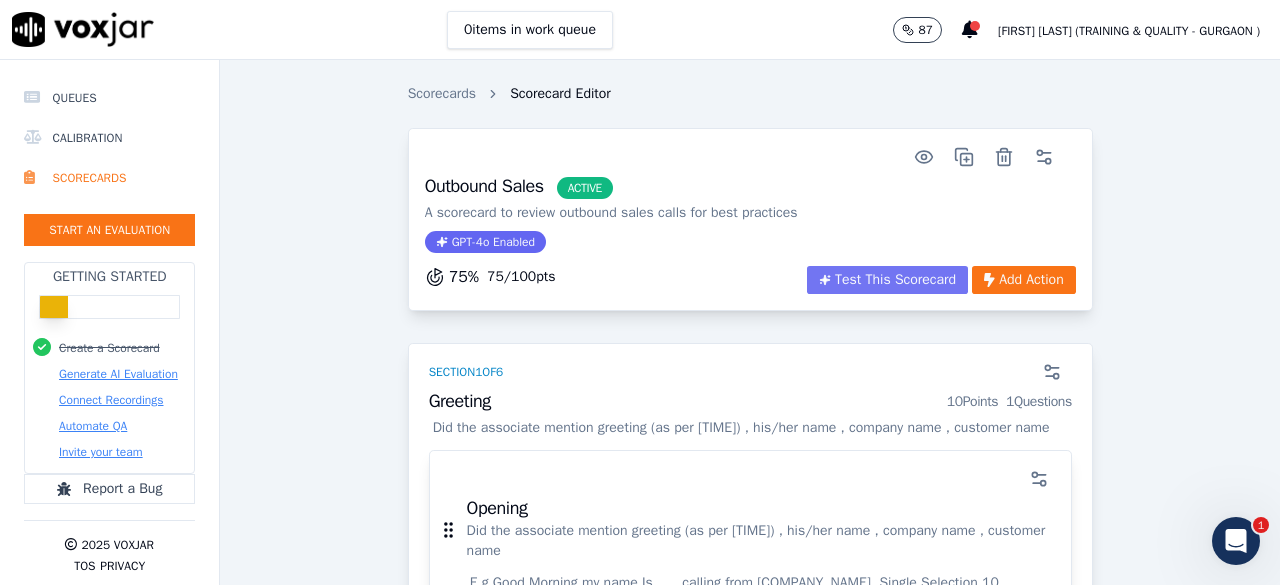 click on "Test This Scorecard" at bounding box center [887, 280] 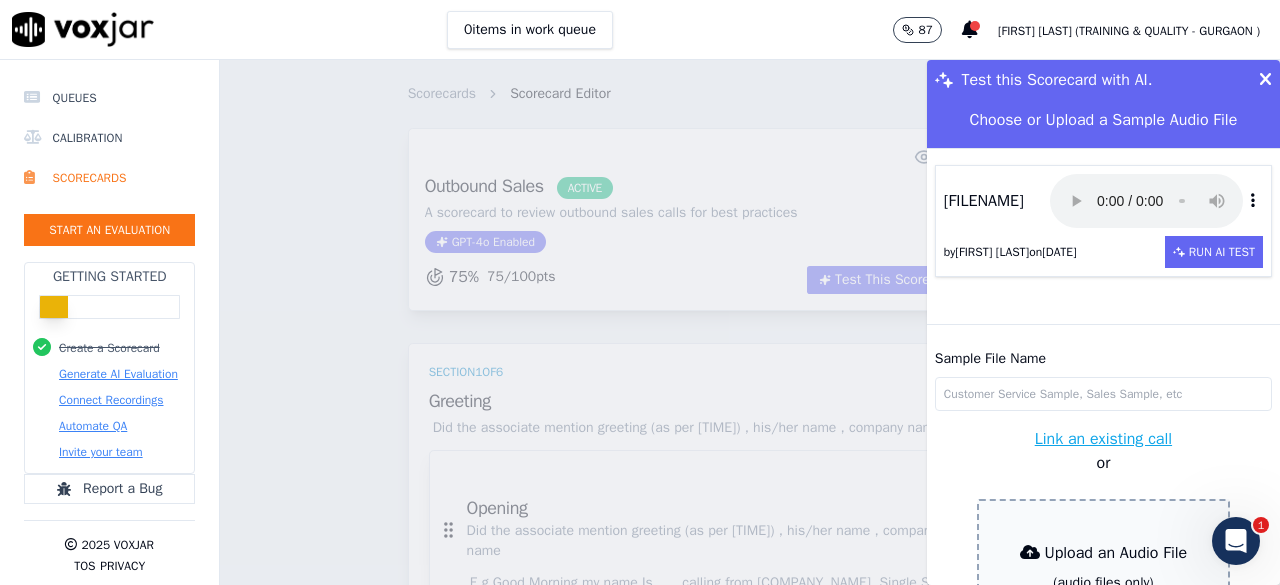 scroll, scrollTop: 54, scrollLeft: 0, axis: vertical 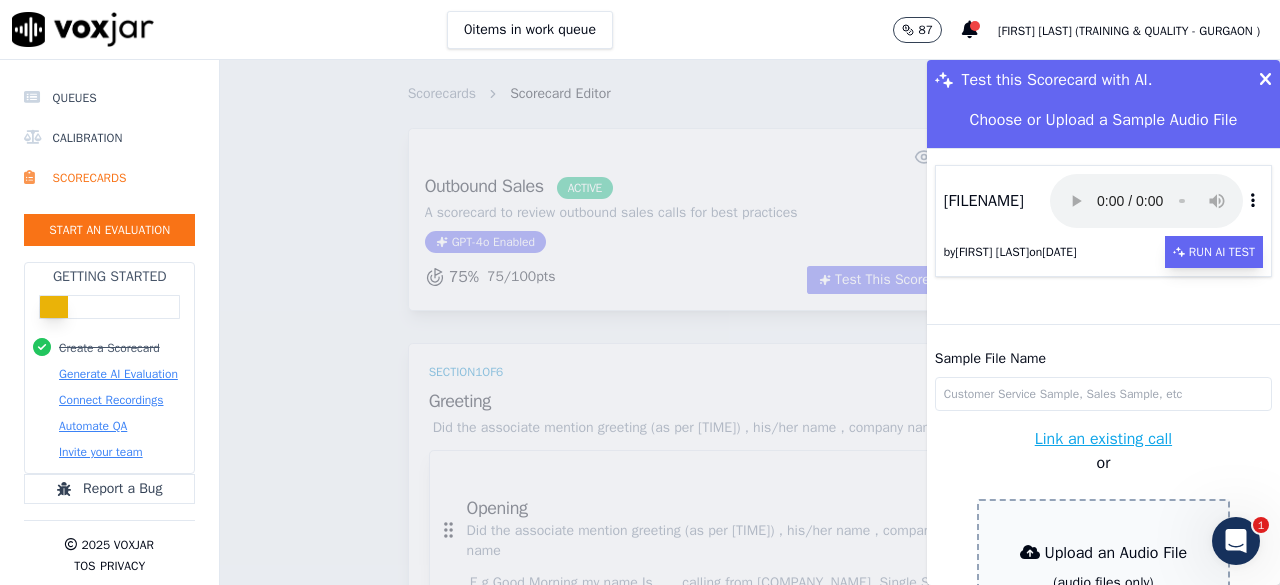 click on "Run AI Test" at bounding box center (1214, 252) 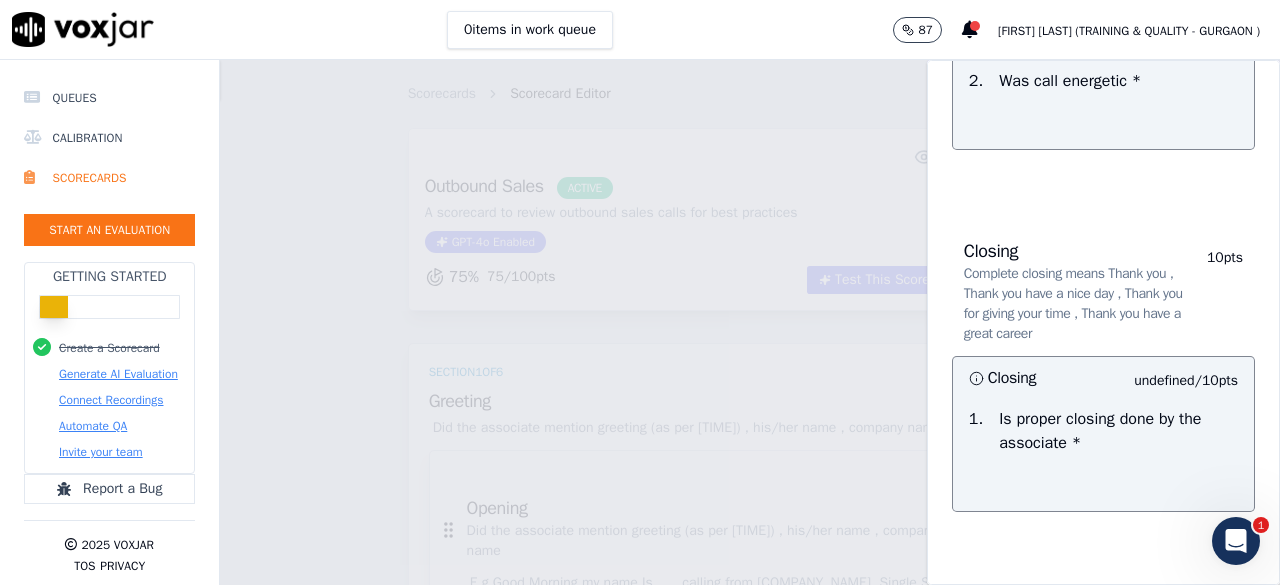 scroll, scrollTop: 2349, scrollLeft: 0, axis: vertical 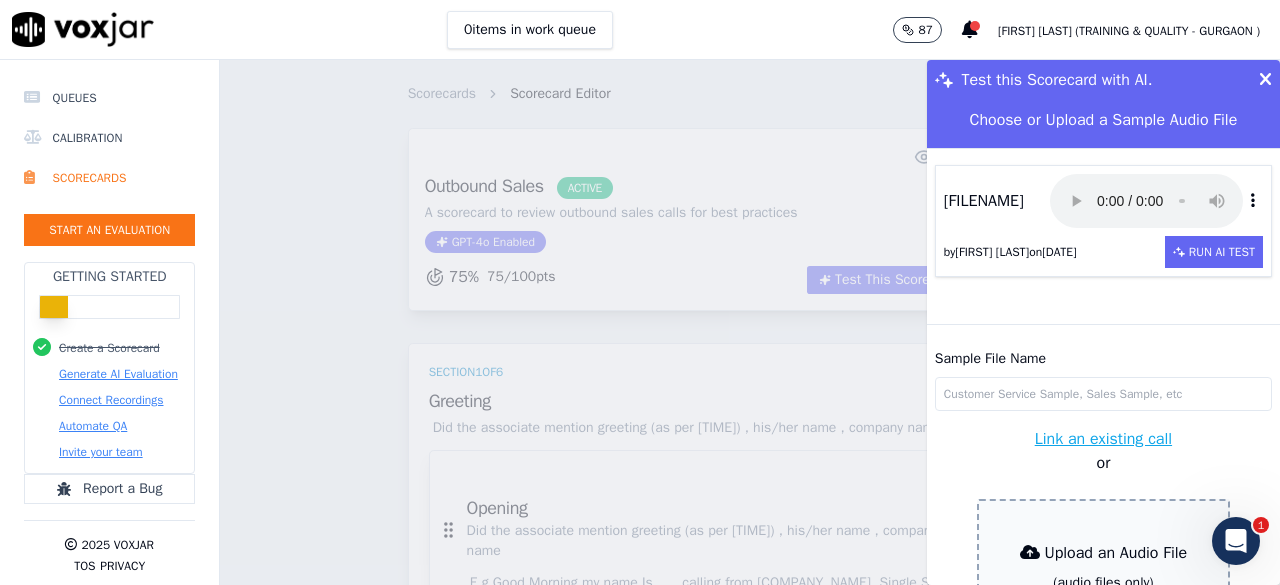 click on "Test this Scorecard with AI. Choose or Upload a Sample Audio File 199ba932-06e7-4533-acbf-3b9cfa6e5e1a_0_1_r.mp3 by [FIRST] on 7/14/2025 Run AI Test Sample File Name Link an existing call or Upload an Audio File (audio files only) Upload Sample Audio Outbound Sales Scorecard A scorecard to review outbound sales calls for best practices Greeting Did the associate mention greeting (as per time) , his/her name , company name , customer name 10 pts Opening undefined / 10 pts 1 . Did the associate mention greeting (as per time) , his/her name , company name , customer name Problem Identification 10 pts Profiling undefined / 10 pts 1 . Is customer profiling done by the associate ? Service Explanation Product should have complete information explaining what customer needs to do and how product works 20 pts Benefits undefined / 20 pts" 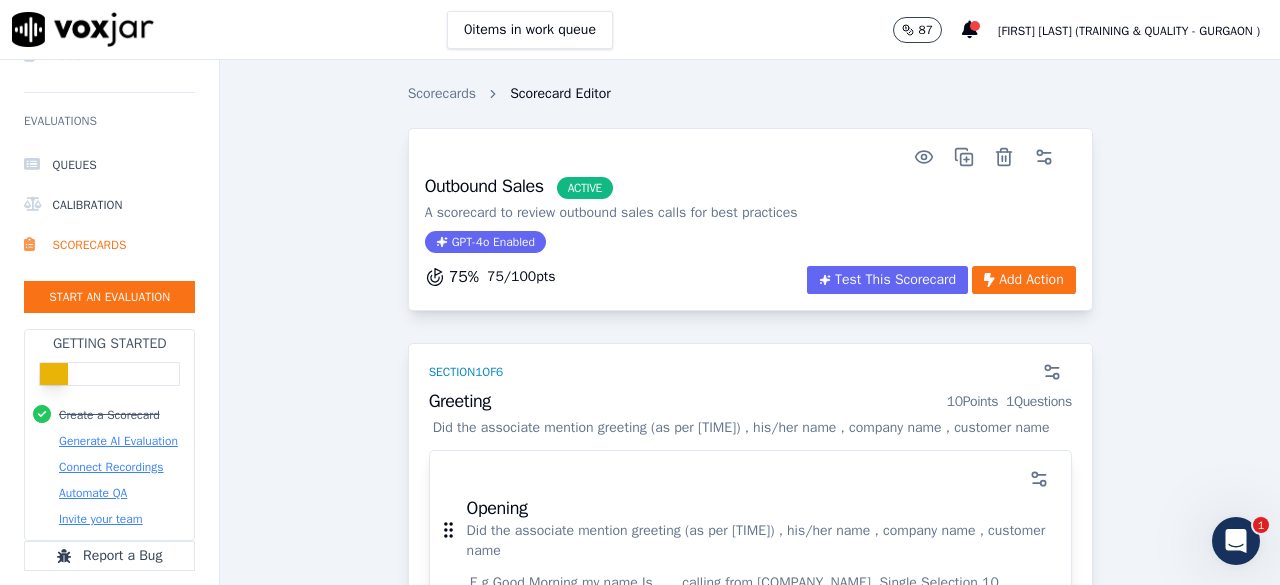 scroll, scrollTop: 293, scrollLeft: 0, axis: vertical 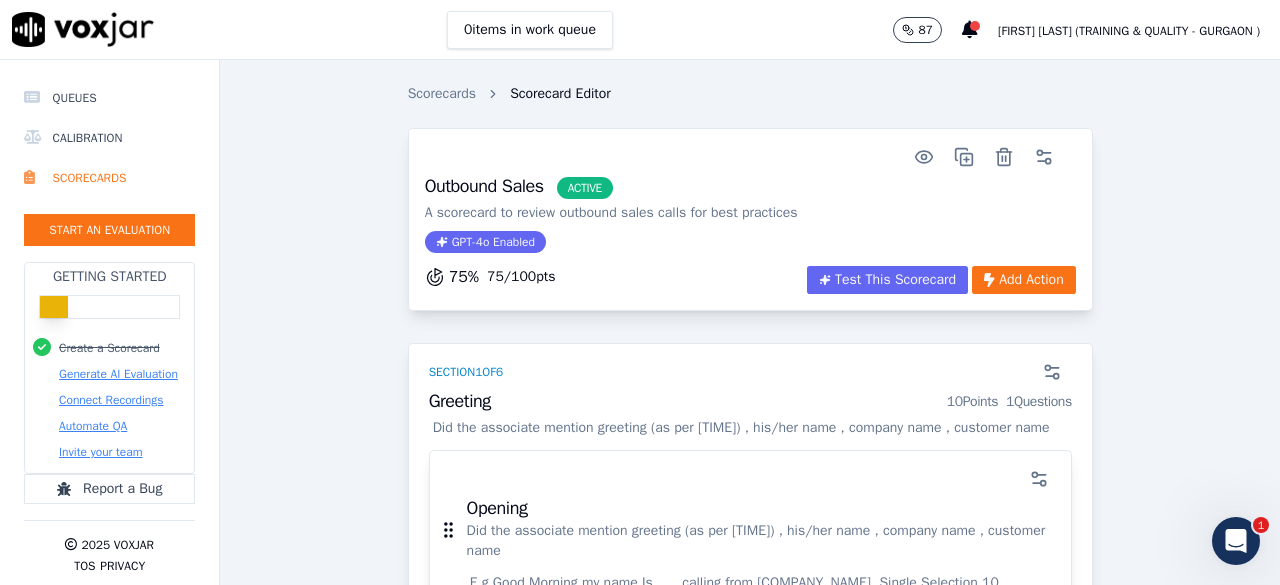 click on "Generate AI Evaluation" at bounding box center [118, 374] 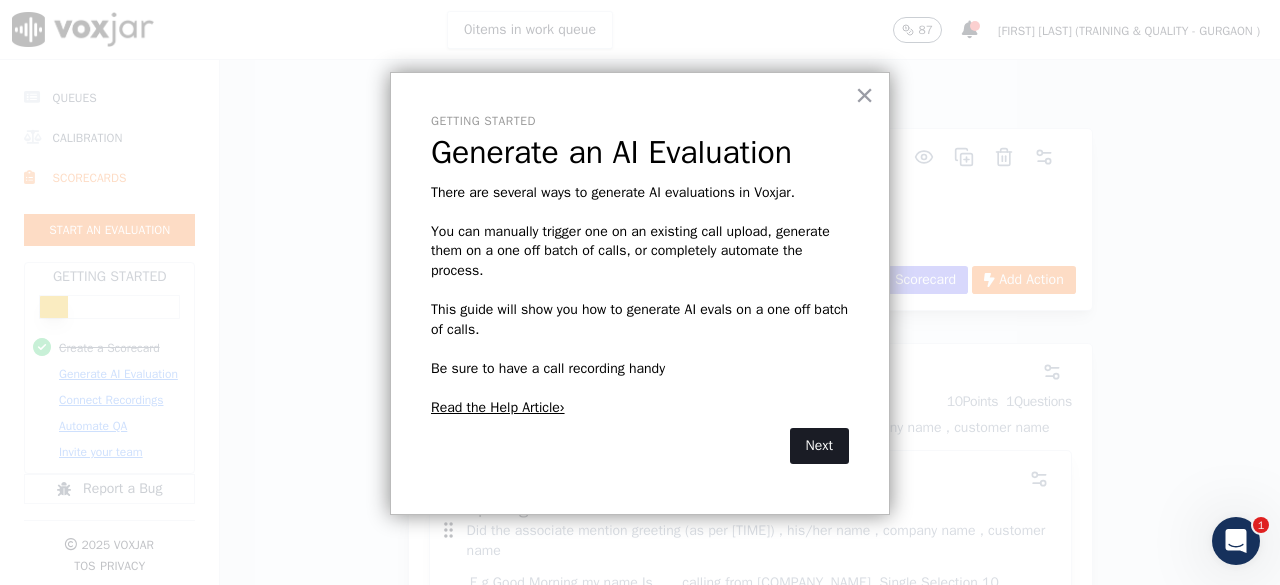 click on "Next" at bounding box center [819, 446] 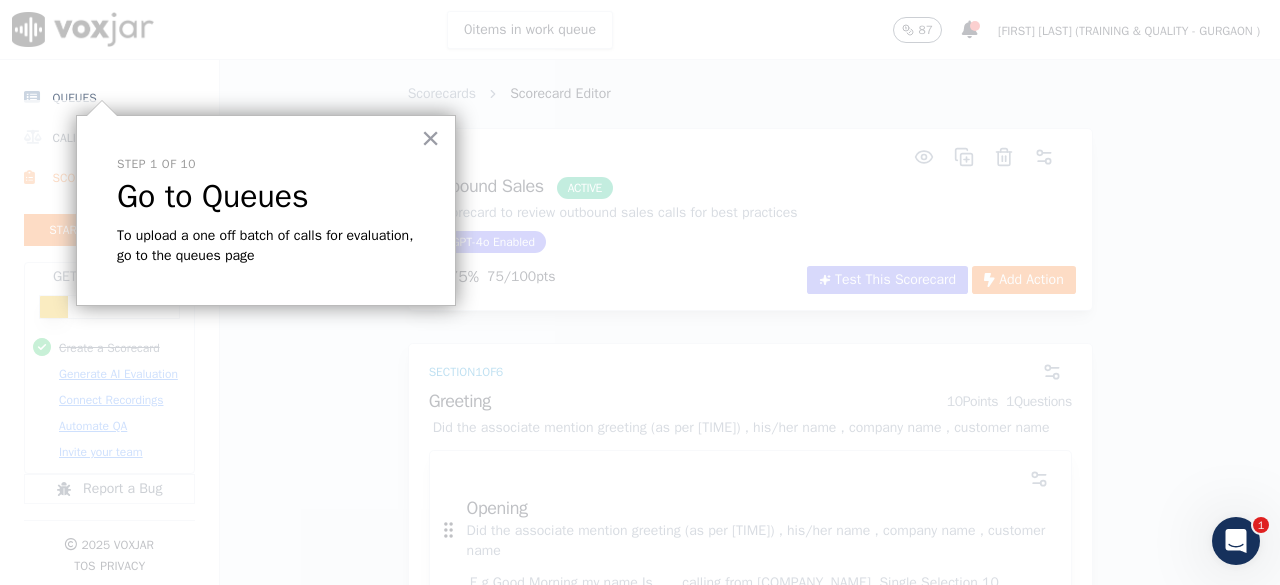 click on "Queues" at bounding box center [109, 98] 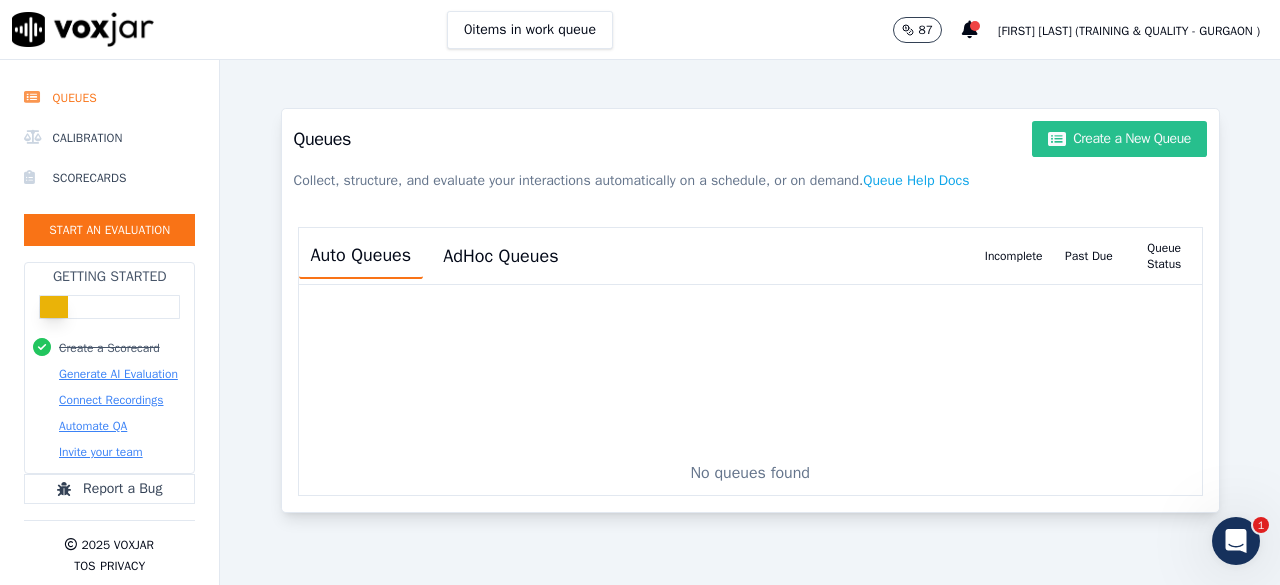 click on "Create a New Queue" at bounding box center (1119, 139) 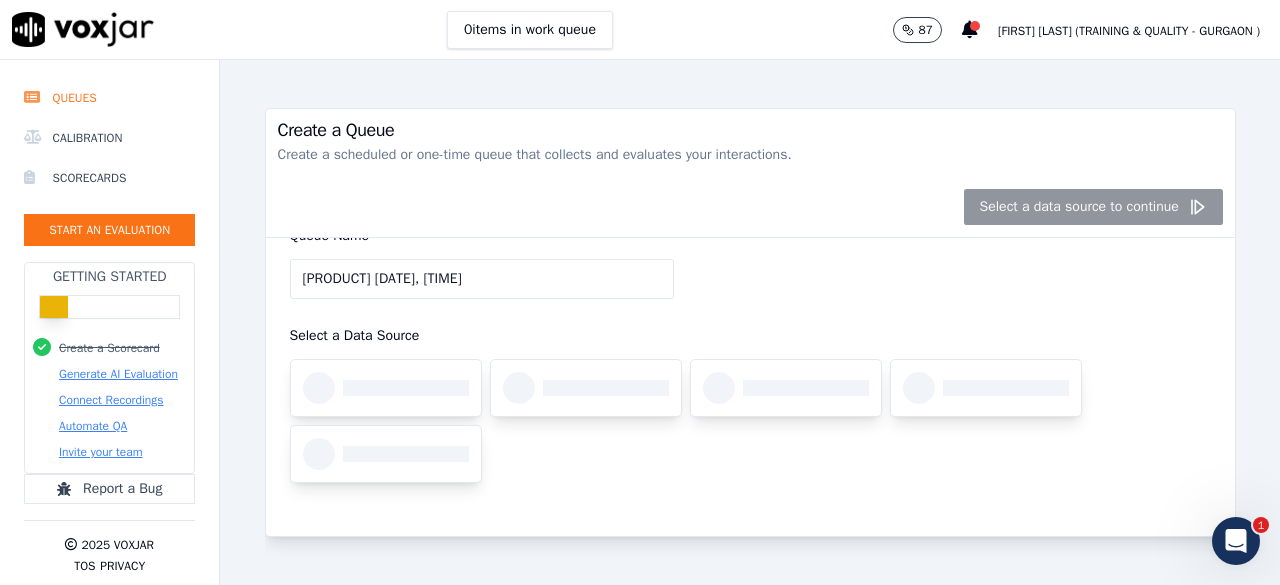 scroll, scrollTop: 0, scrollLeft: 0, axis: both 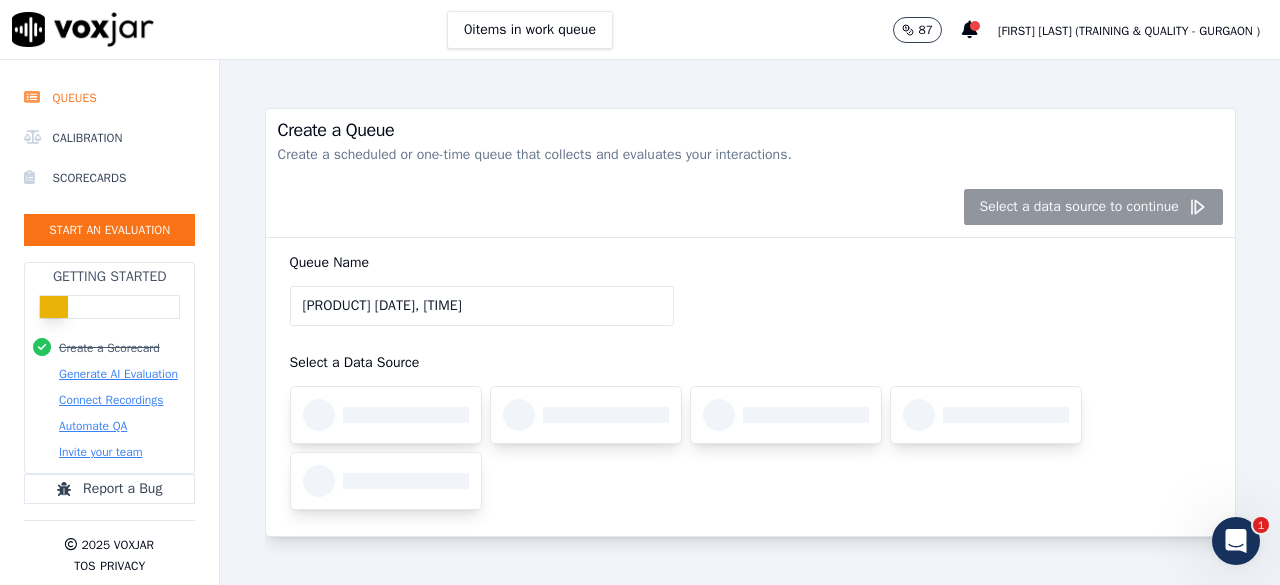 click on "Select a data source to continue" at bounding box center (750, 207) 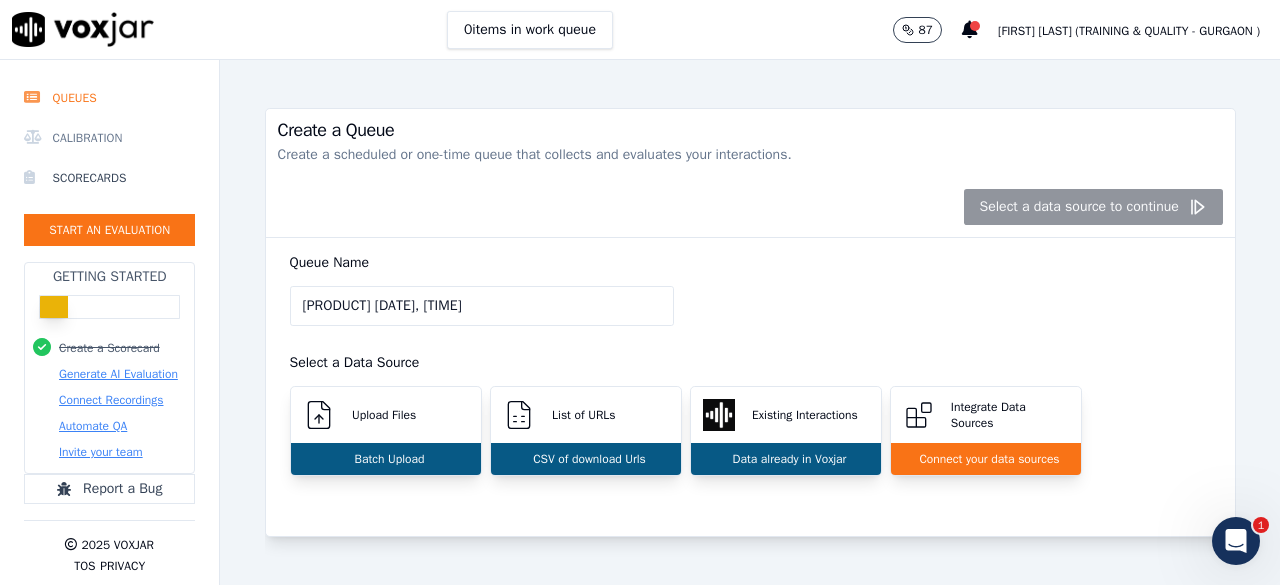 click on "Calibration" at bounding box center (109, 138) 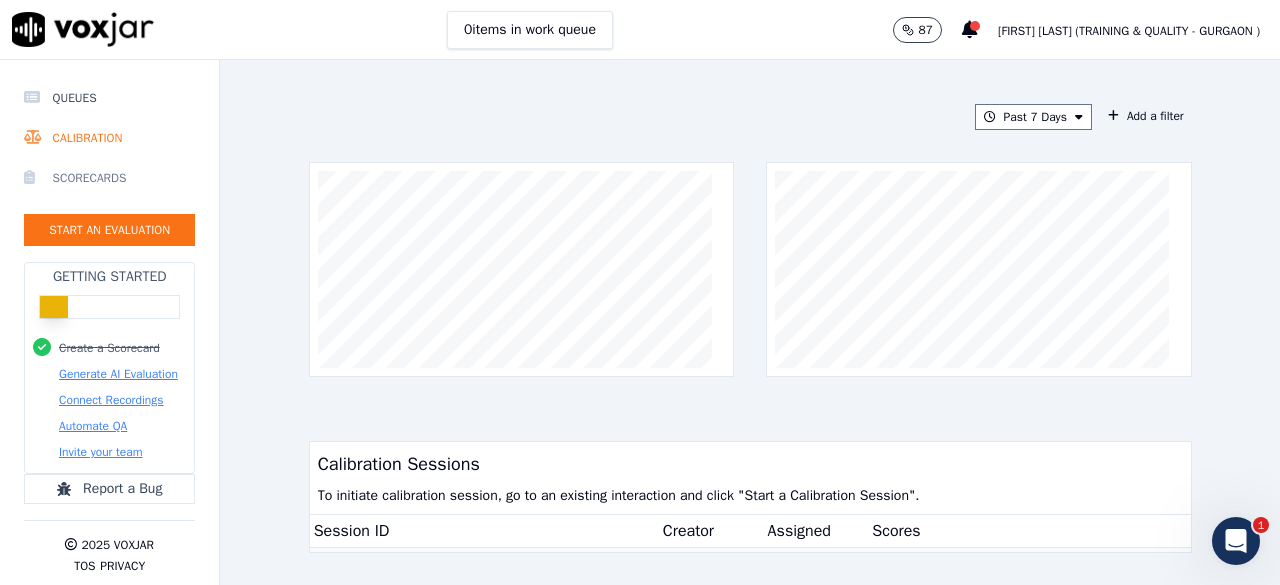 click on "Scorecards" at bounding box center (109, 178) 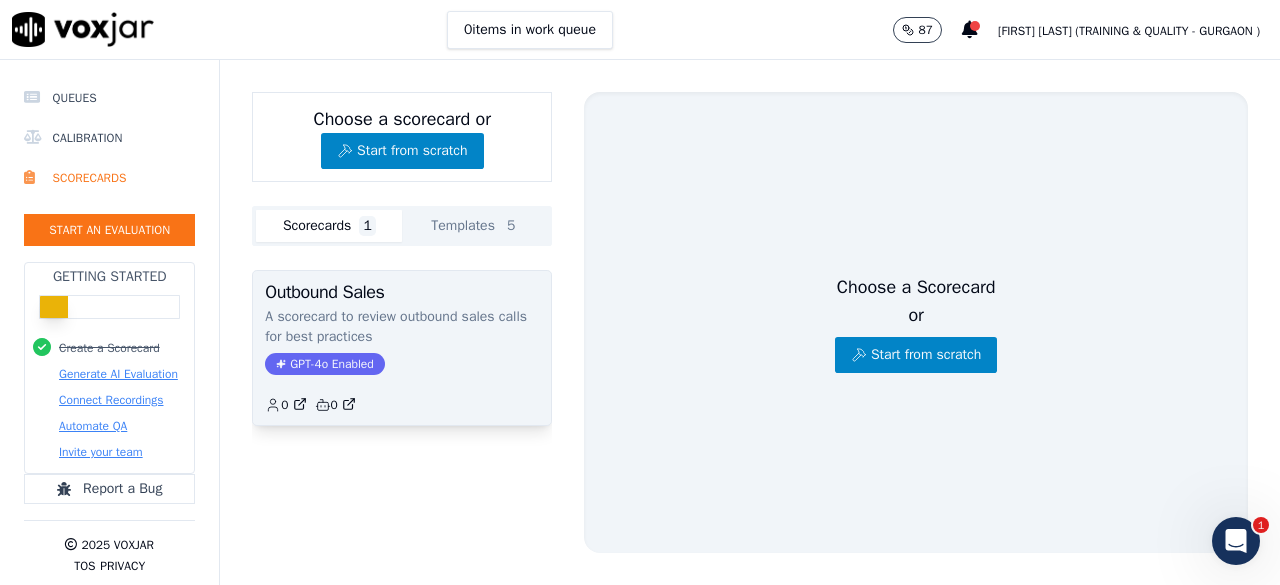 click on "A scorecard to review outbound sales calls for best practices" 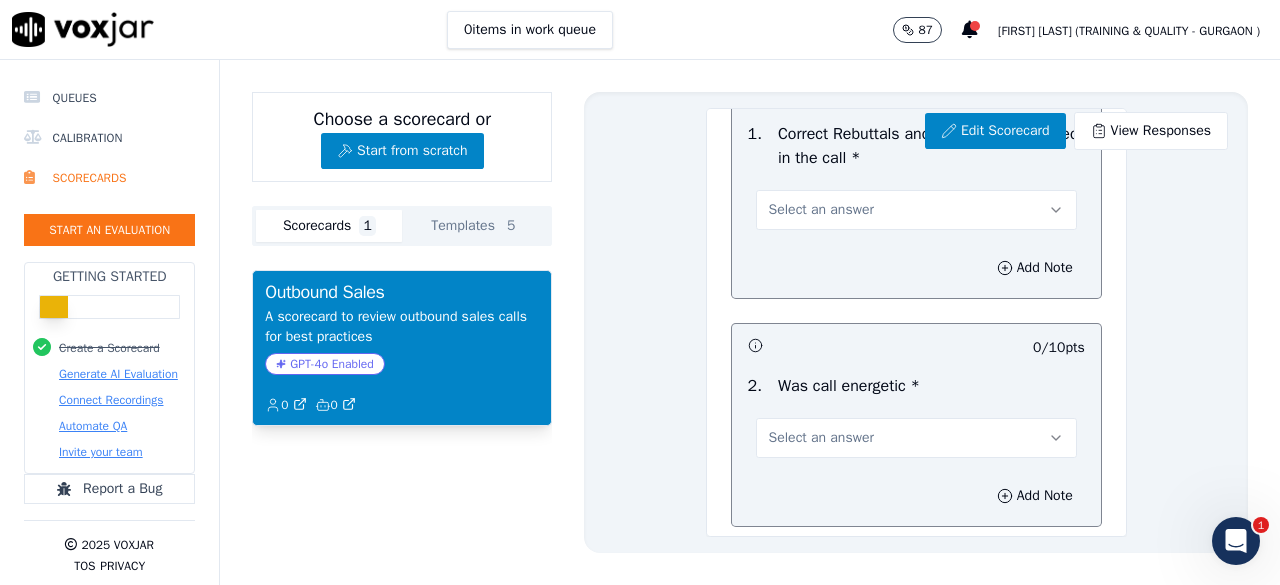 scroll, scrollTop: 2100, scrollLeft: 0, axis: vertical 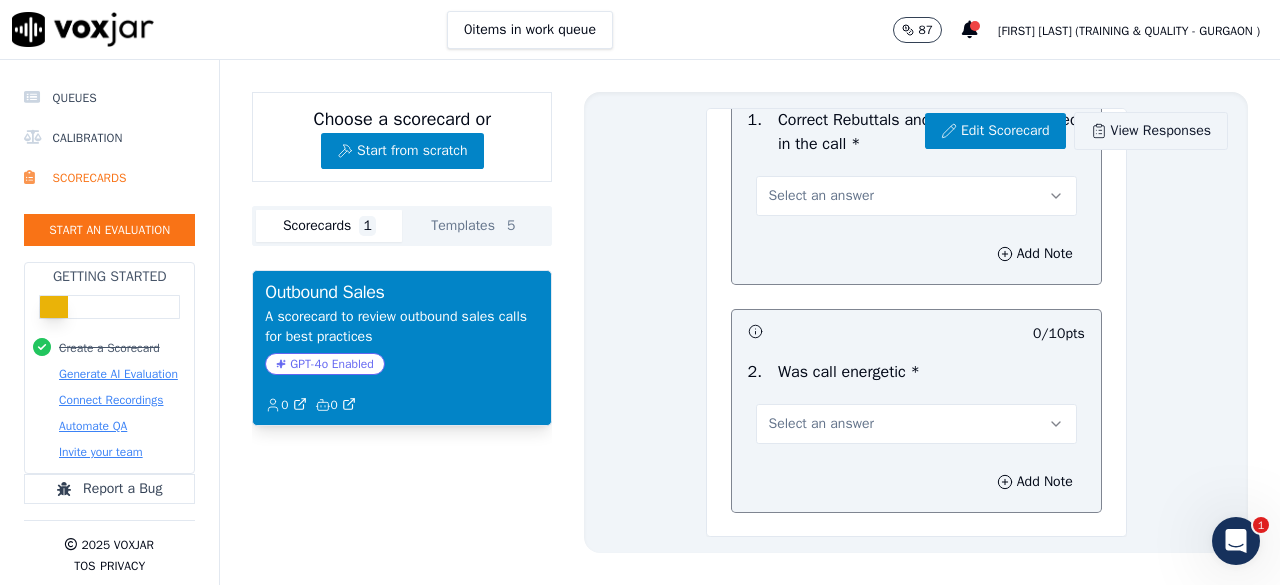 click on "View Responses" at bounding box center (1151, 131) 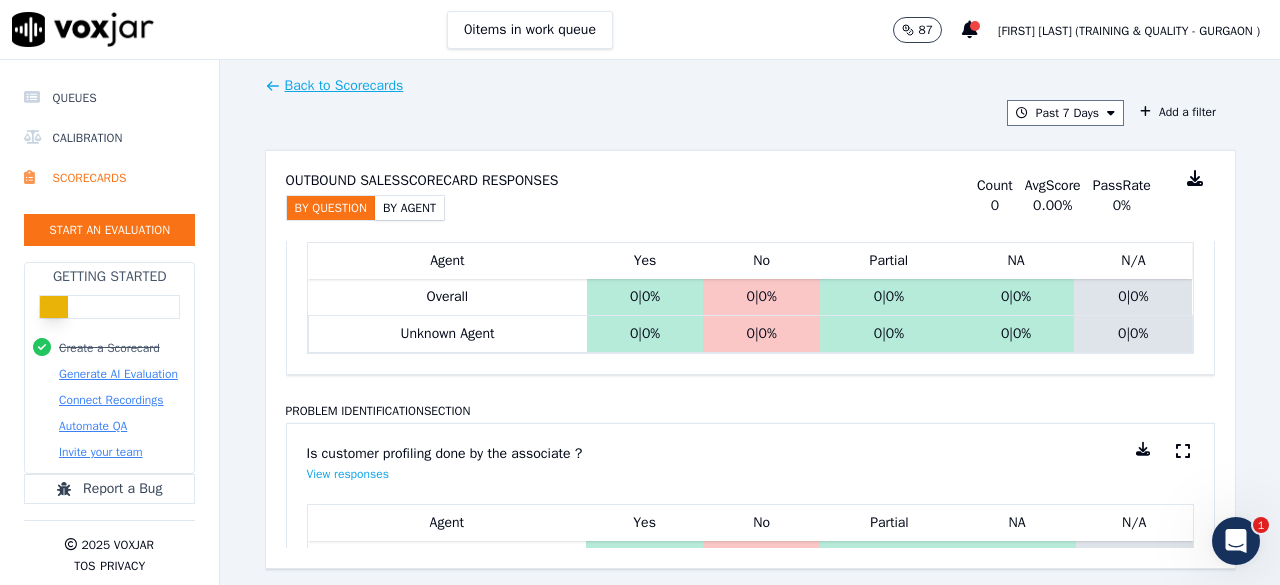 scroll, scrollTop: 0, scrollLeft: 0, axis: both 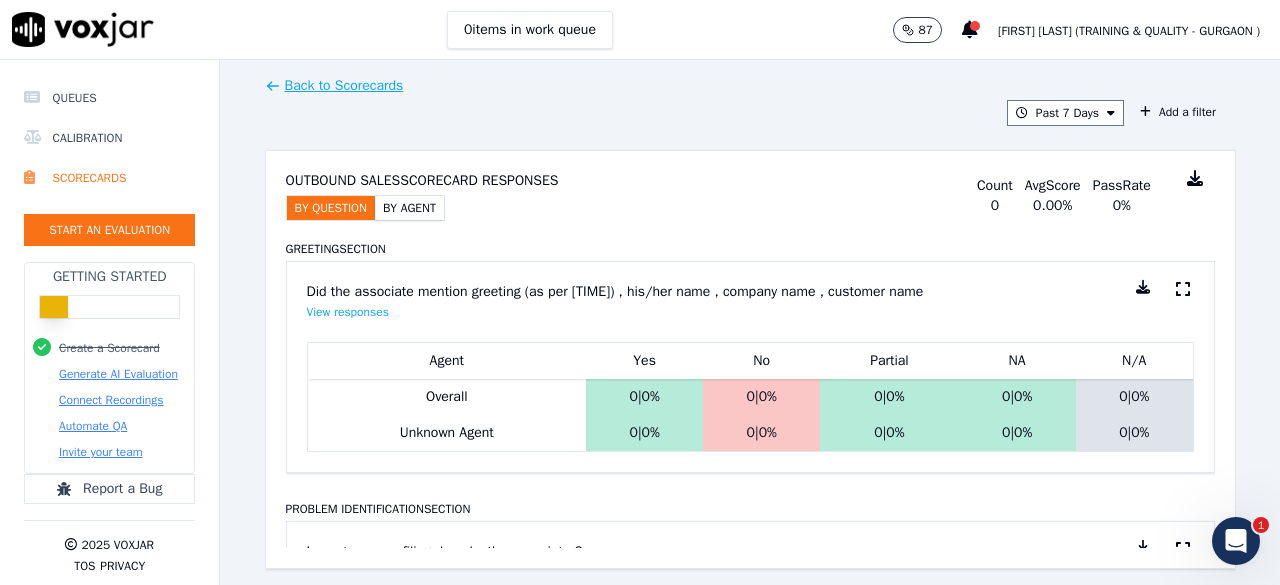 click on "By Agent" at bounding box center (409, 208) 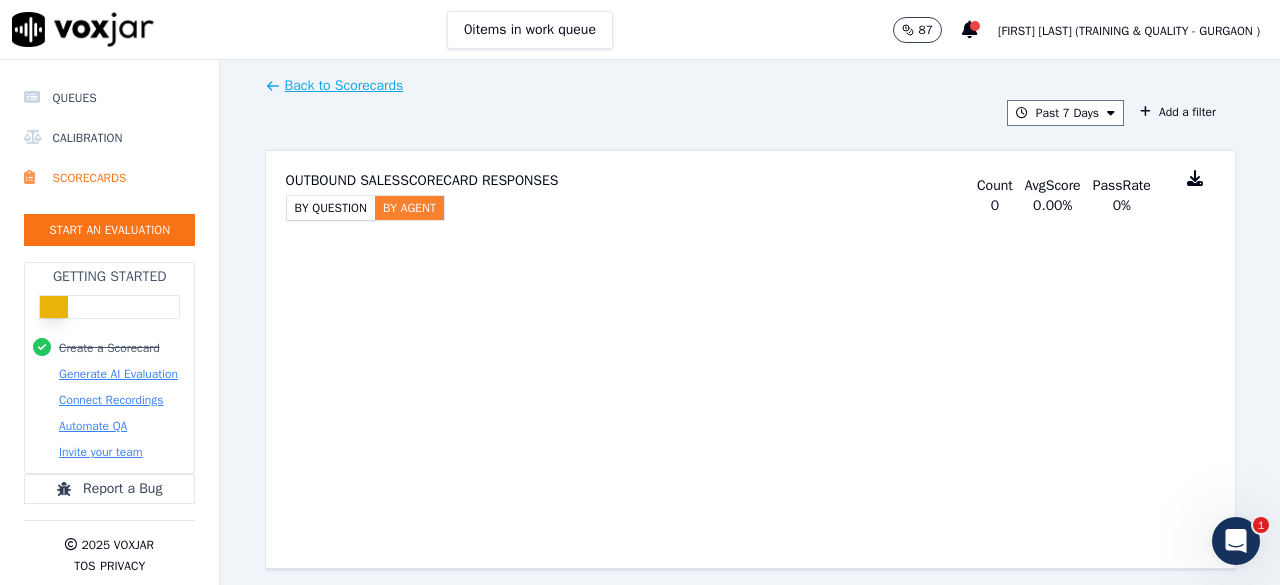 click on "By Question" at bounding box center [331, 208] 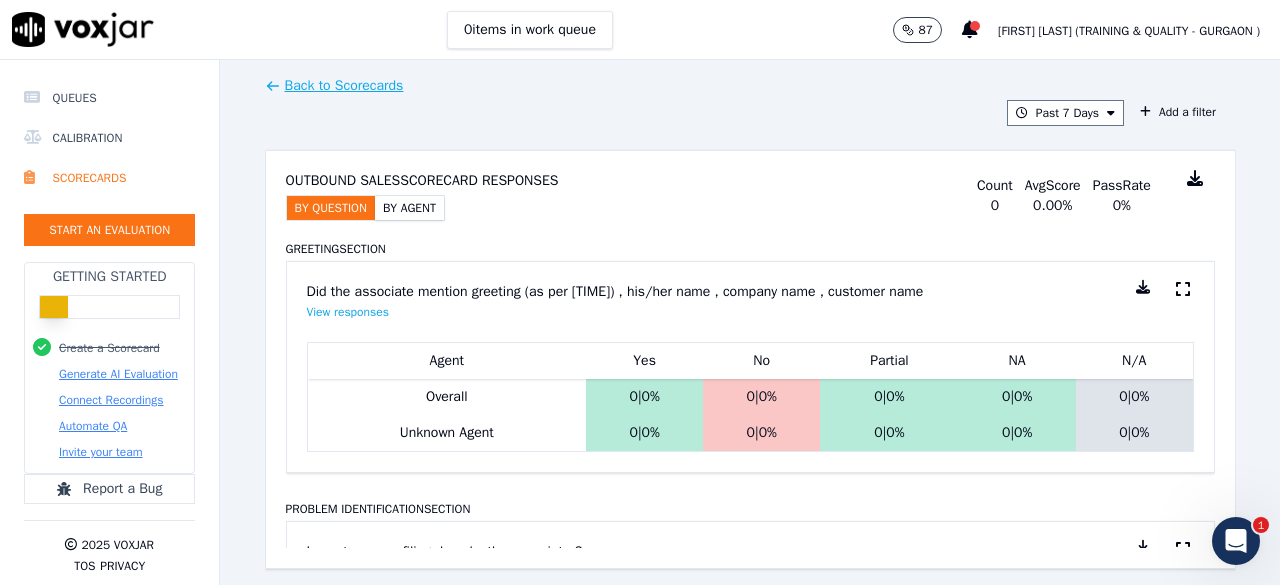 click on "Back to Scorecards" at bounding box center [334, 86] 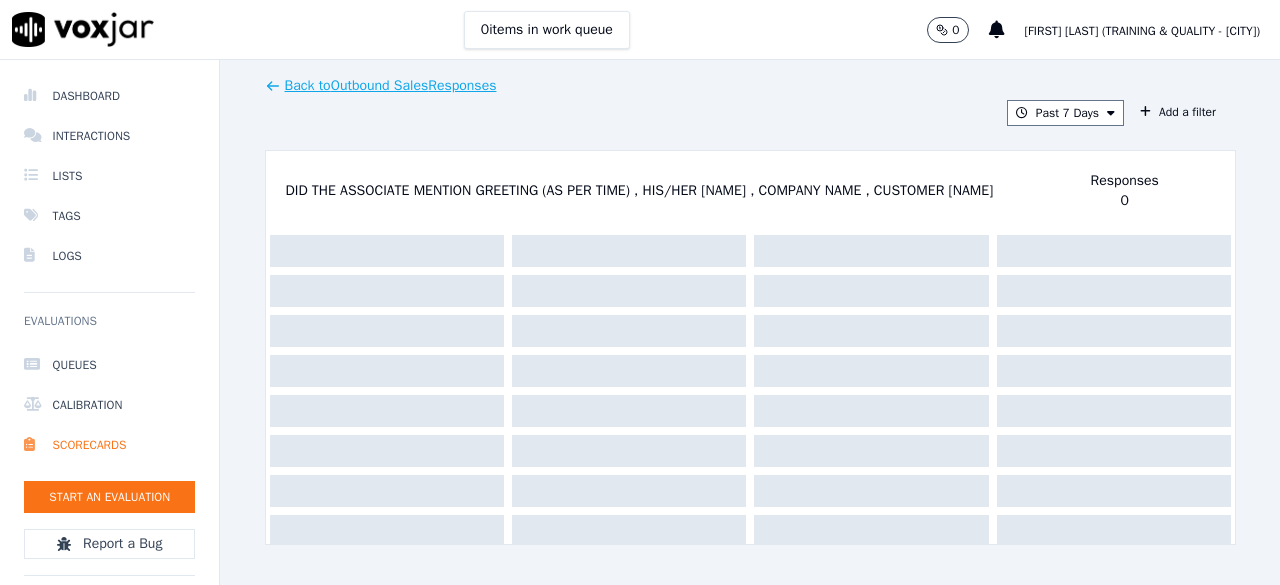 scroll, scrollTop: 0, scrollLeft: 0, axis: both 